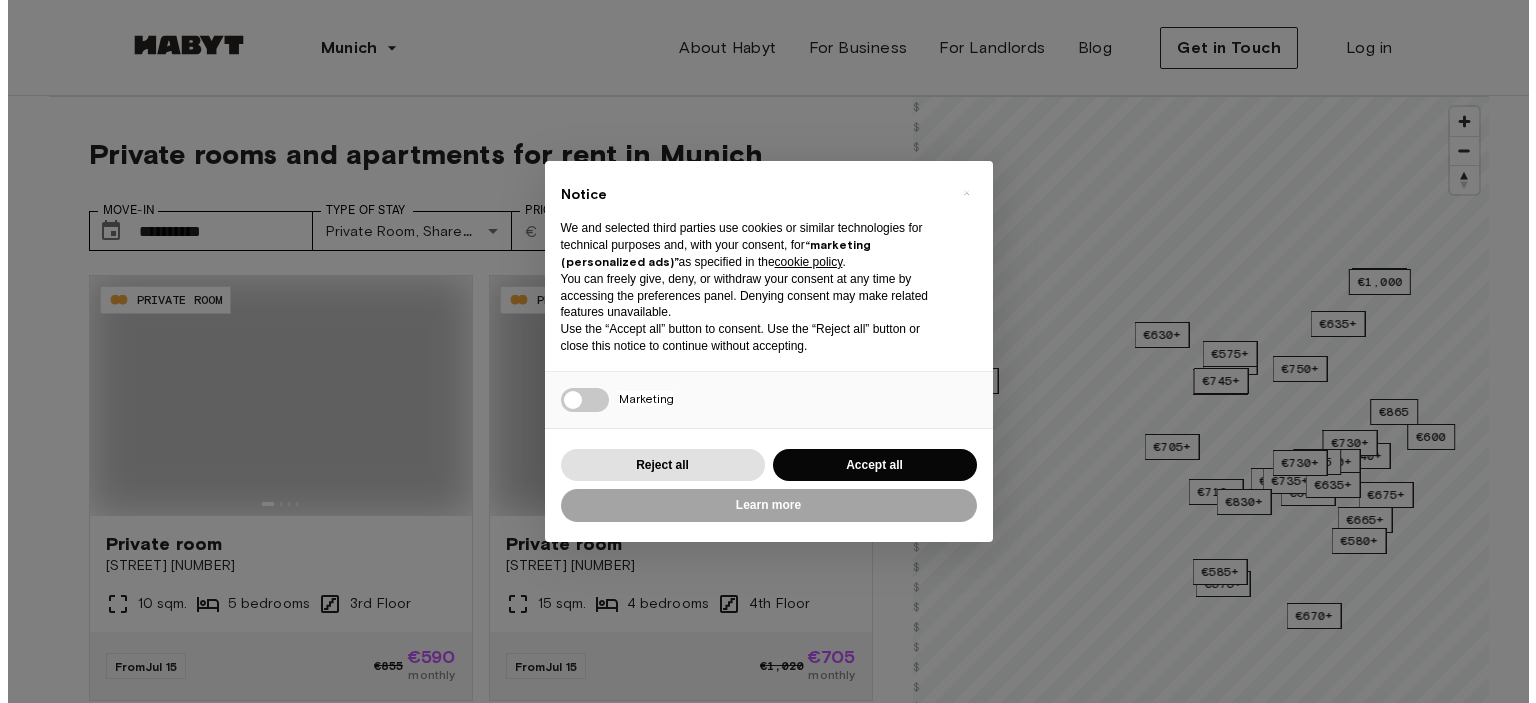 scroll, scrollTop: 0, scrollLeft: 0, axis: both 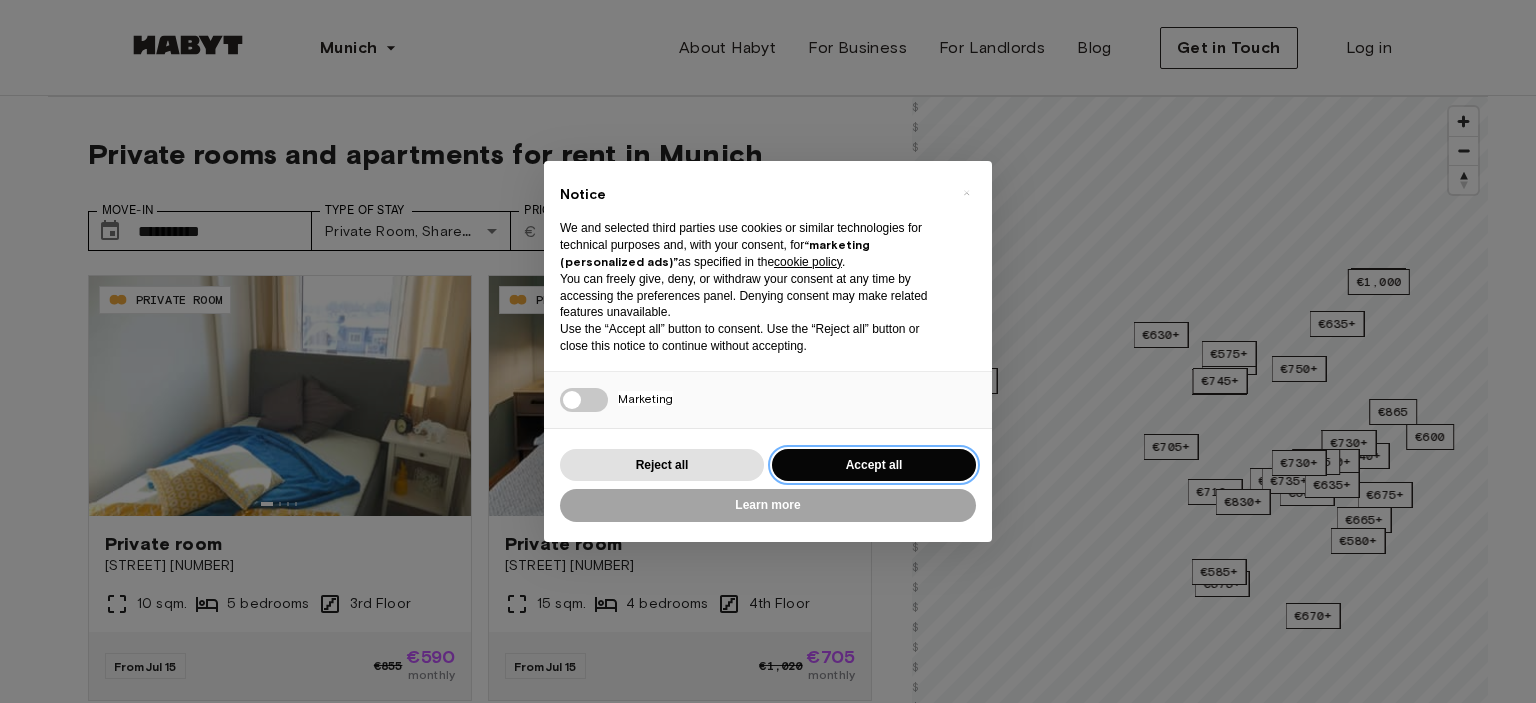 click on "Accept all" at bounding box center [874, 465] 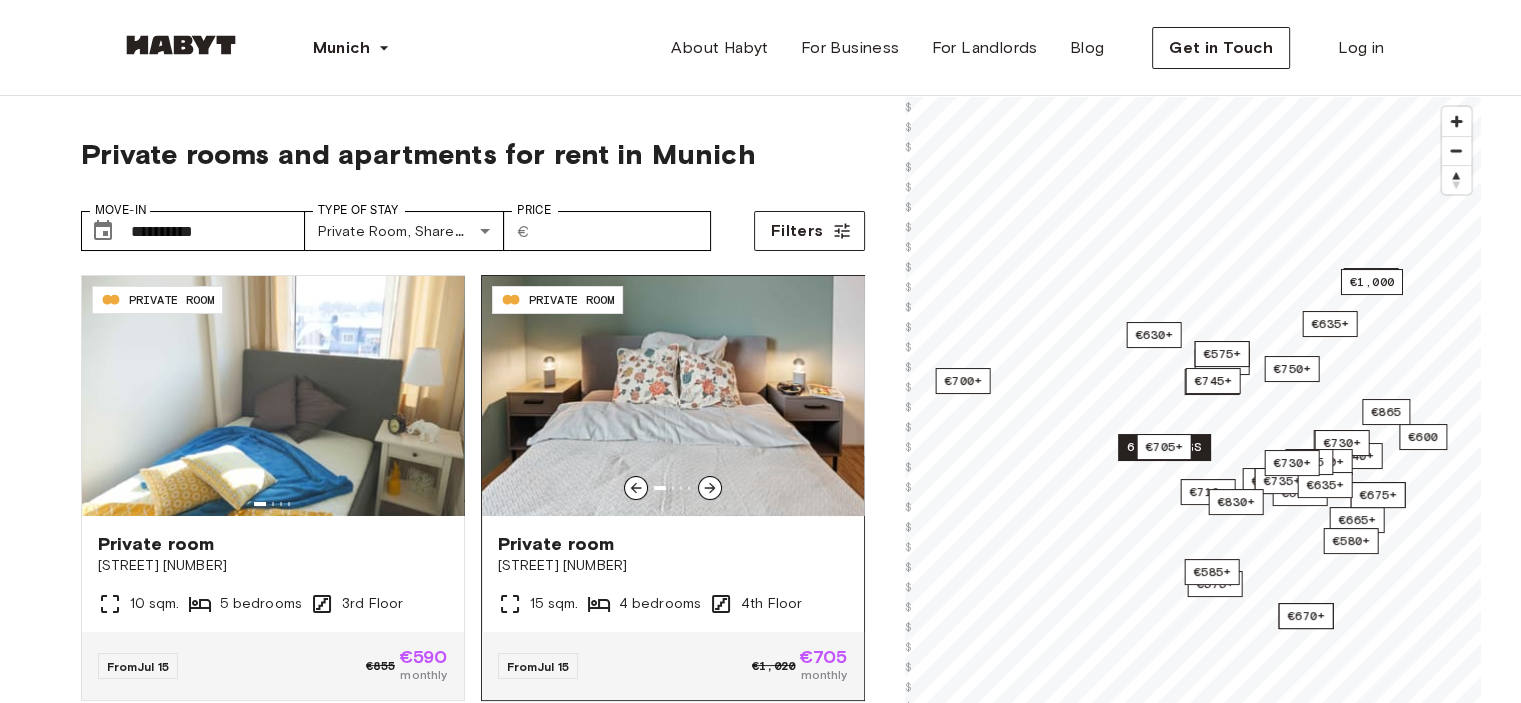 click 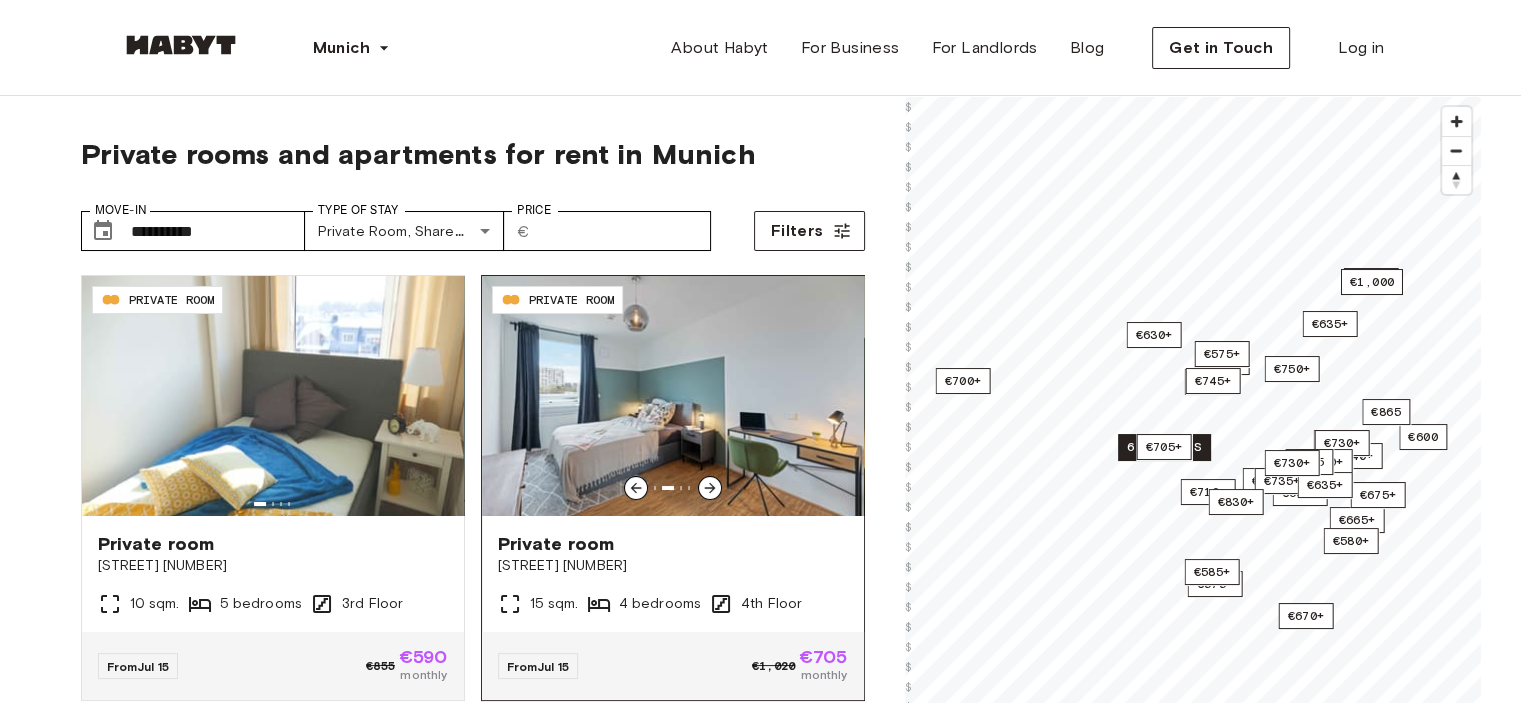 click 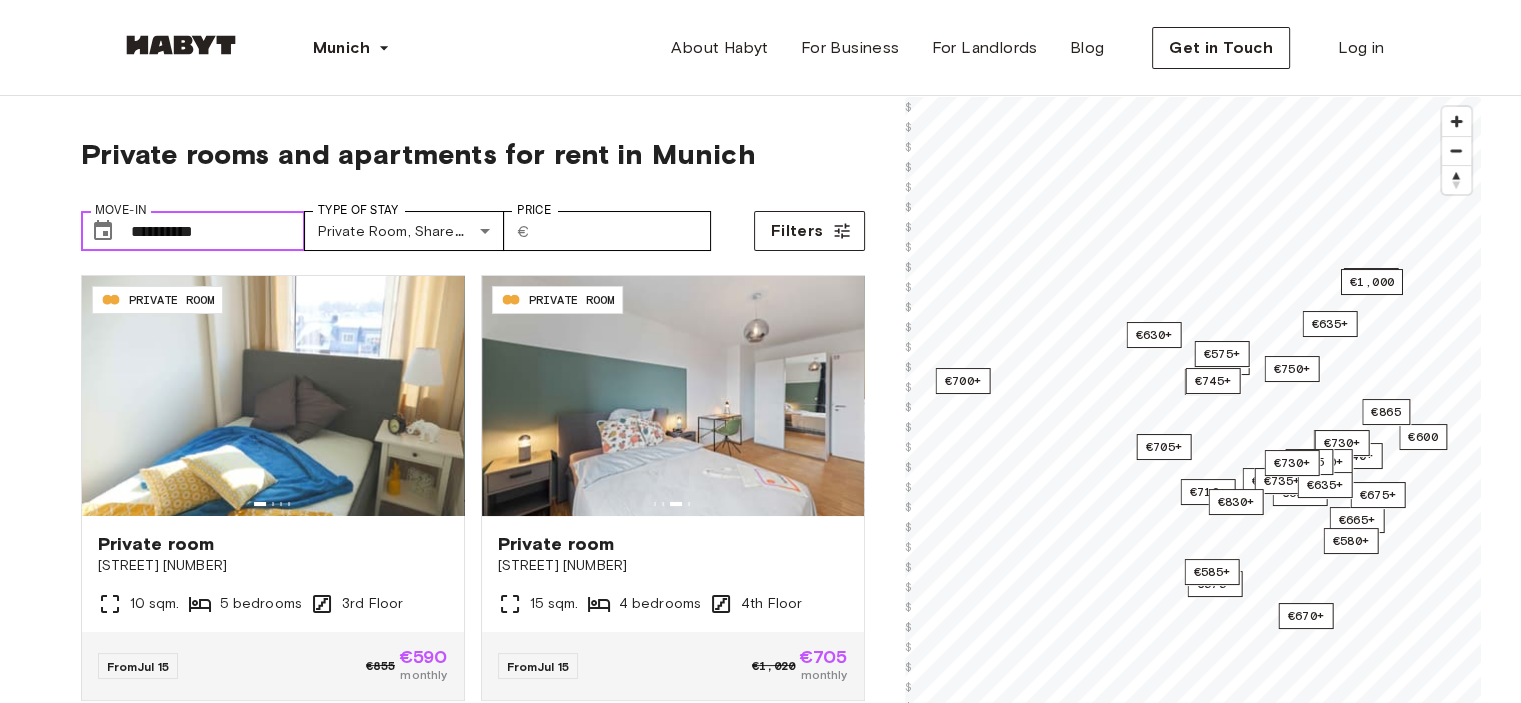 click on "**********" at bounding box center (218, 231) 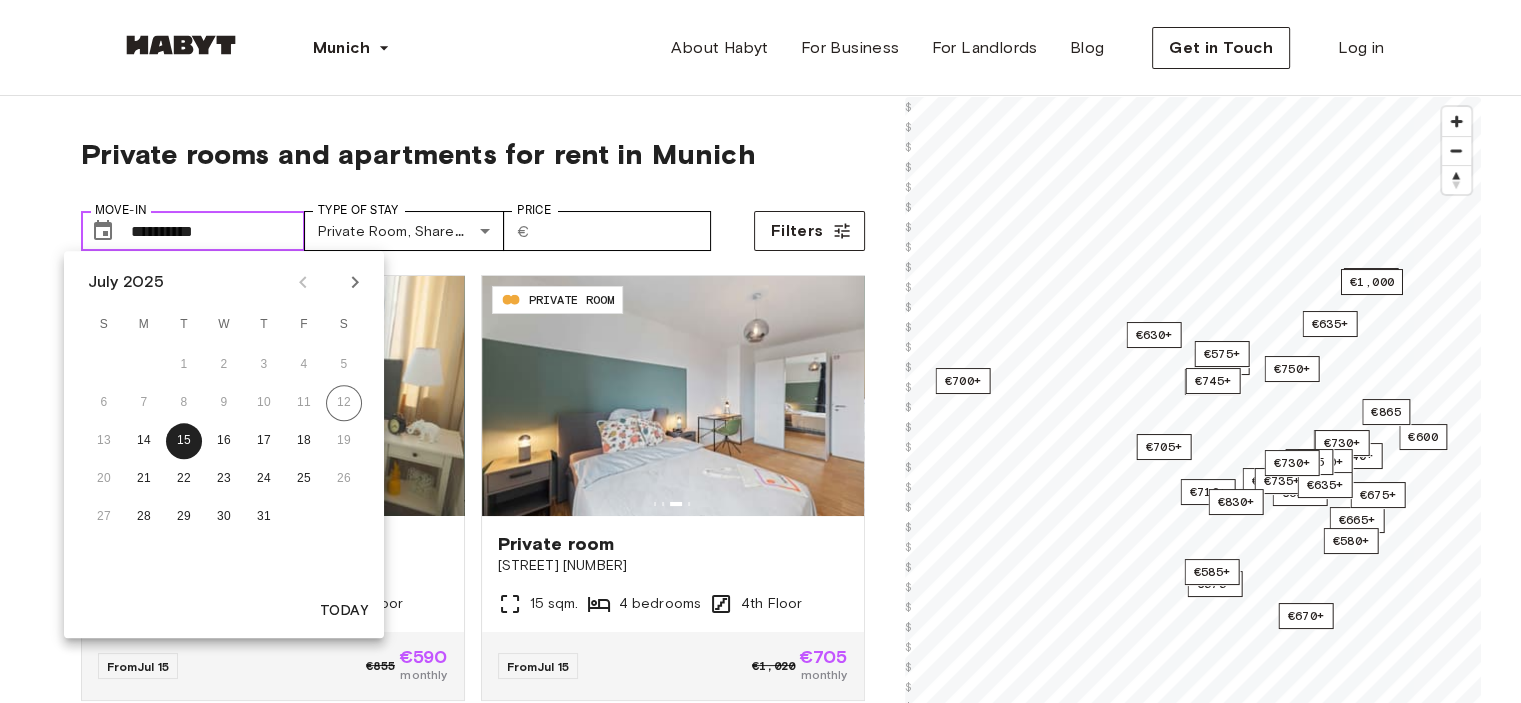 click on "**********" at bounding box center [218, 231] 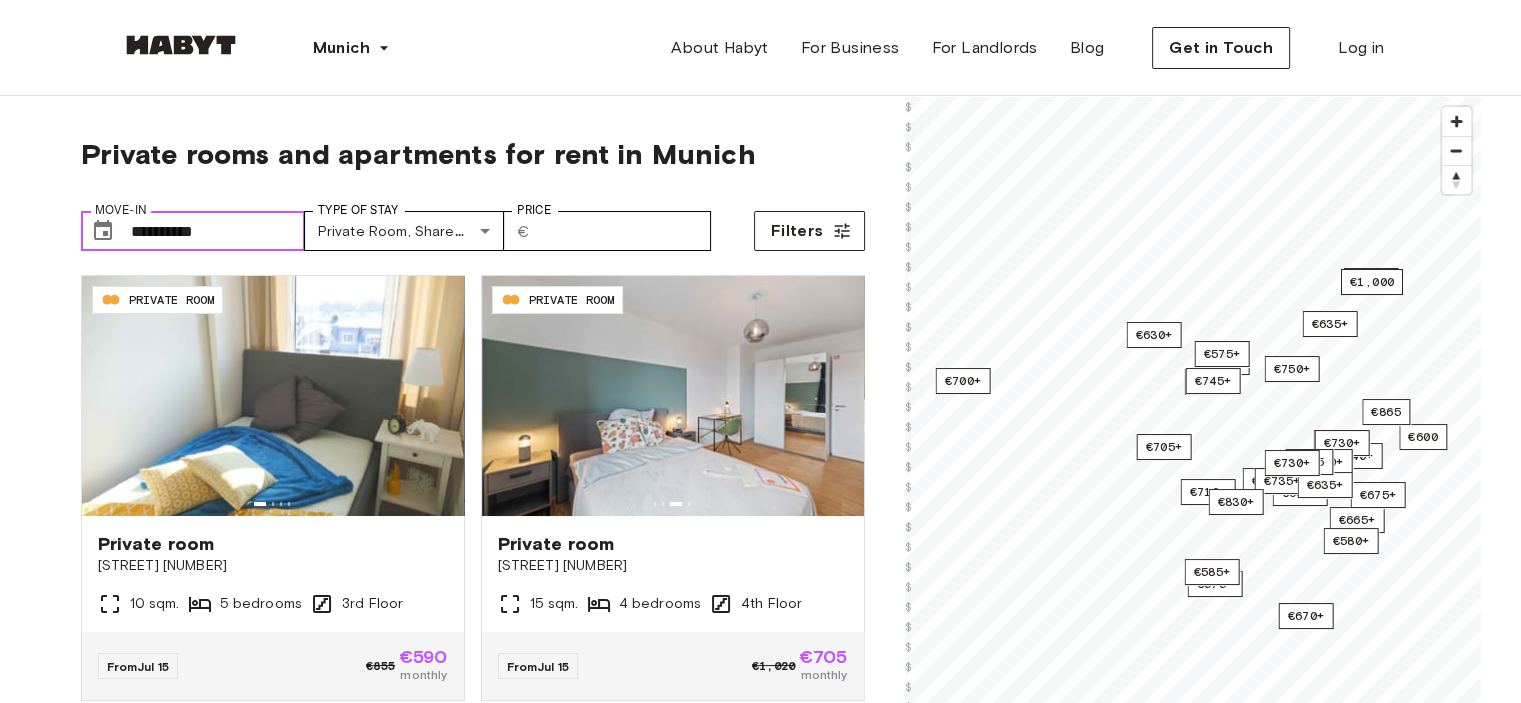 click on "**********" at bounding box center (218, 231) 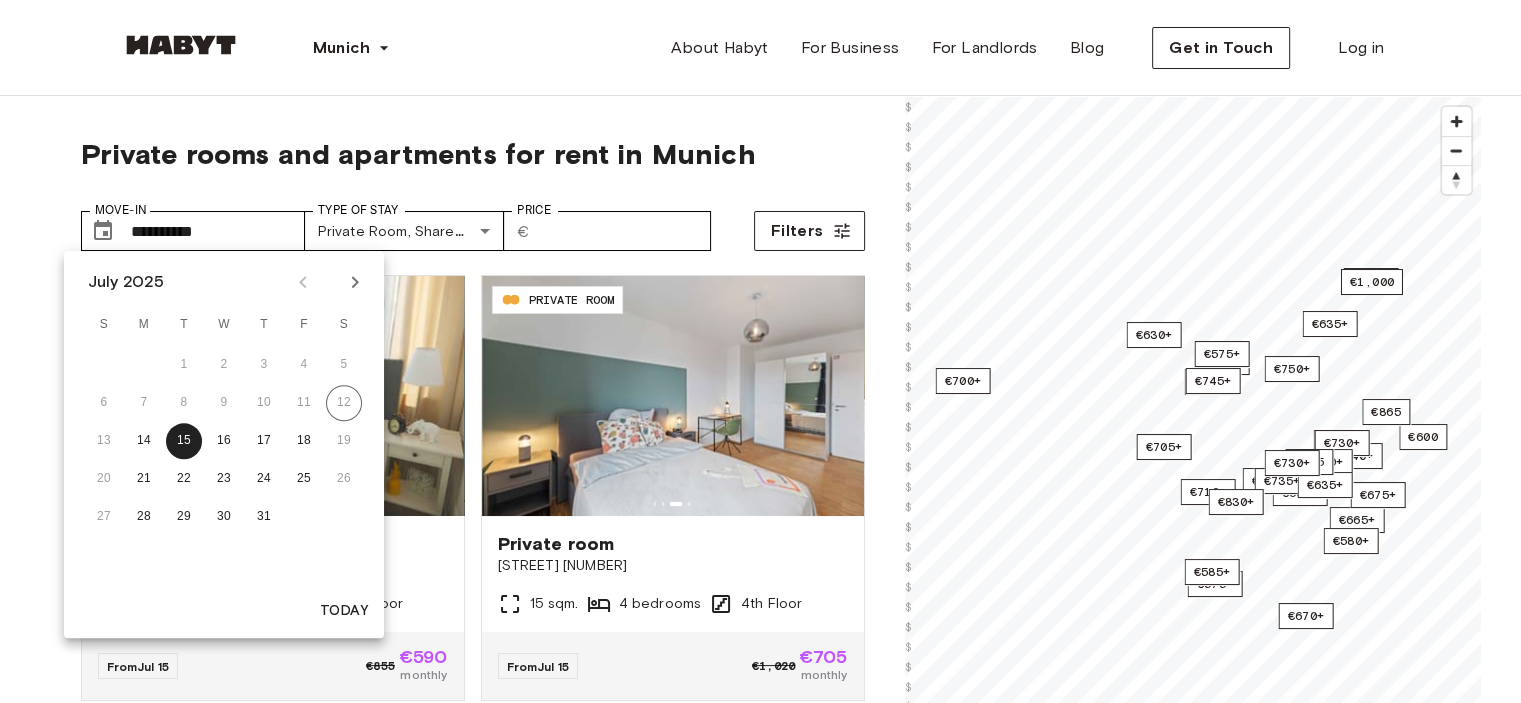 click 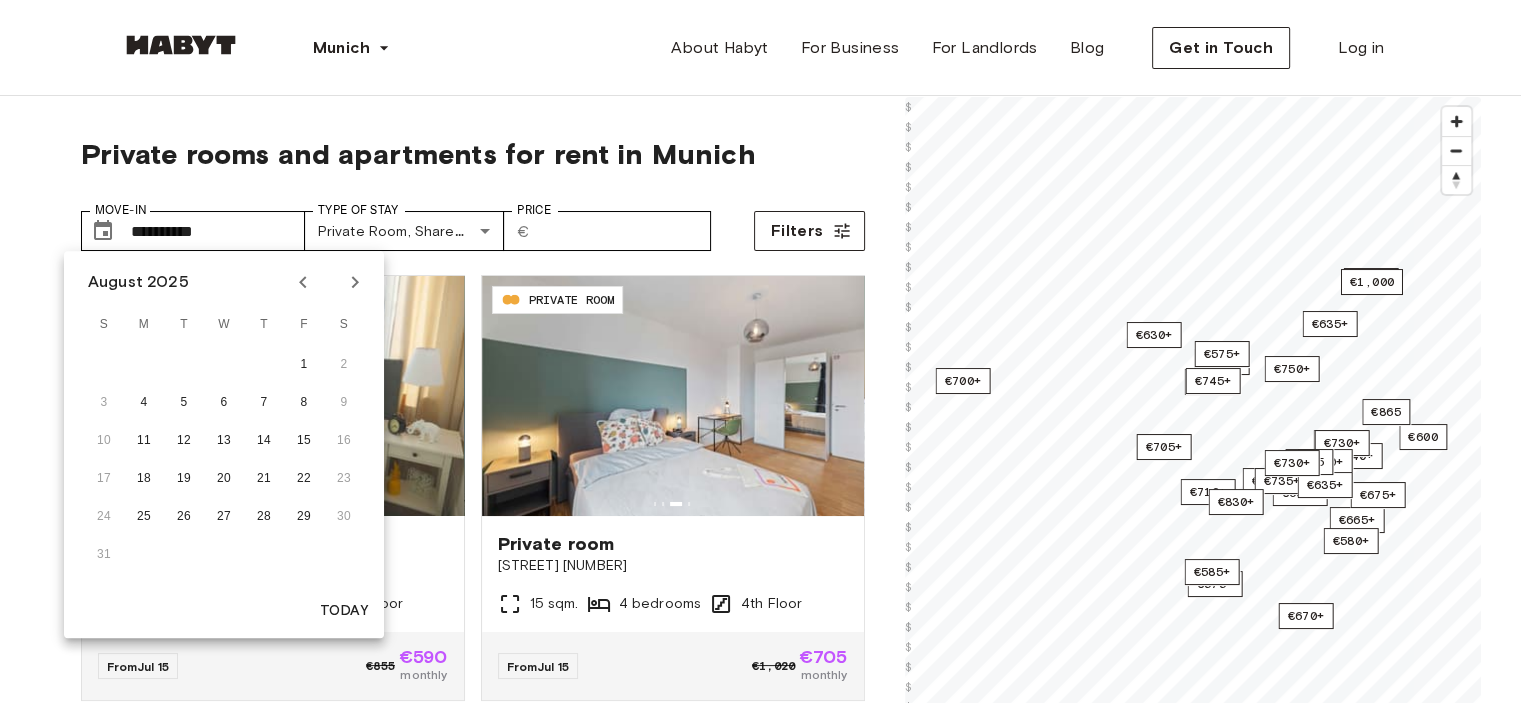 click 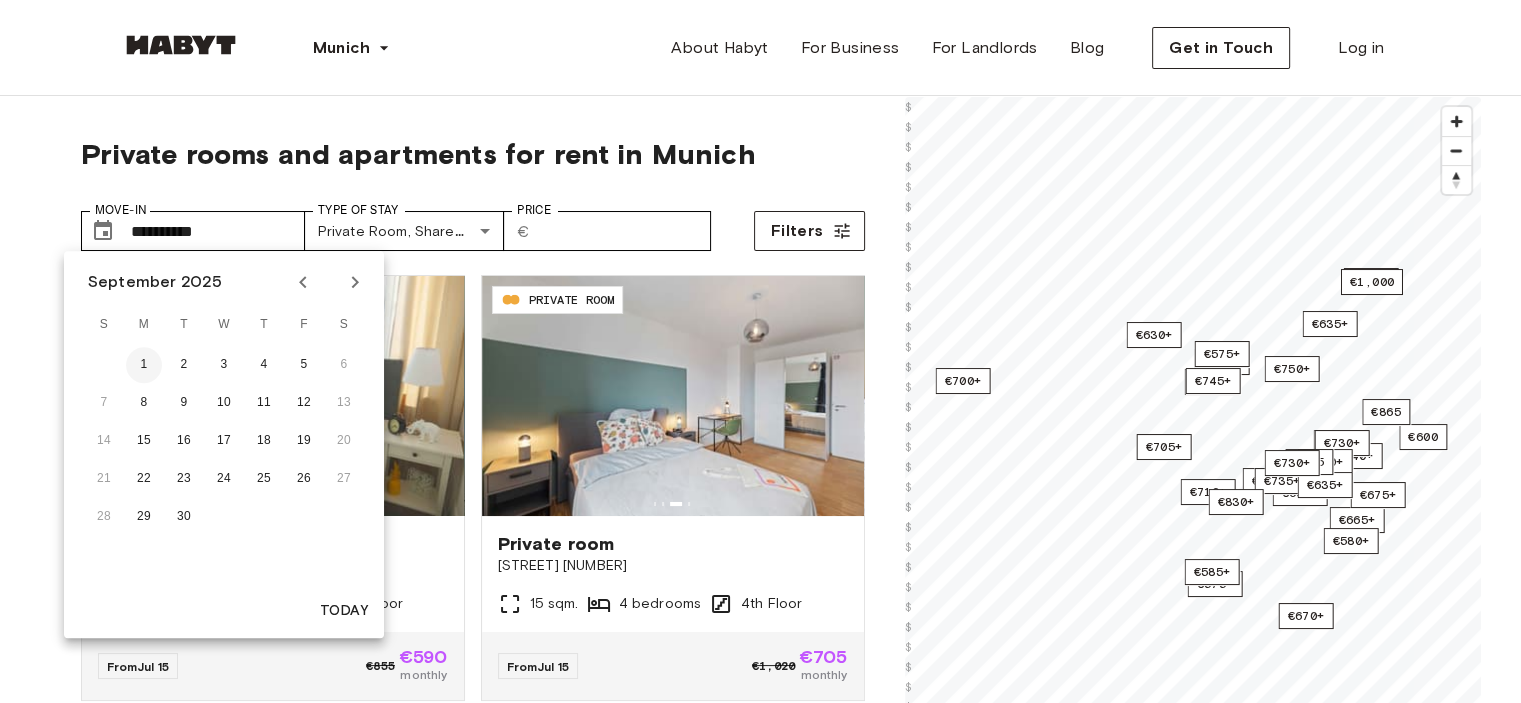 click on "1" at bounding box center [144, 365] 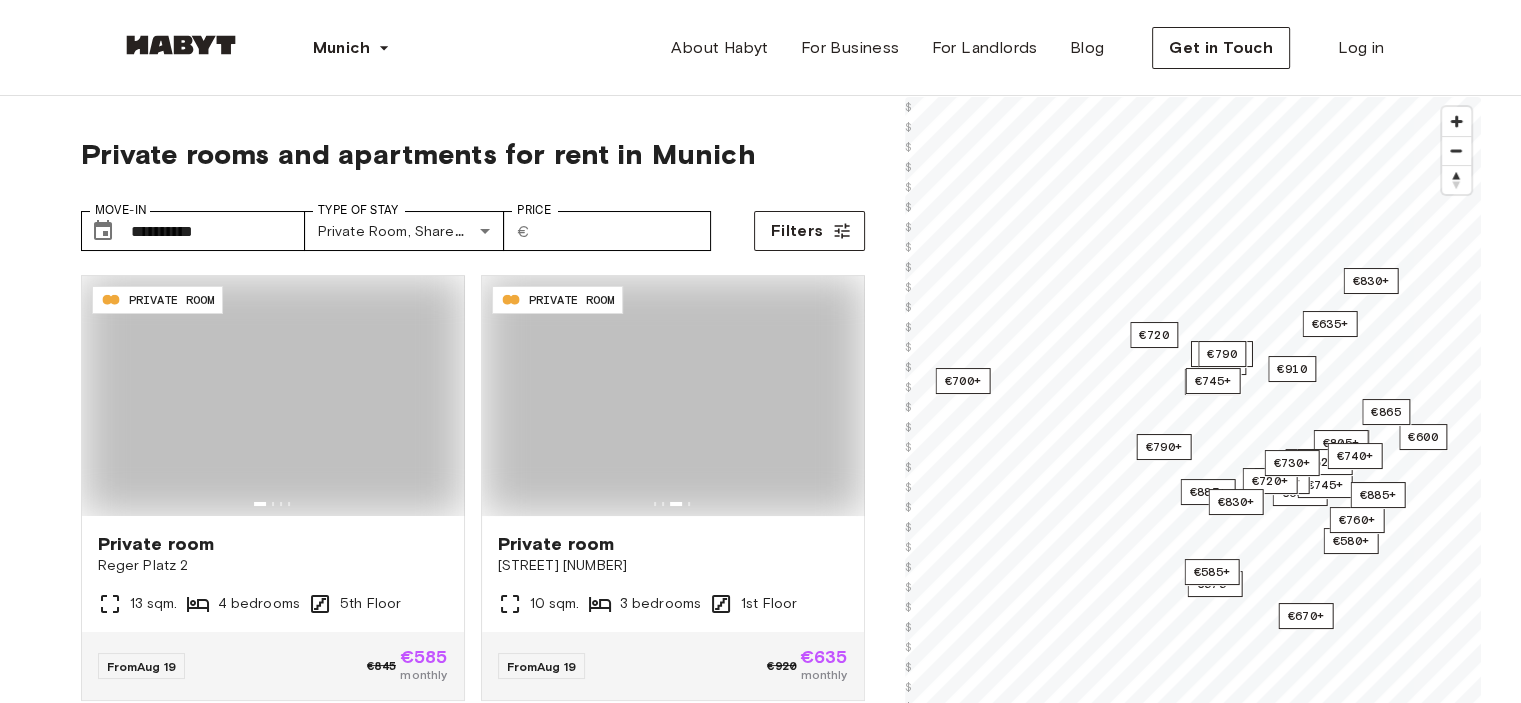 type on "**********" 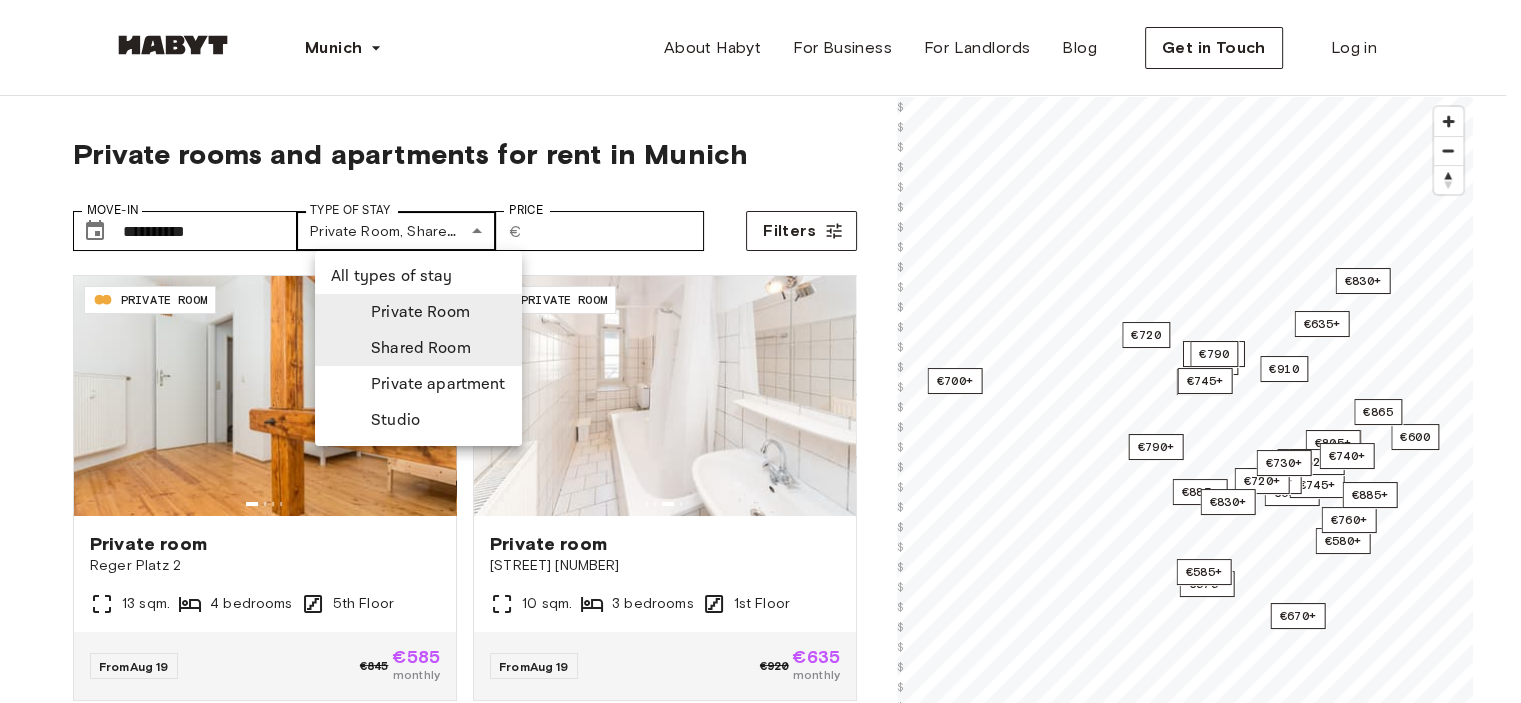 click on "**********" at bounding box center (760, 2395) 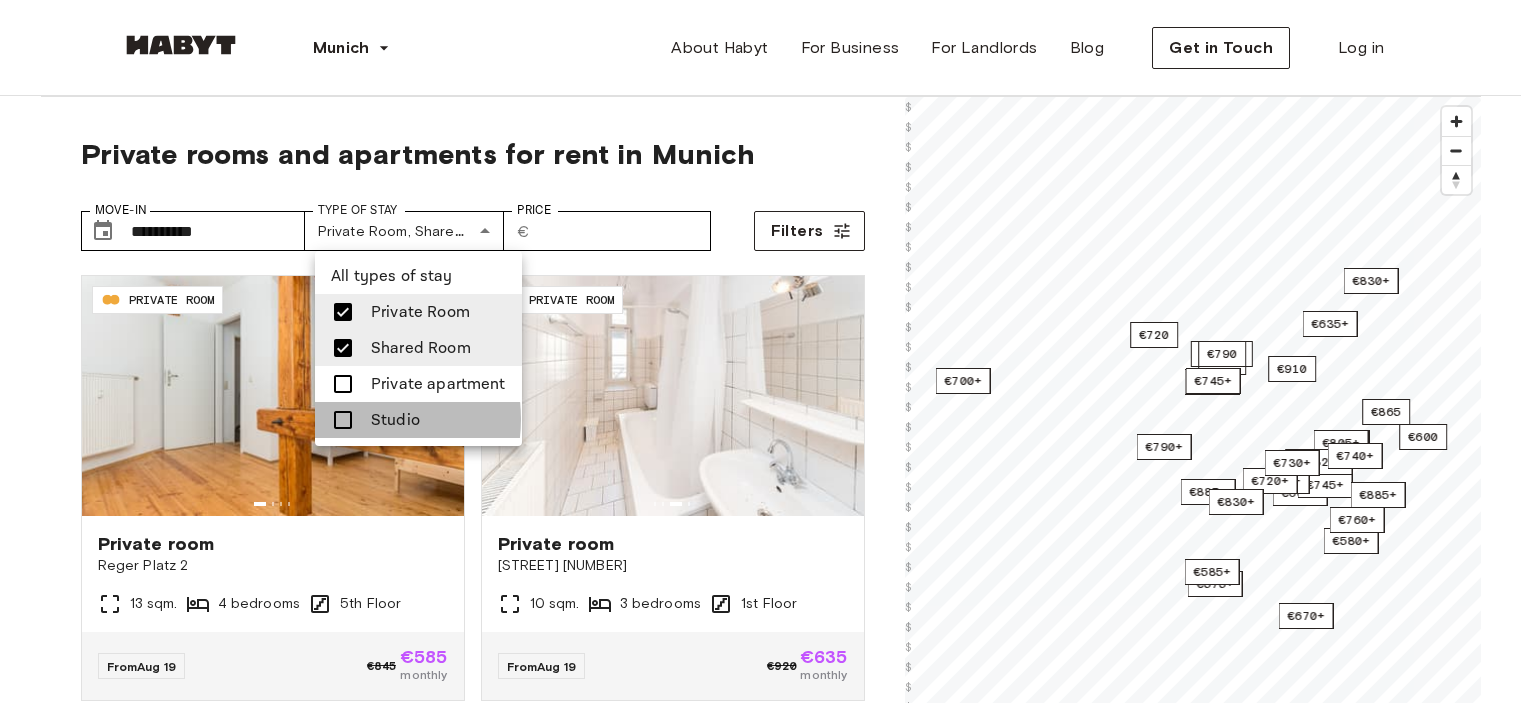 click at bounding box center [343, 420] 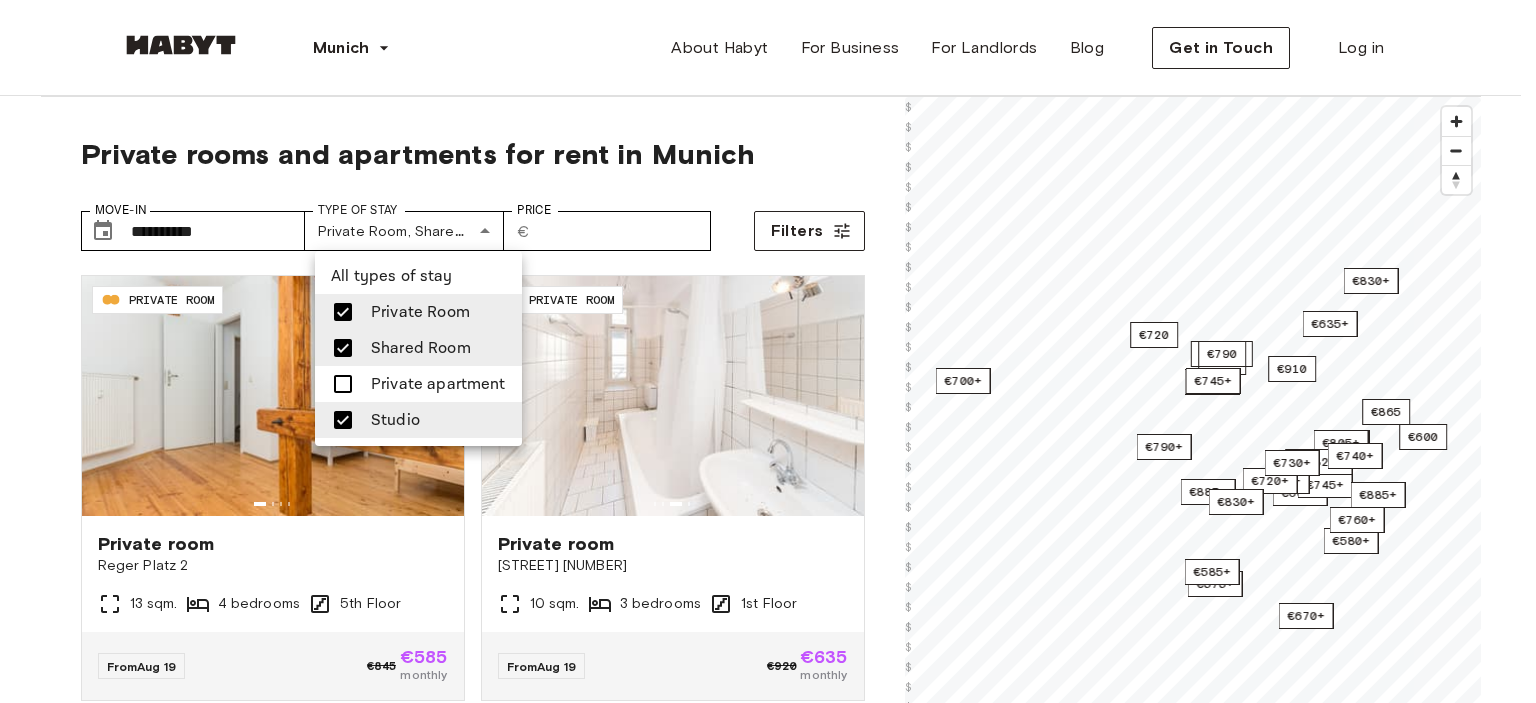 drag, startPoint x: 351, startPoint y: 348, endPoint x: 347, endPoint y: 322, distance: 26.305893 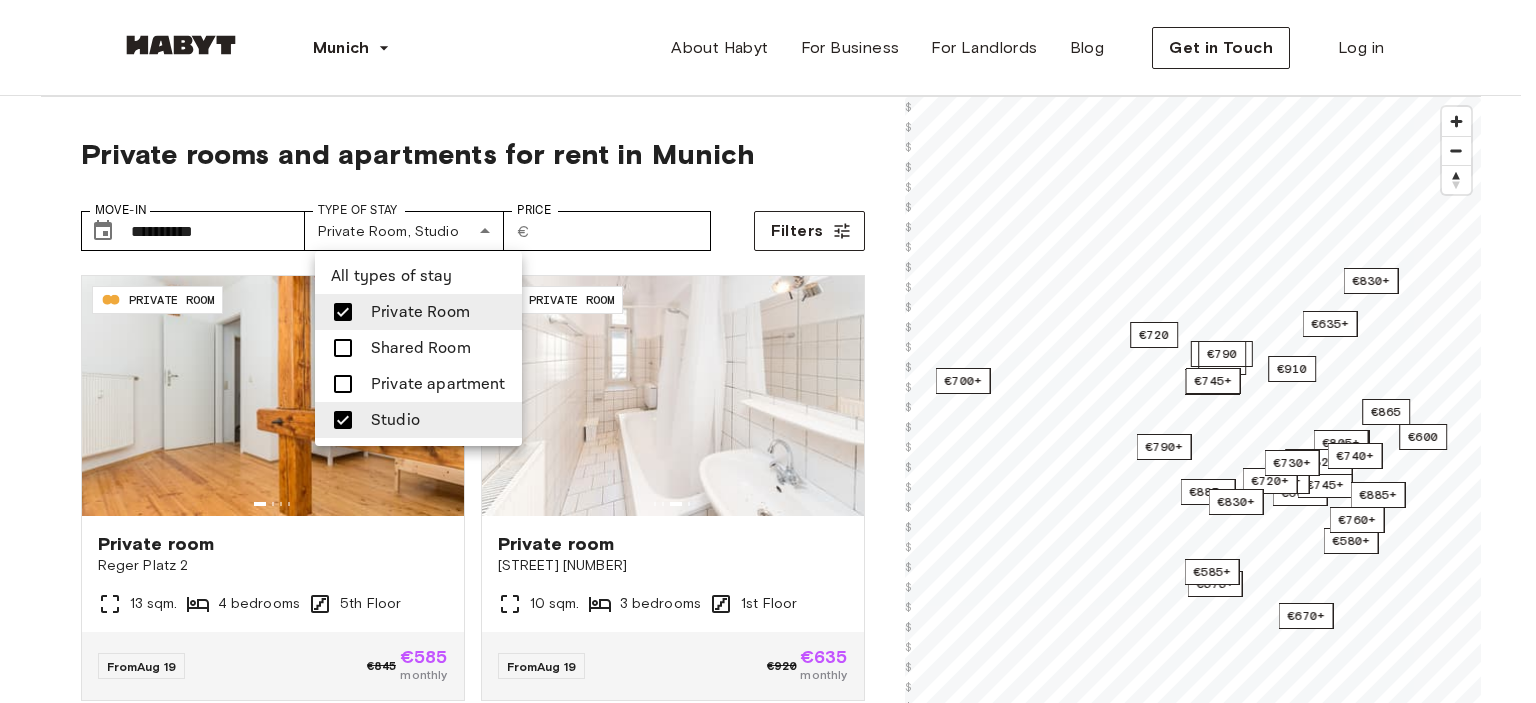 click at bounding box center (343, 312) 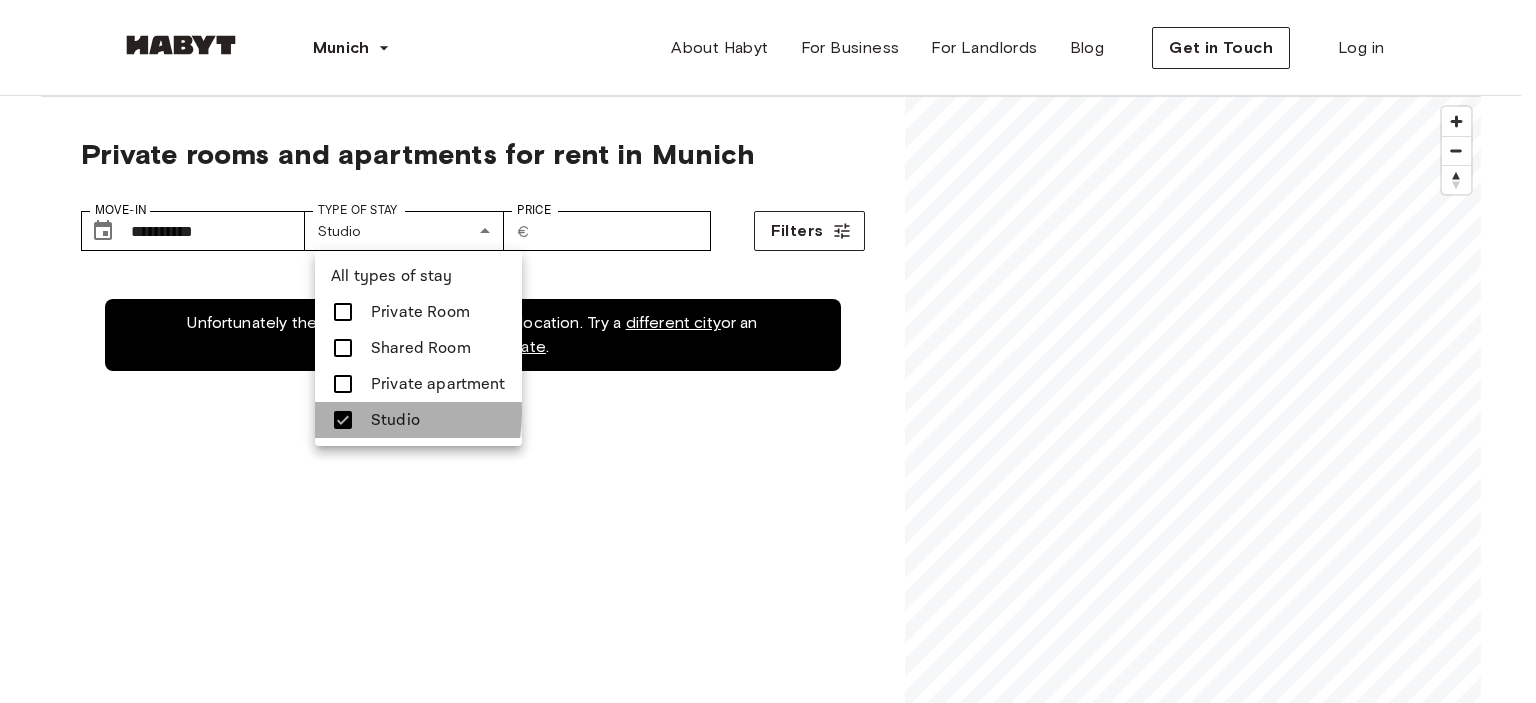 click at bounding box center (343, 420) 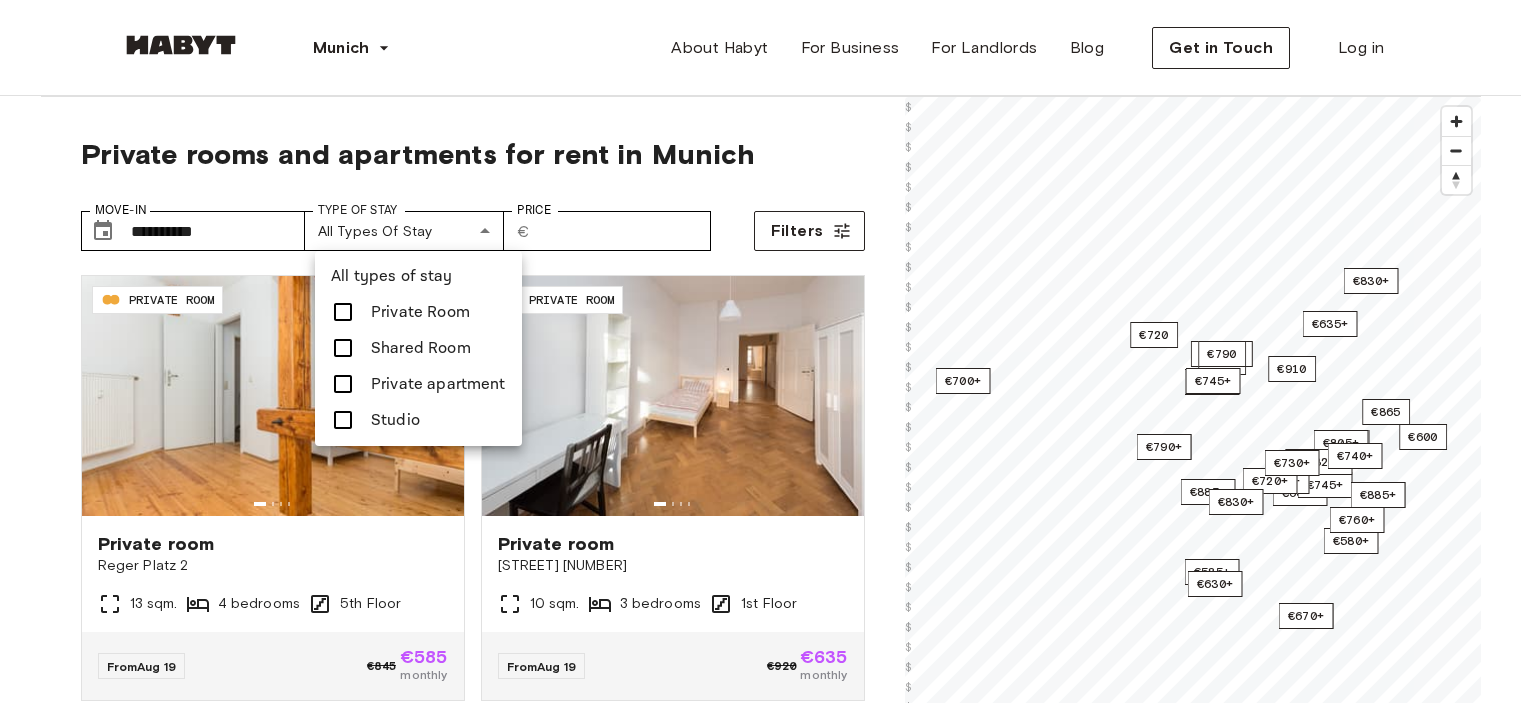 click at bounding box center (349, 312) 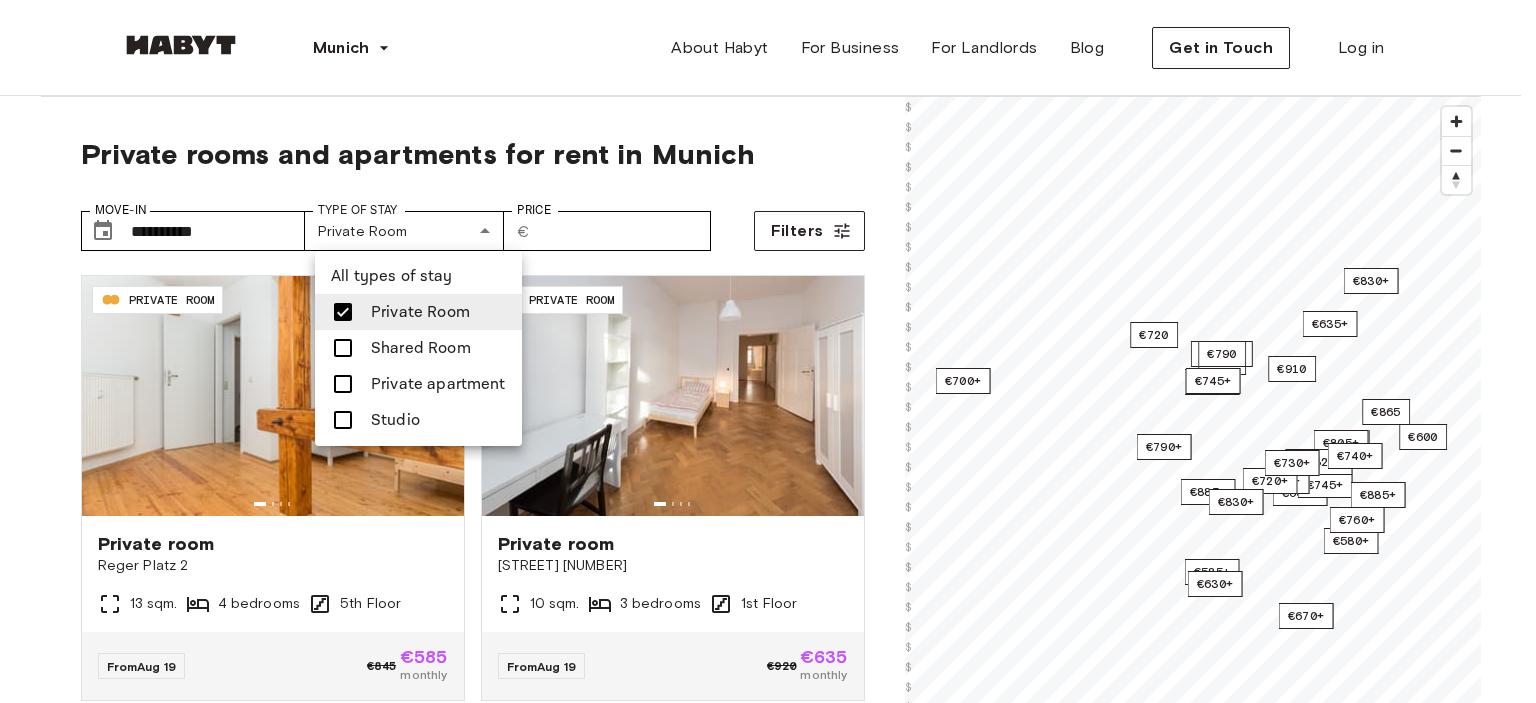 click at bounding box center [768, 351] 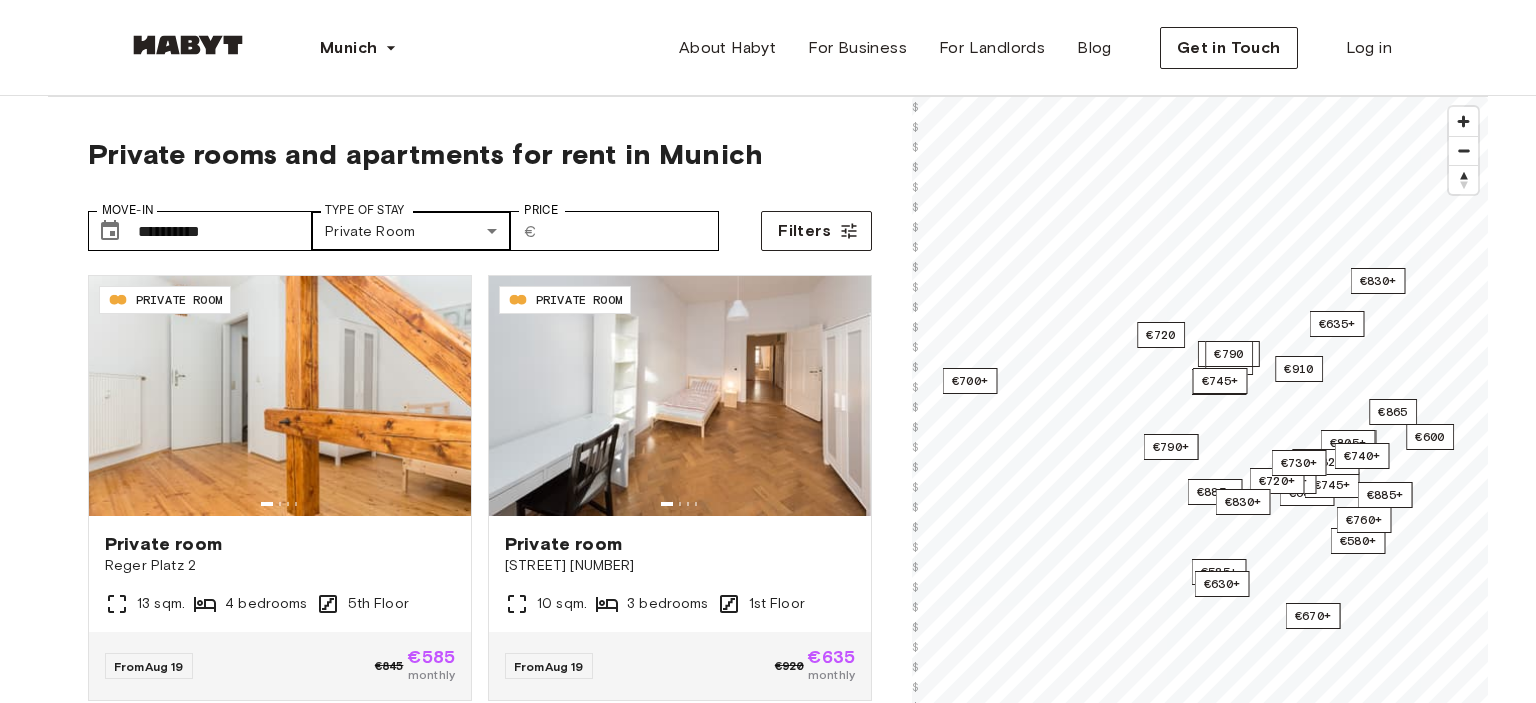 click on "**********" at bounding box center (768, 2395) 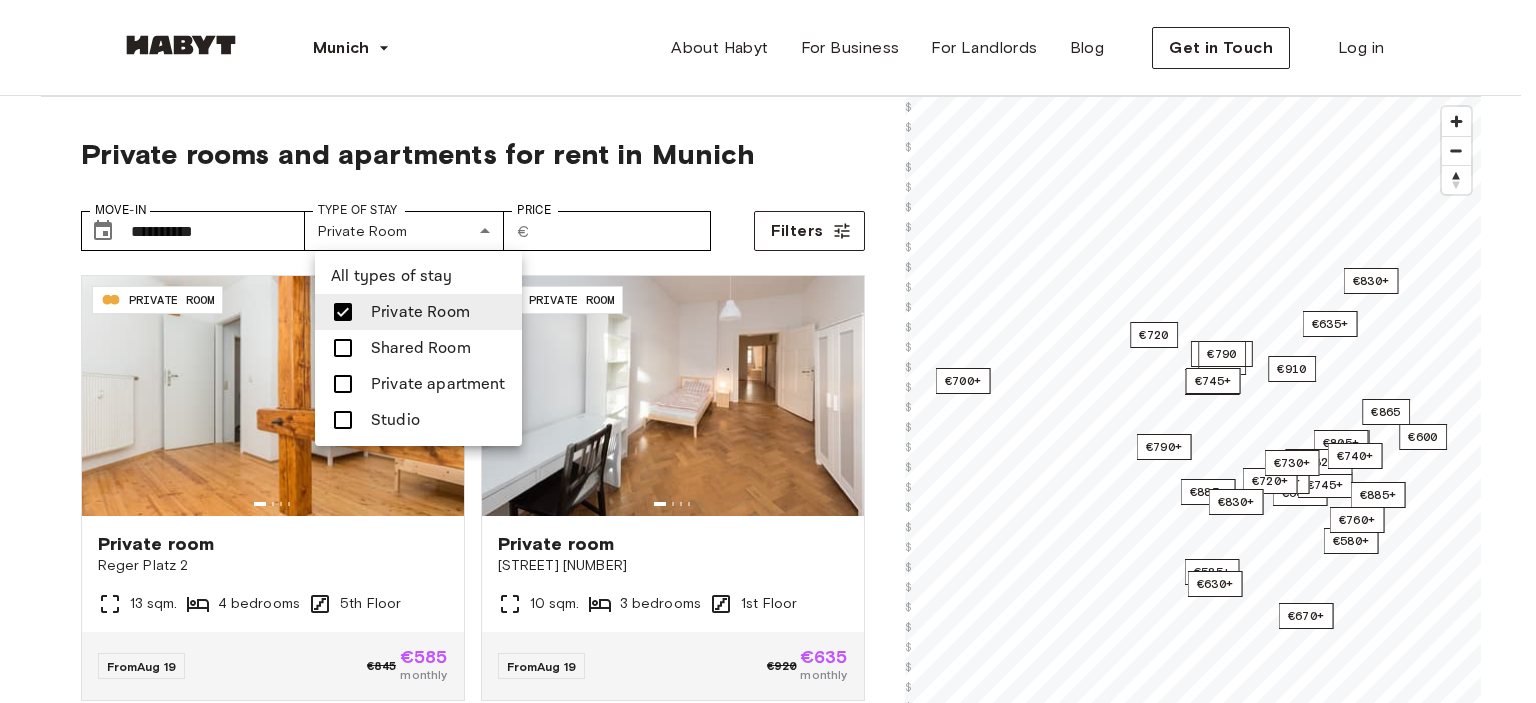 click on "Private apartment" at bounding box center (418, 384) 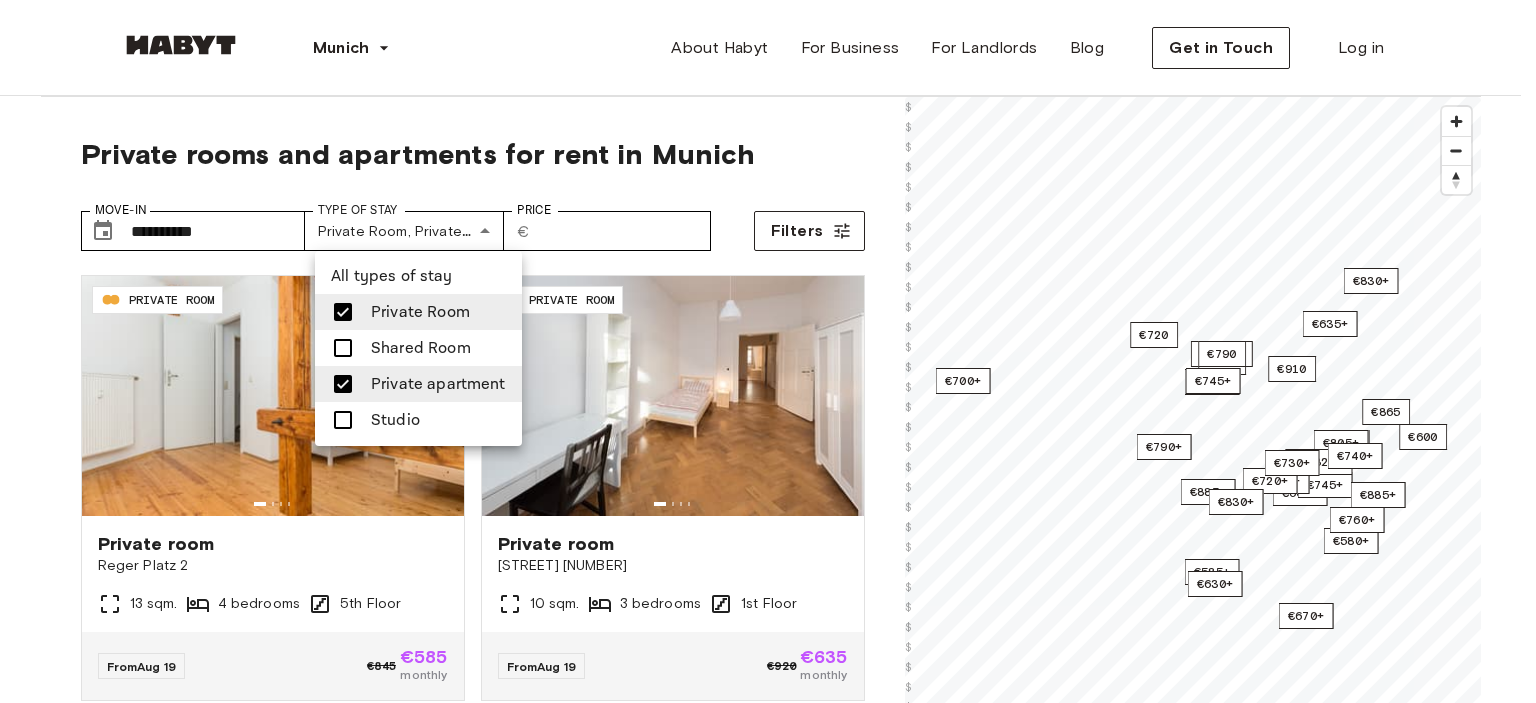 click at bounding box center [343, 312] 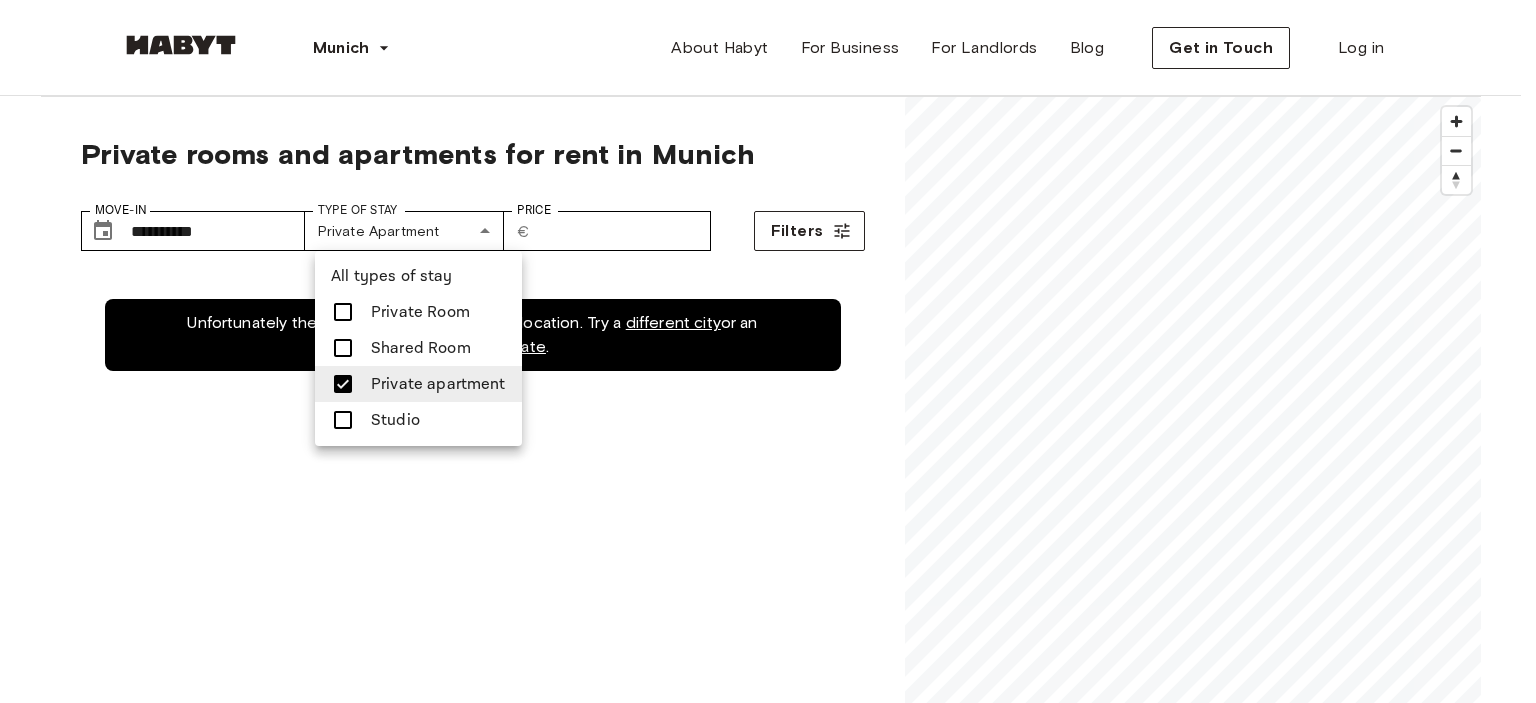 click at bounding box center (343, 312) 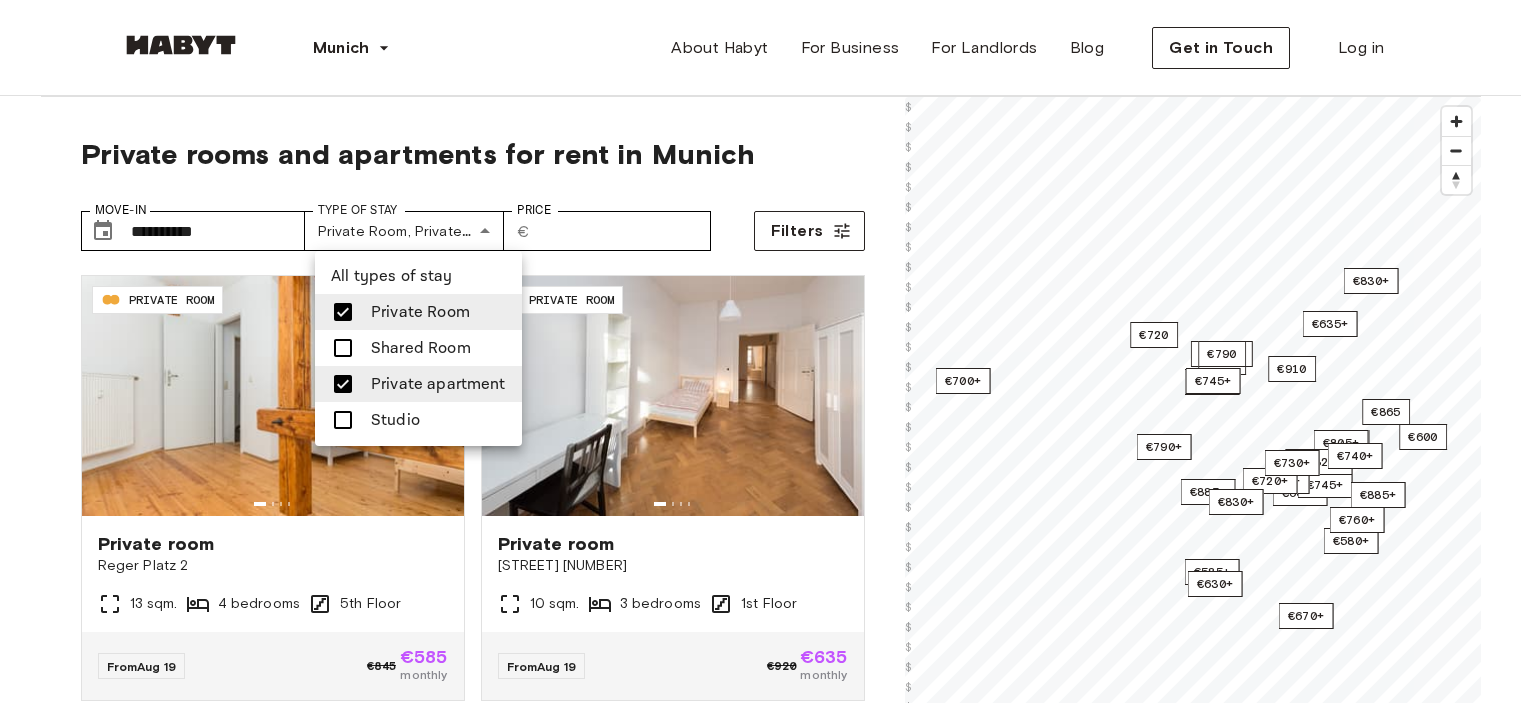click at bounding box center [349, 384] 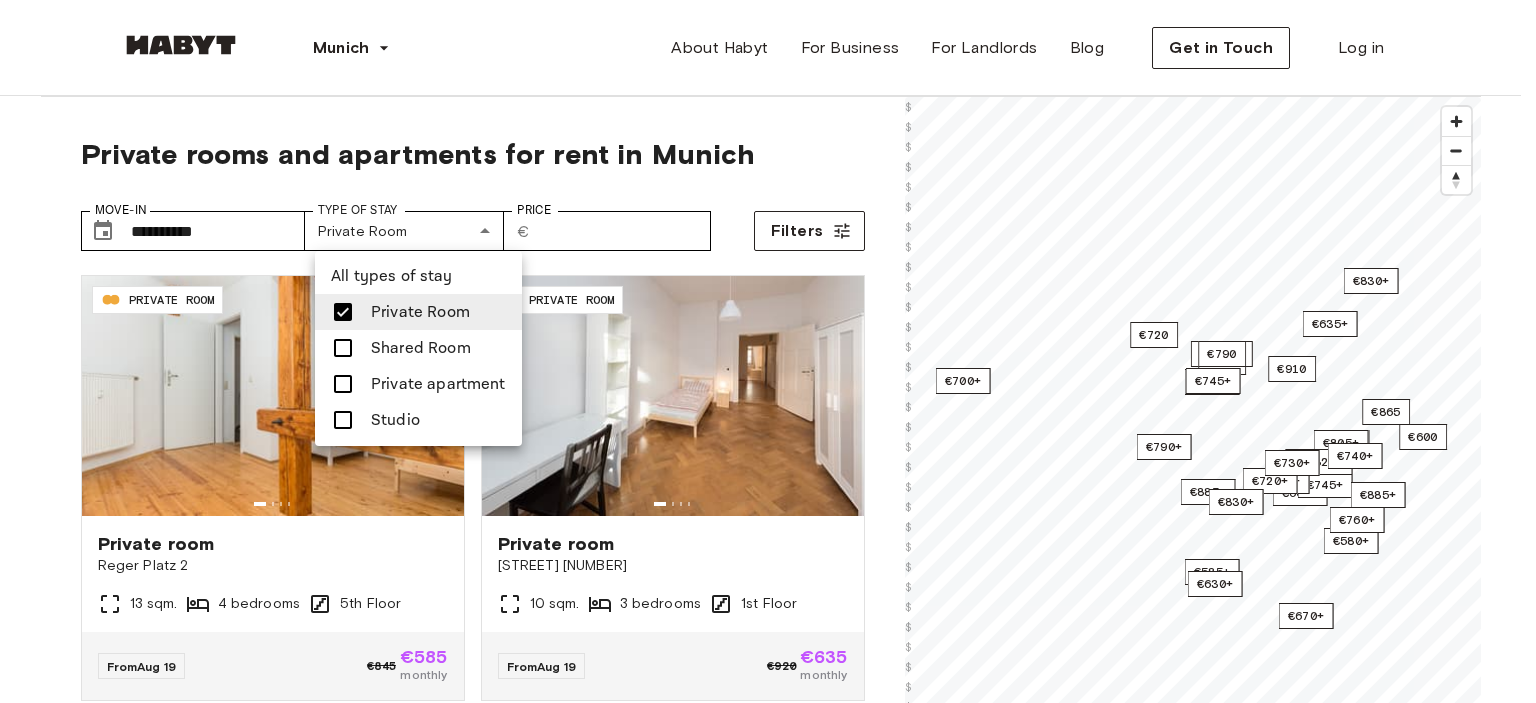 click at bounding box center (768, 351) 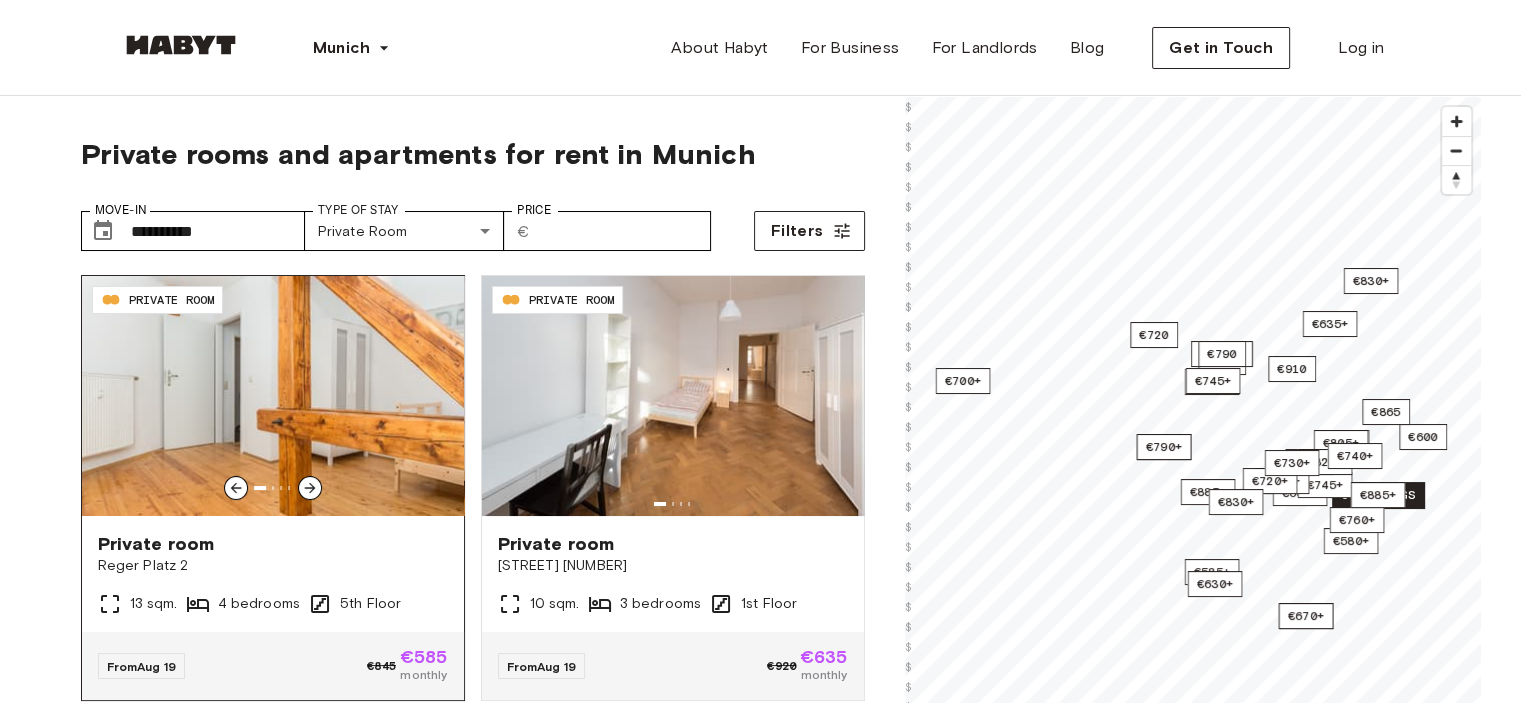 click at bounding box center [310, 488] 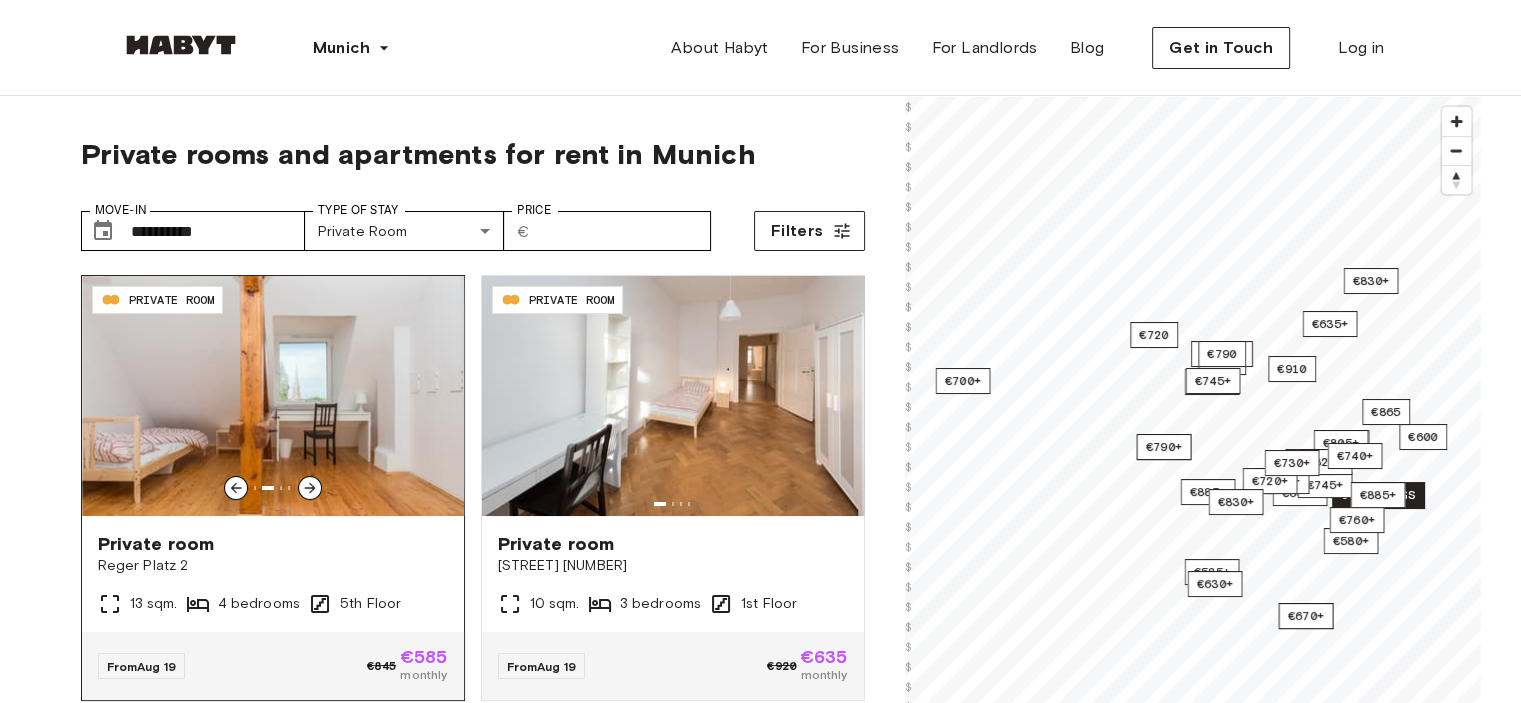 click at bounding box center [310, 488] 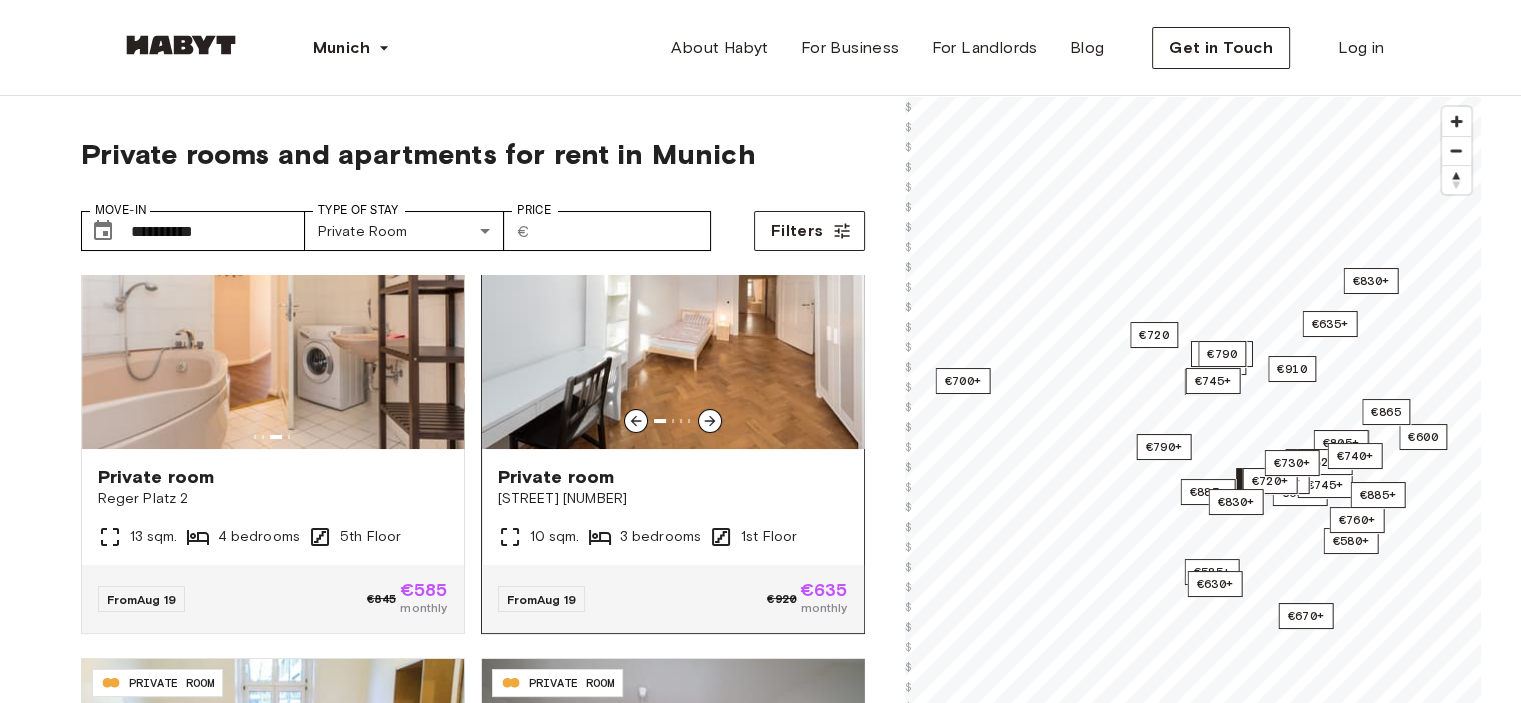 scroll, scrollTop: 100, scrollLeft: 0, axis: vertical 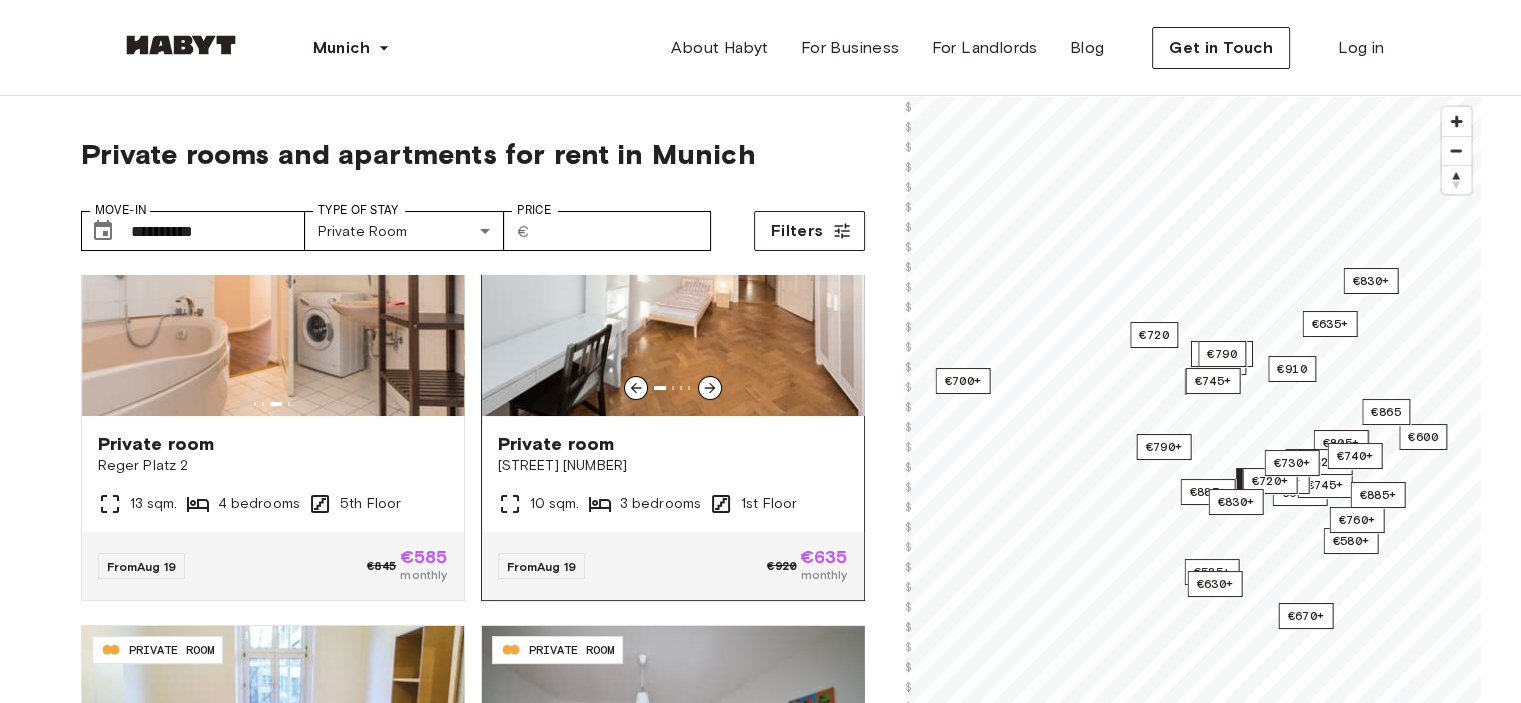 click at bounding box center [710, 388] 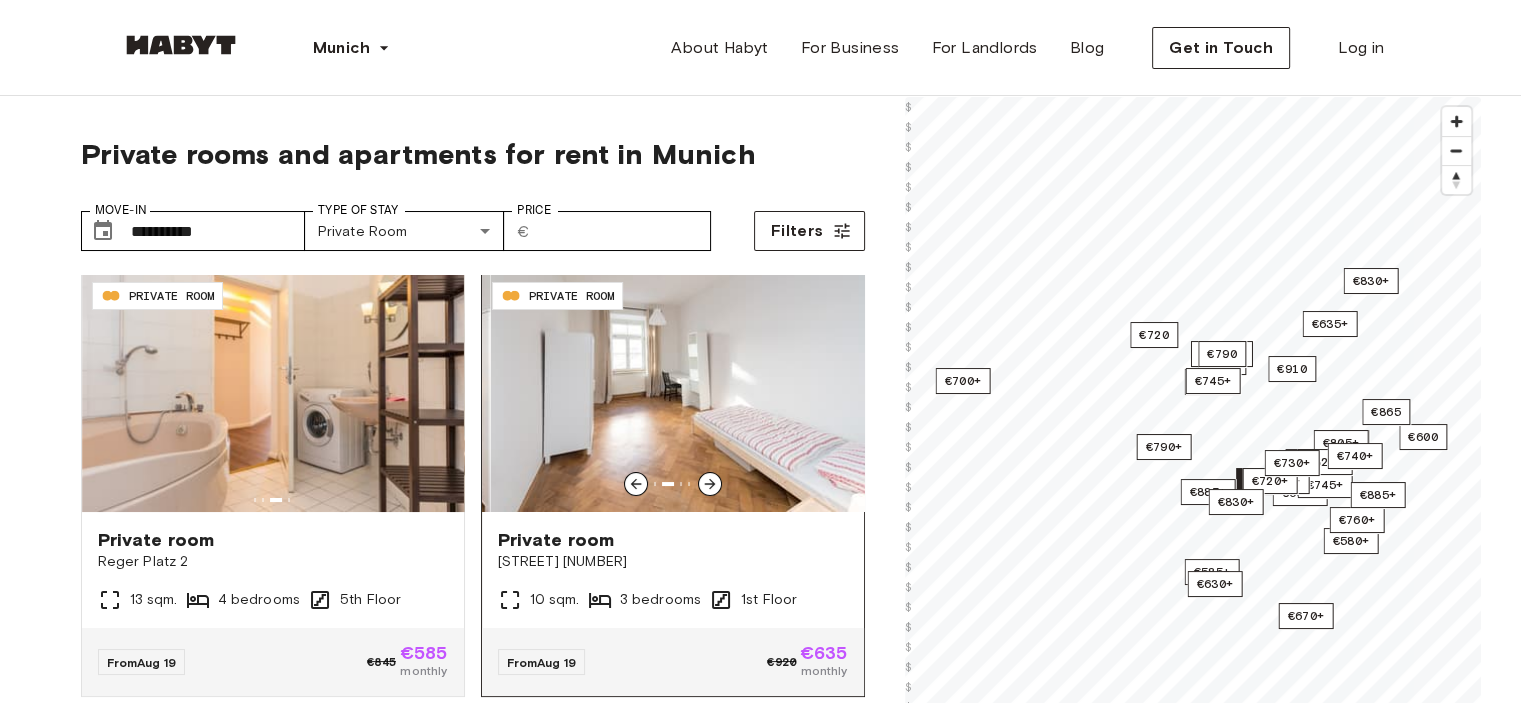 scroll, scrollTop: 0, scrollLeft: 0, axis: both 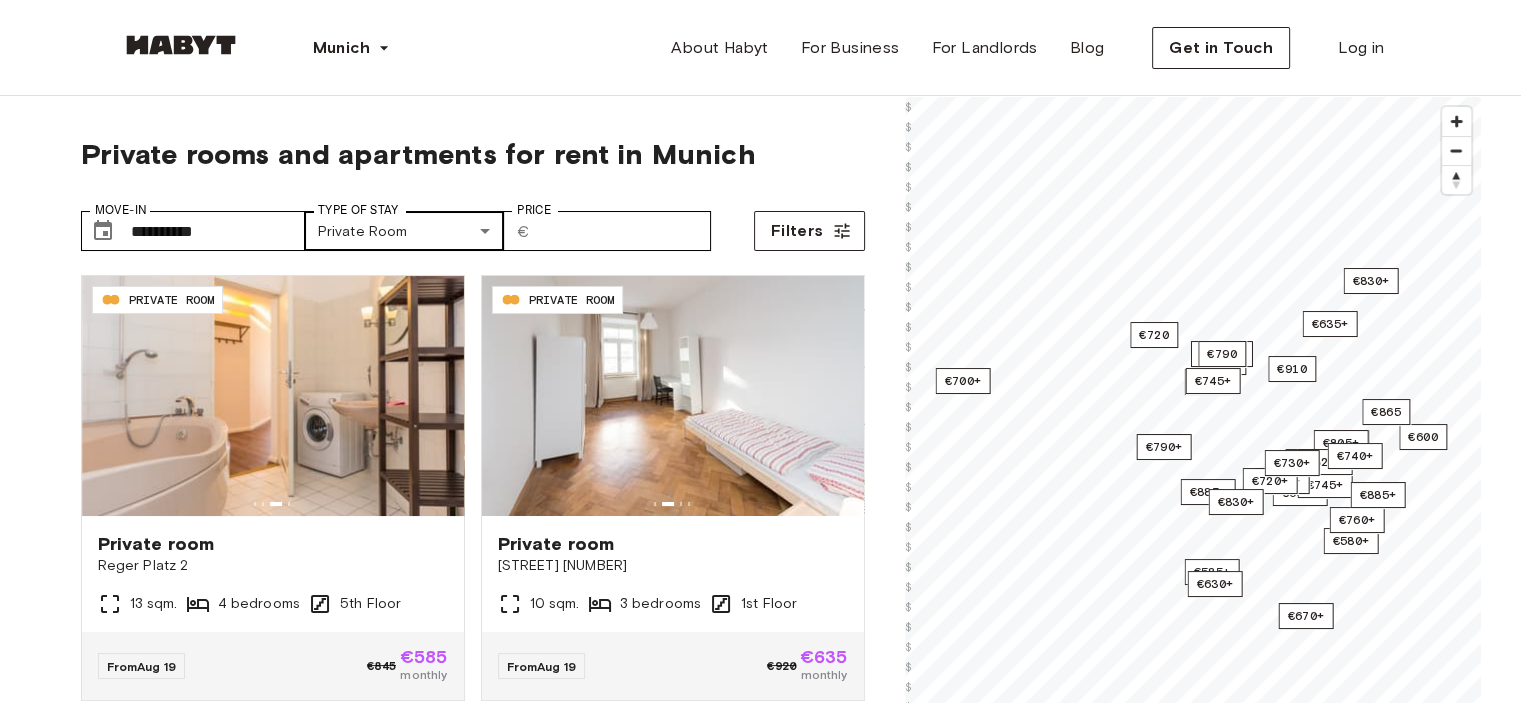 click on "**********" at bounding box center (760, 2395) 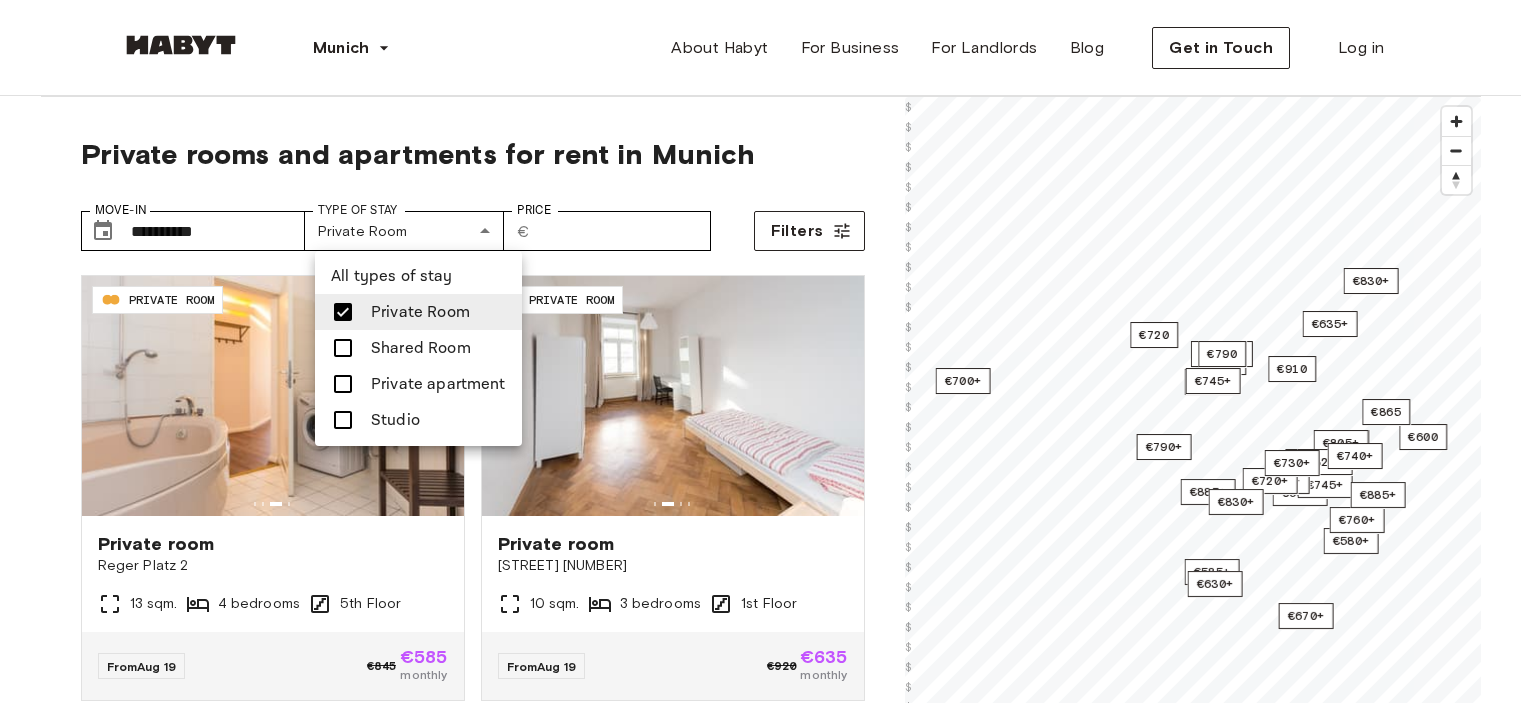 click on "Shared Room" at bounding box center [421, 348] 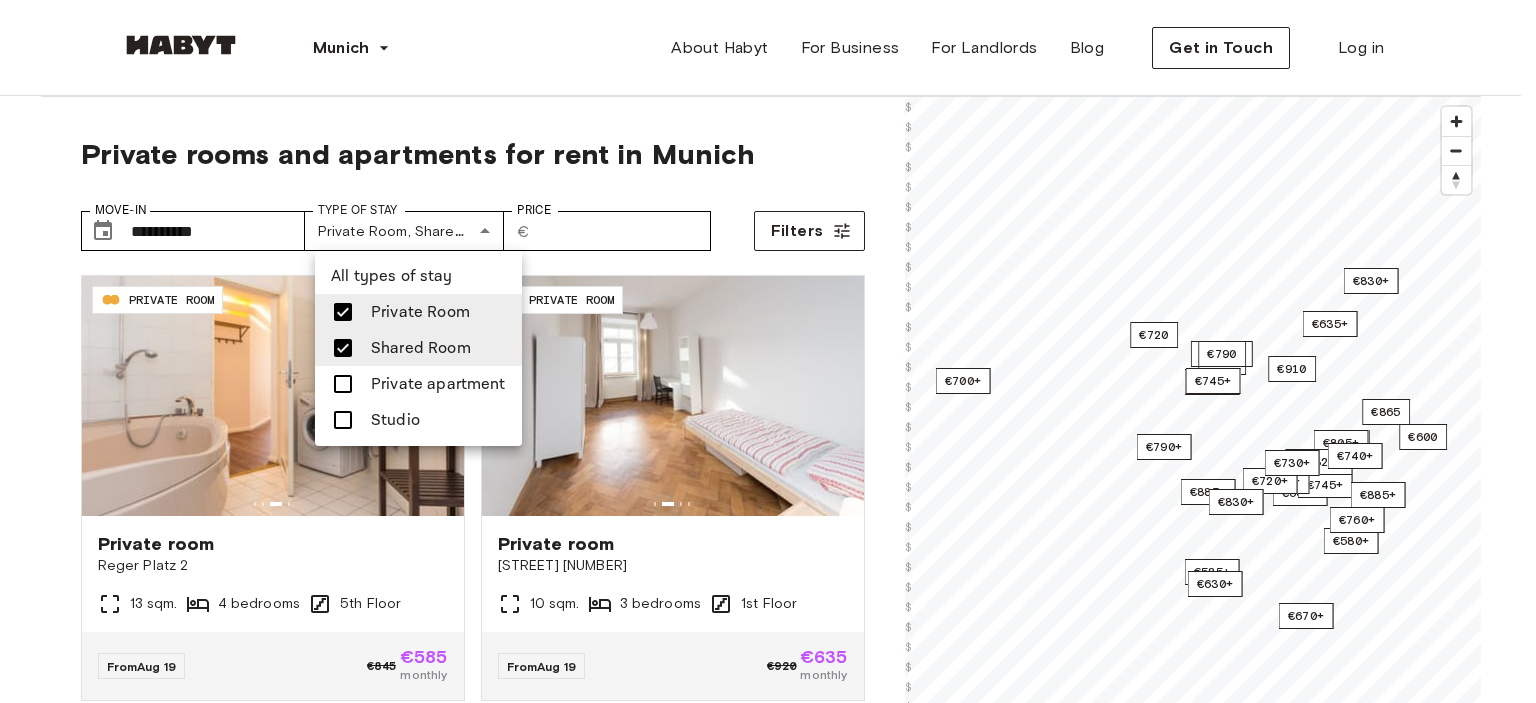 click at bounding box center [768, 351] 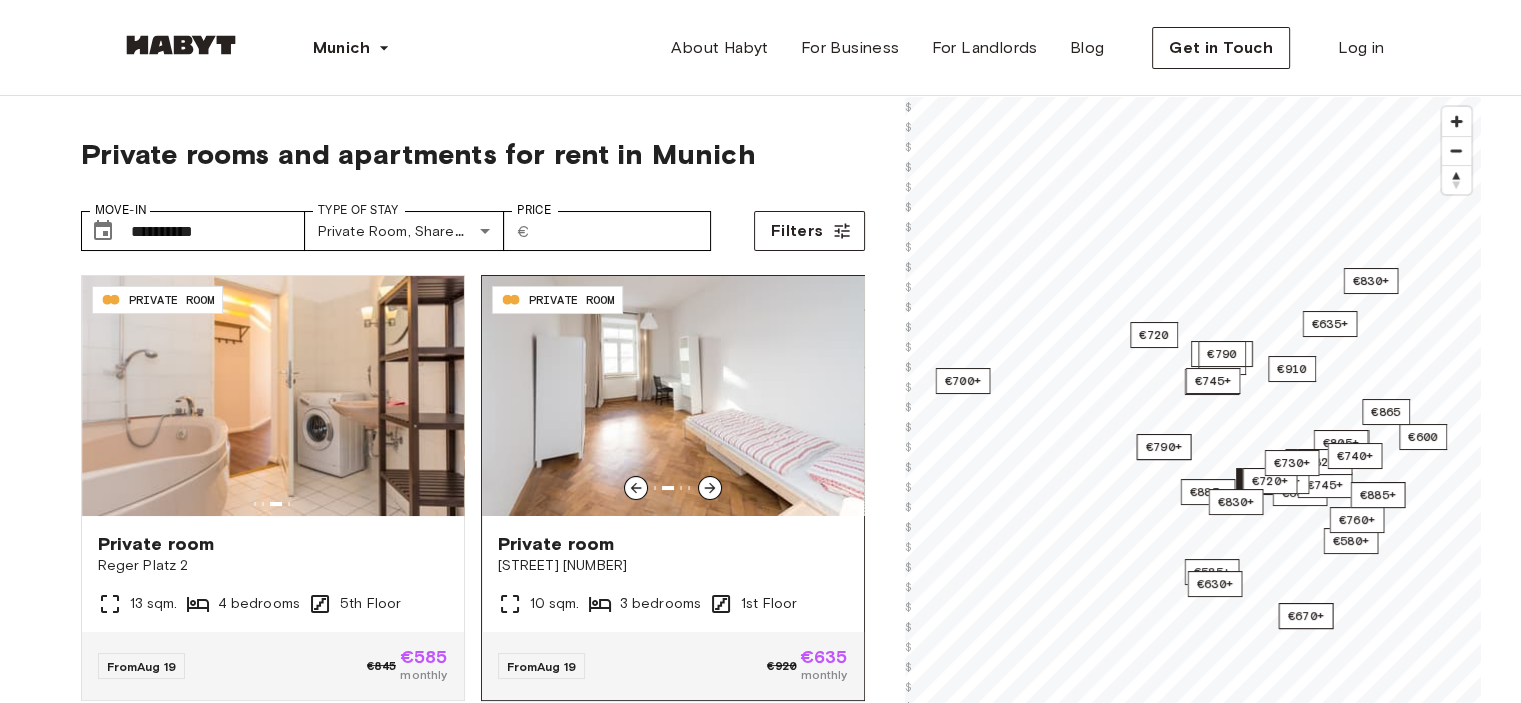 click at bounding box center [710, 488] 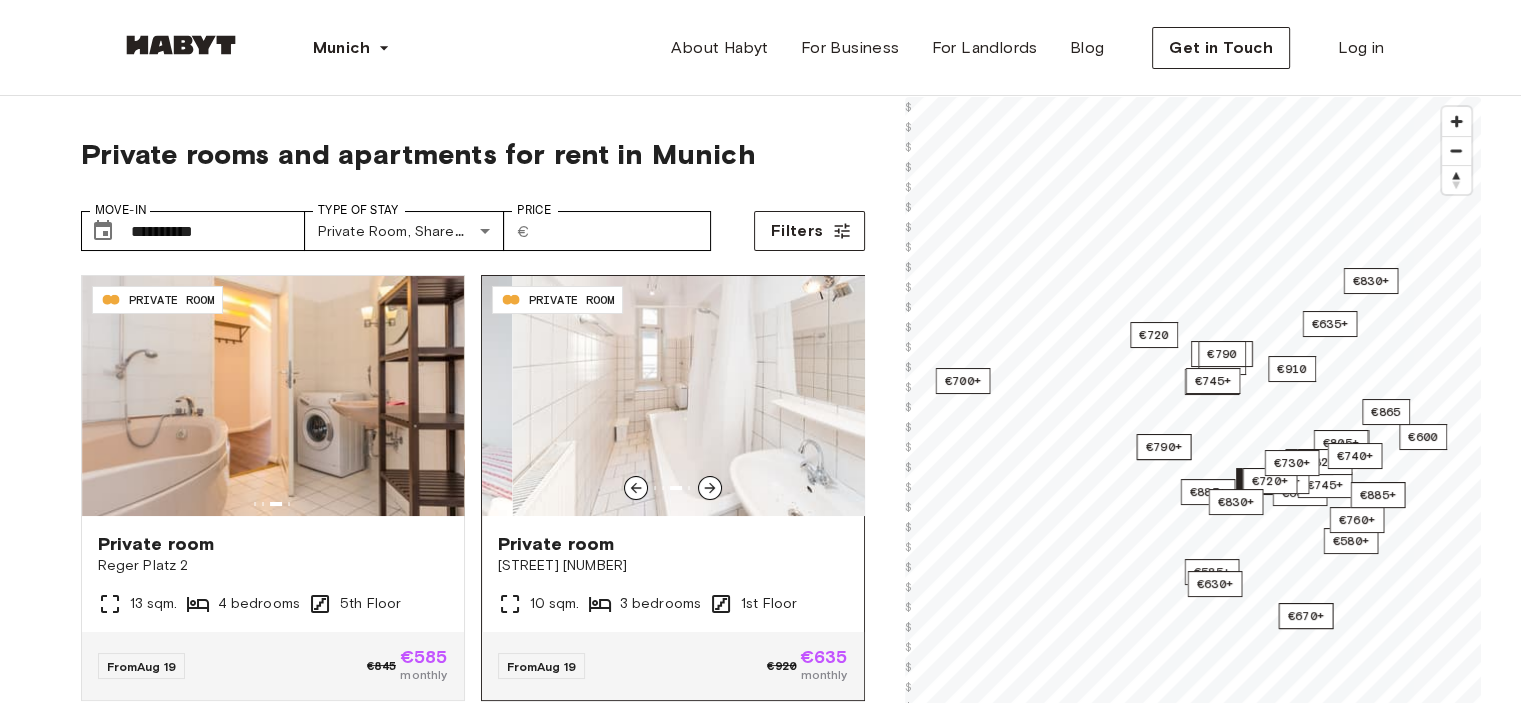 click at bounding box center [710, 488] 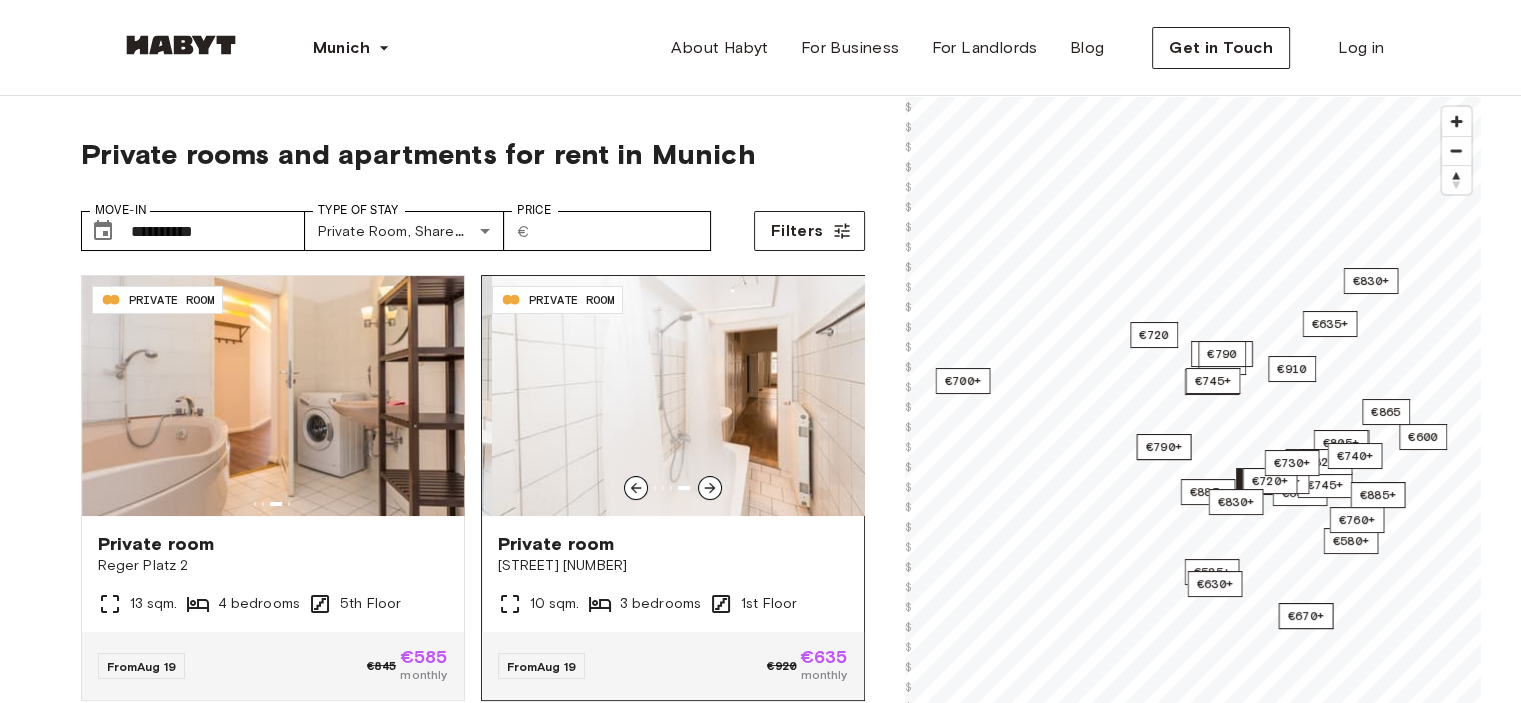 click at bounding box center [710, 488] 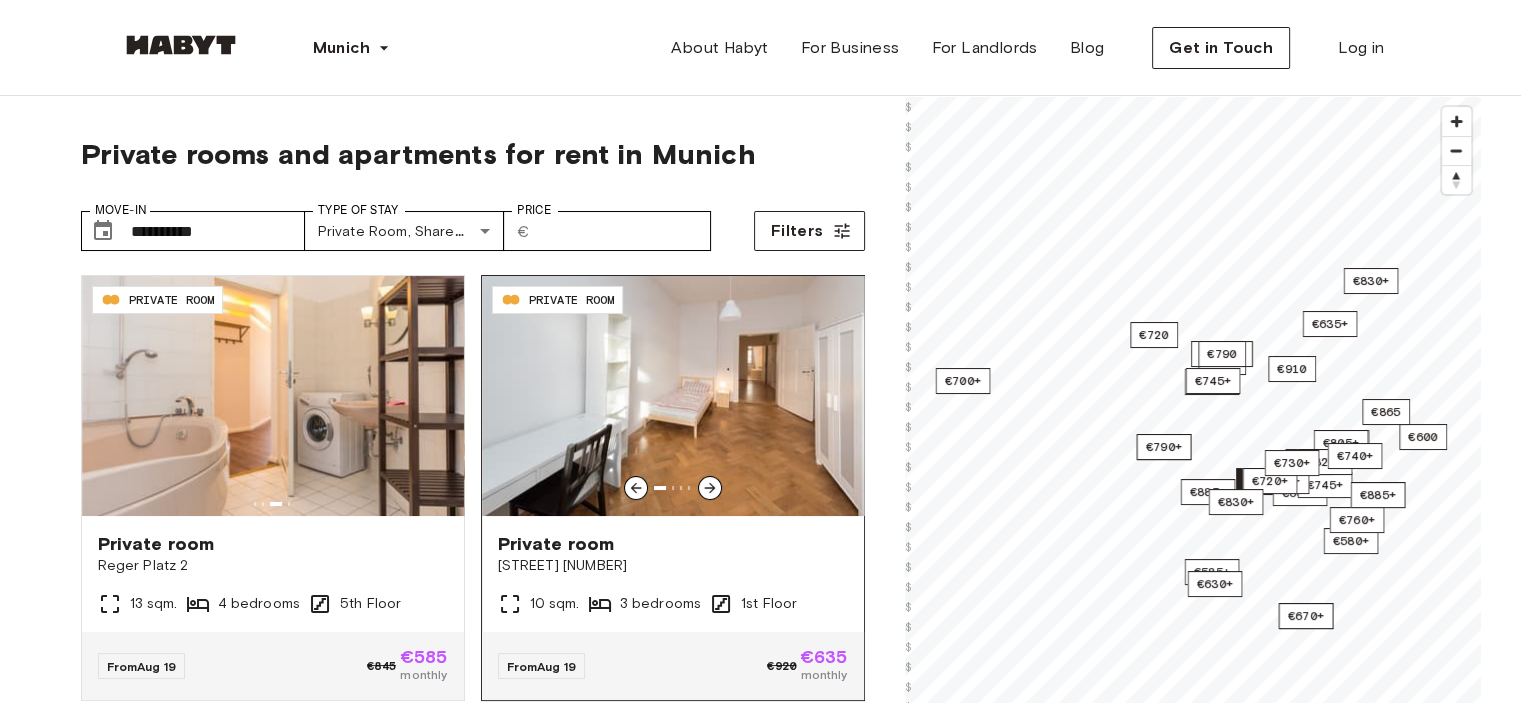 click at bounding box center (710, 488) 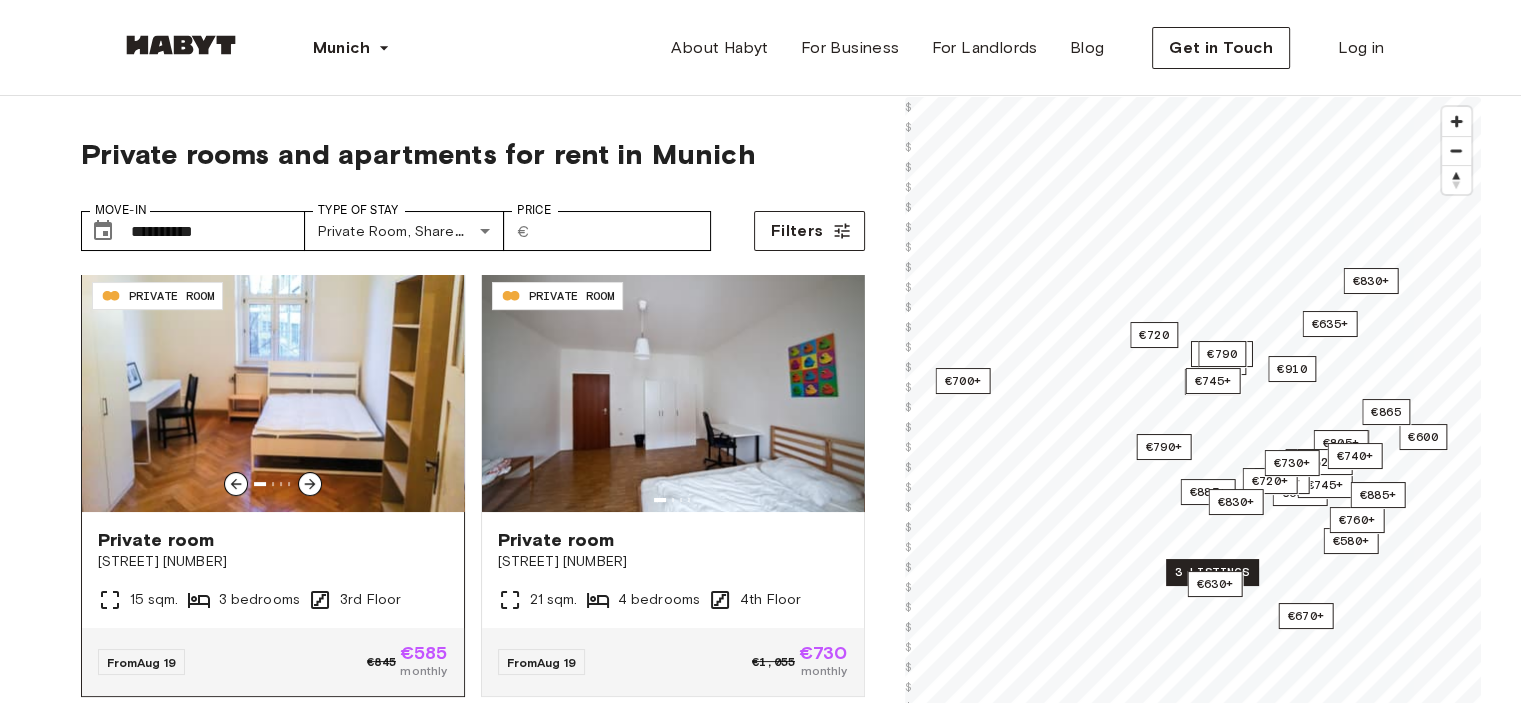 scroll, scrollTop: 500, scrollLeft: 0, axis: vertical 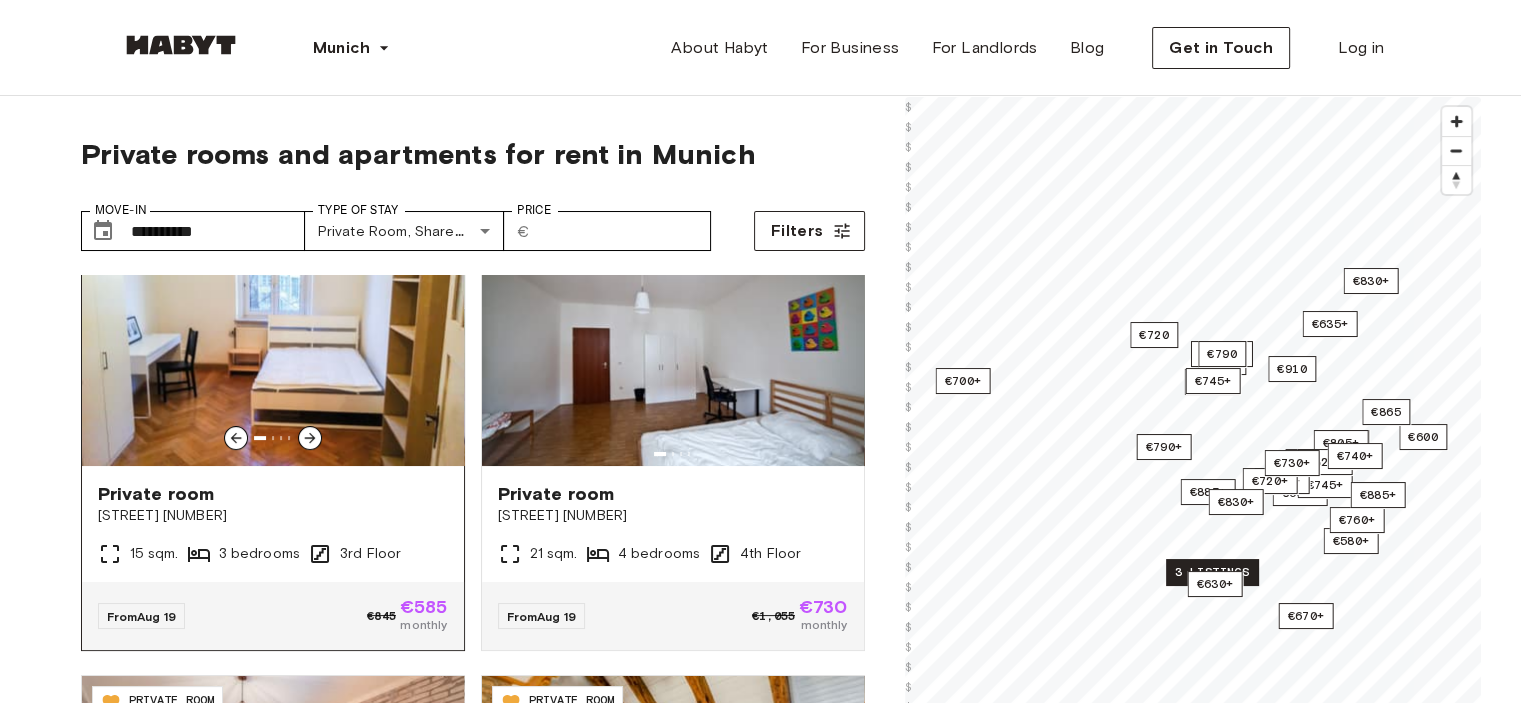click 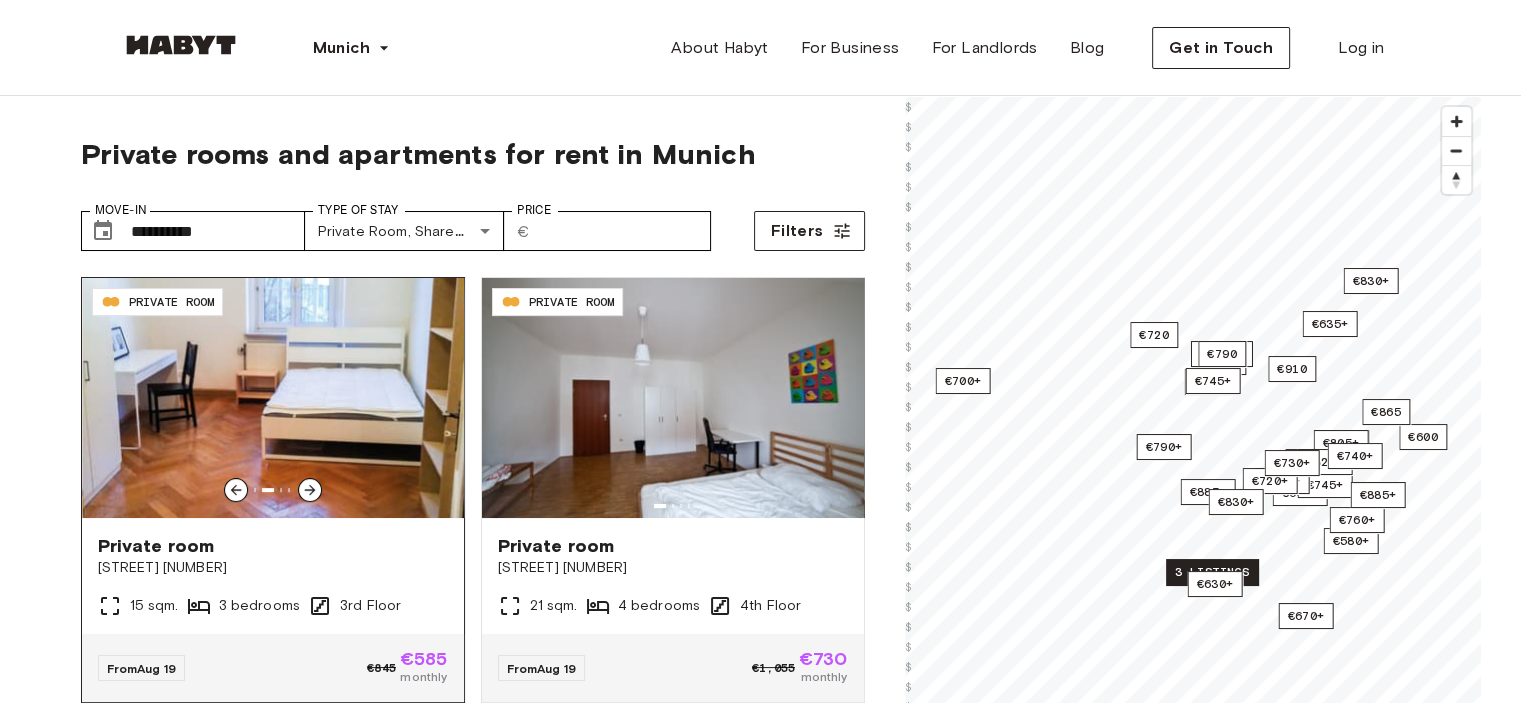 scroll, scrollTop: 400, scrollLeft: 0, axis: vertical 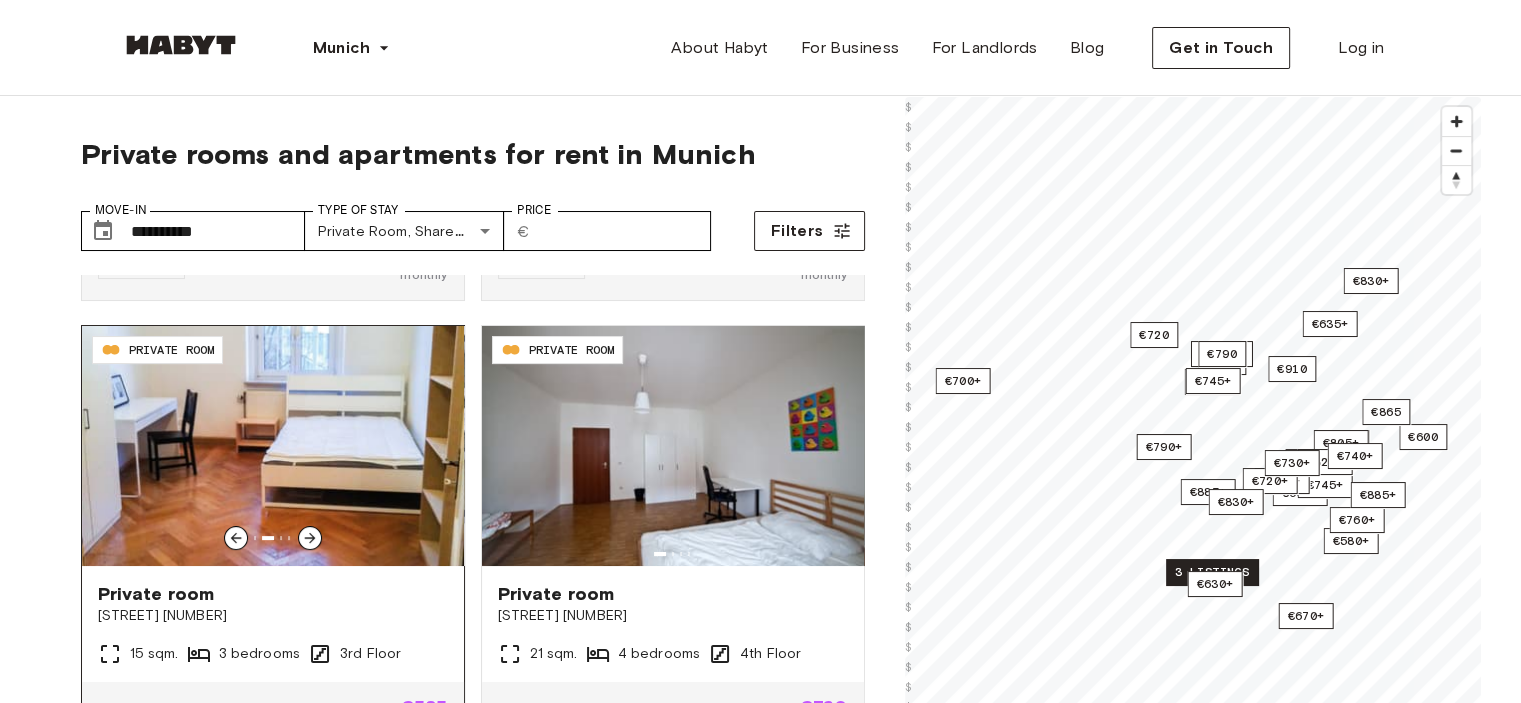 click at bounding box center [310, 538] 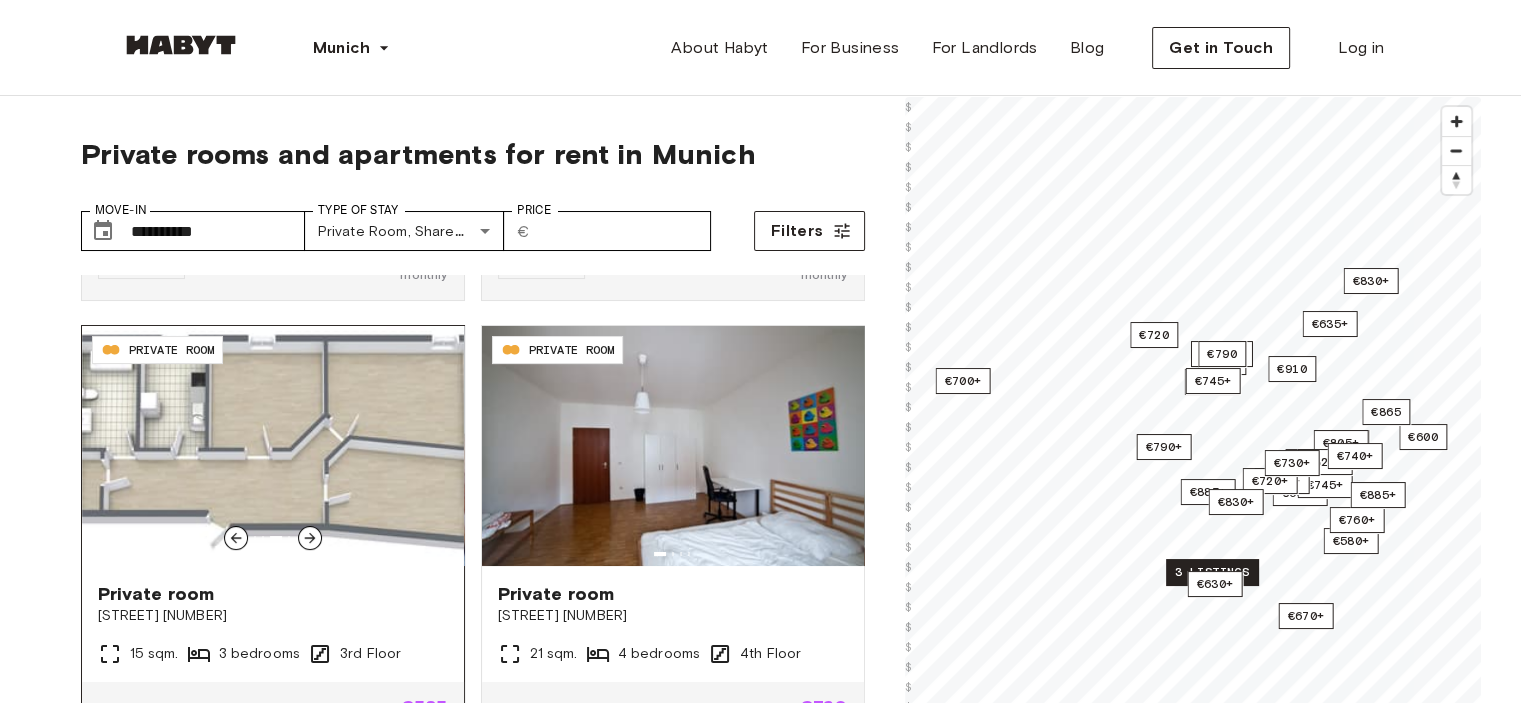 click 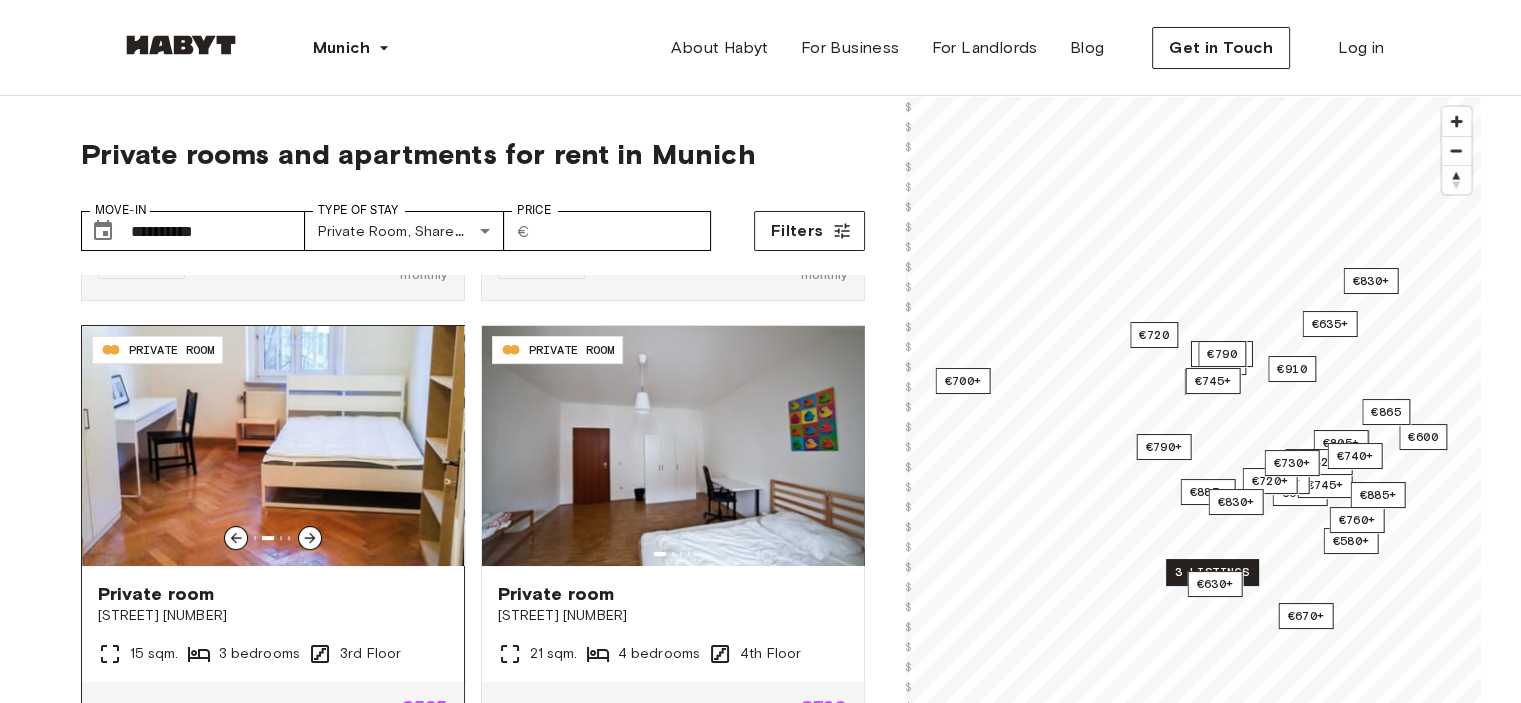 click 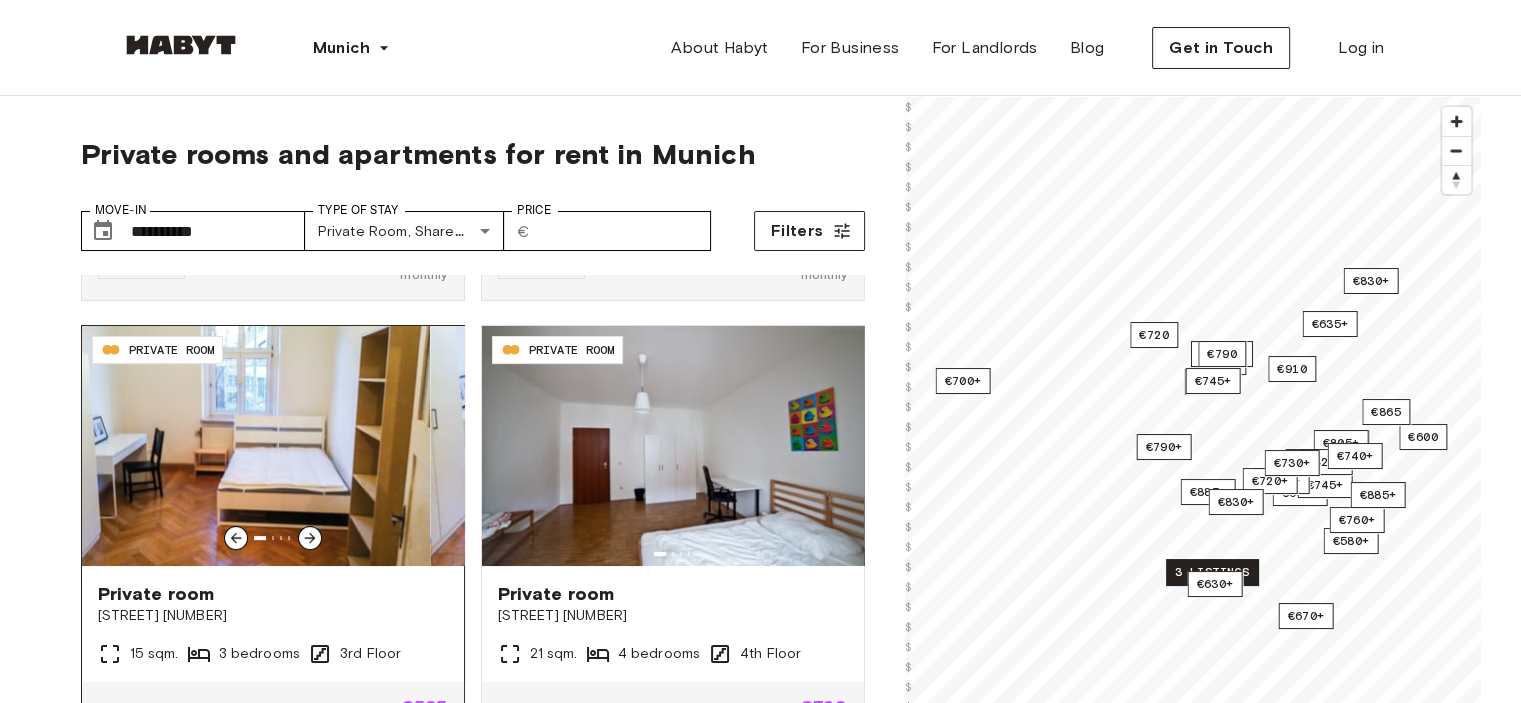 click 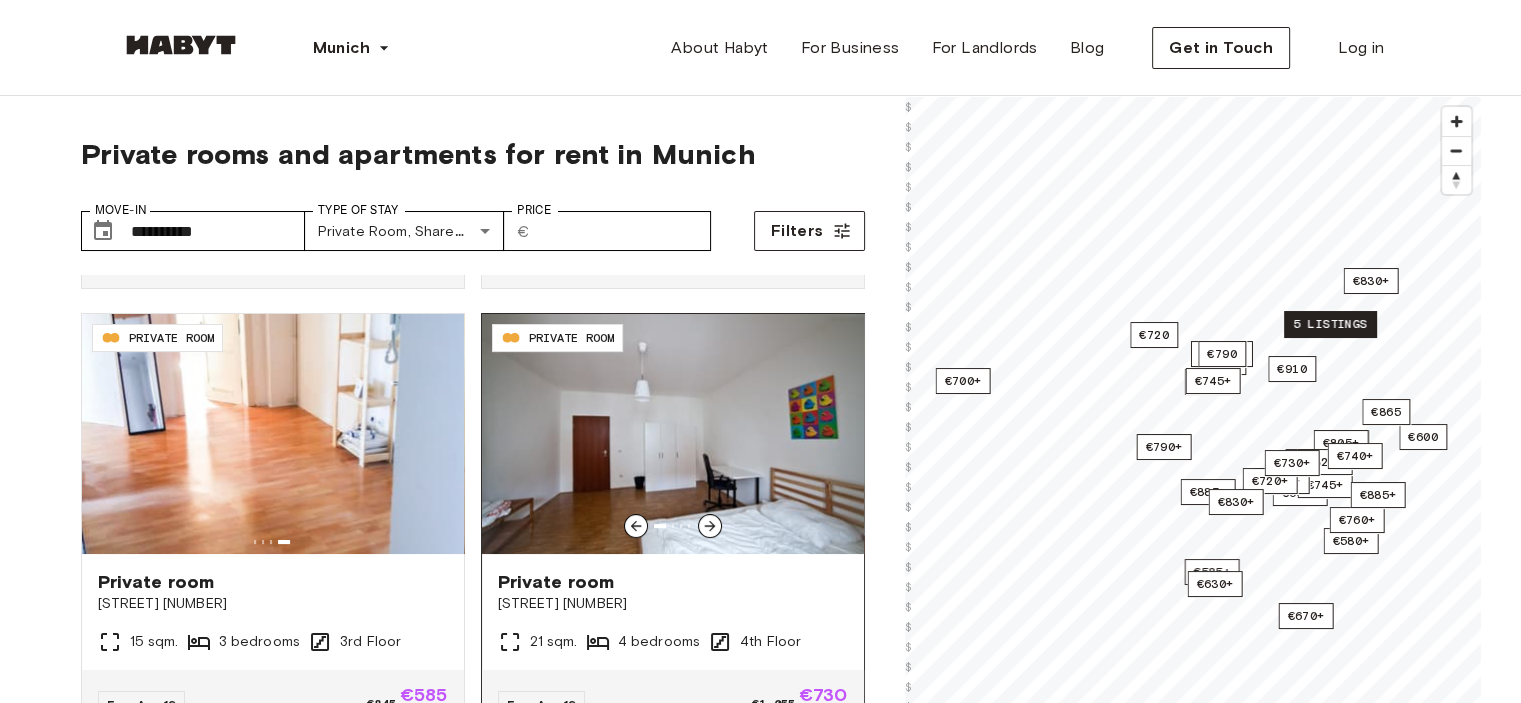scroll, scrollTop: 400, scrollLeft: 0, axis: vertical 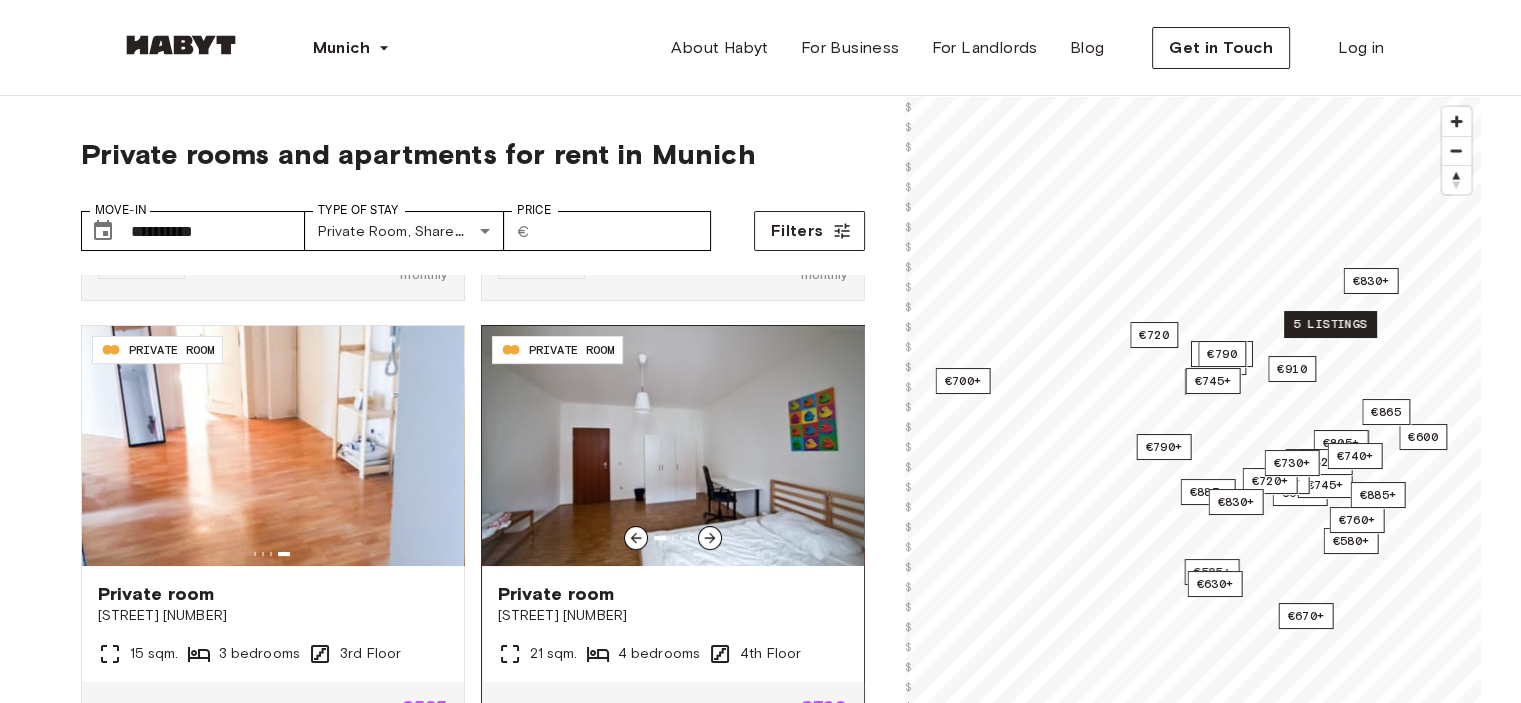 click 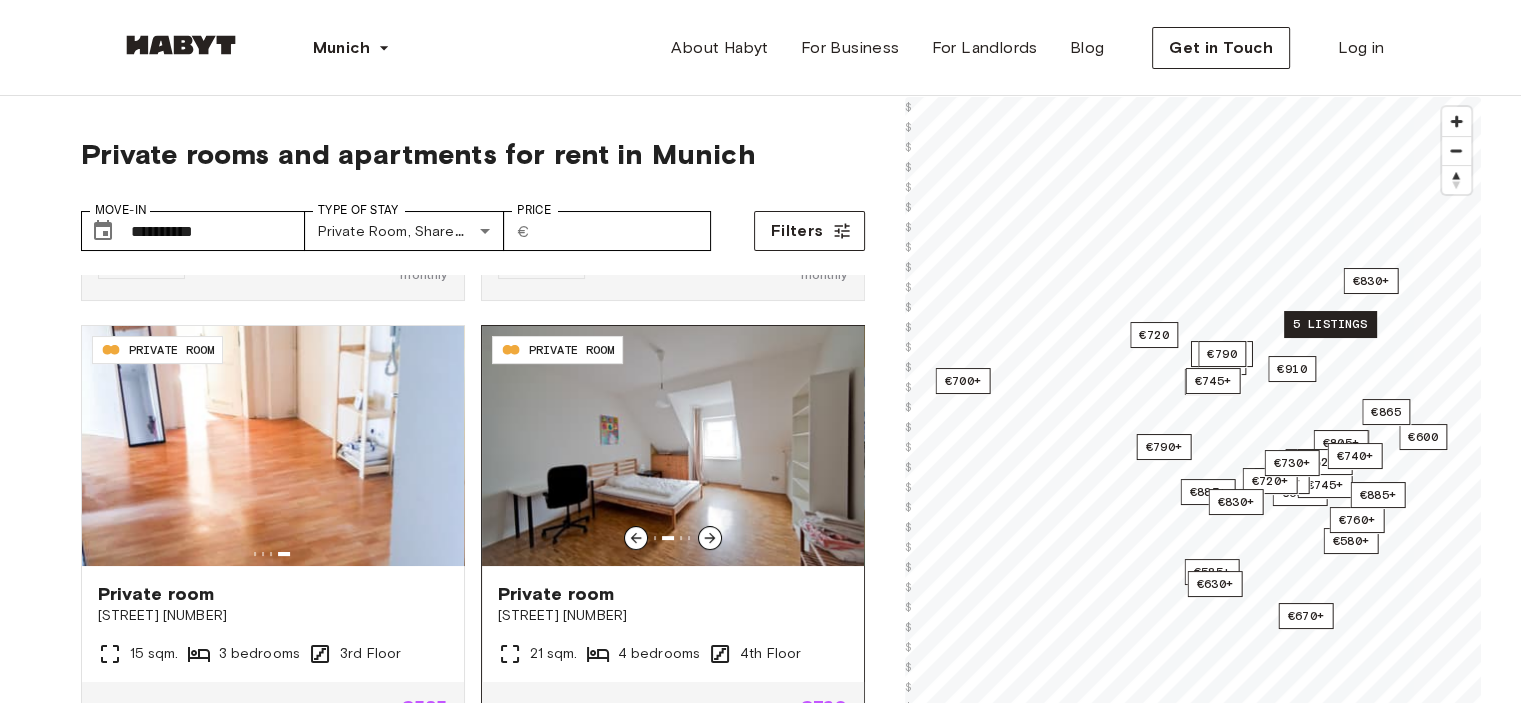click 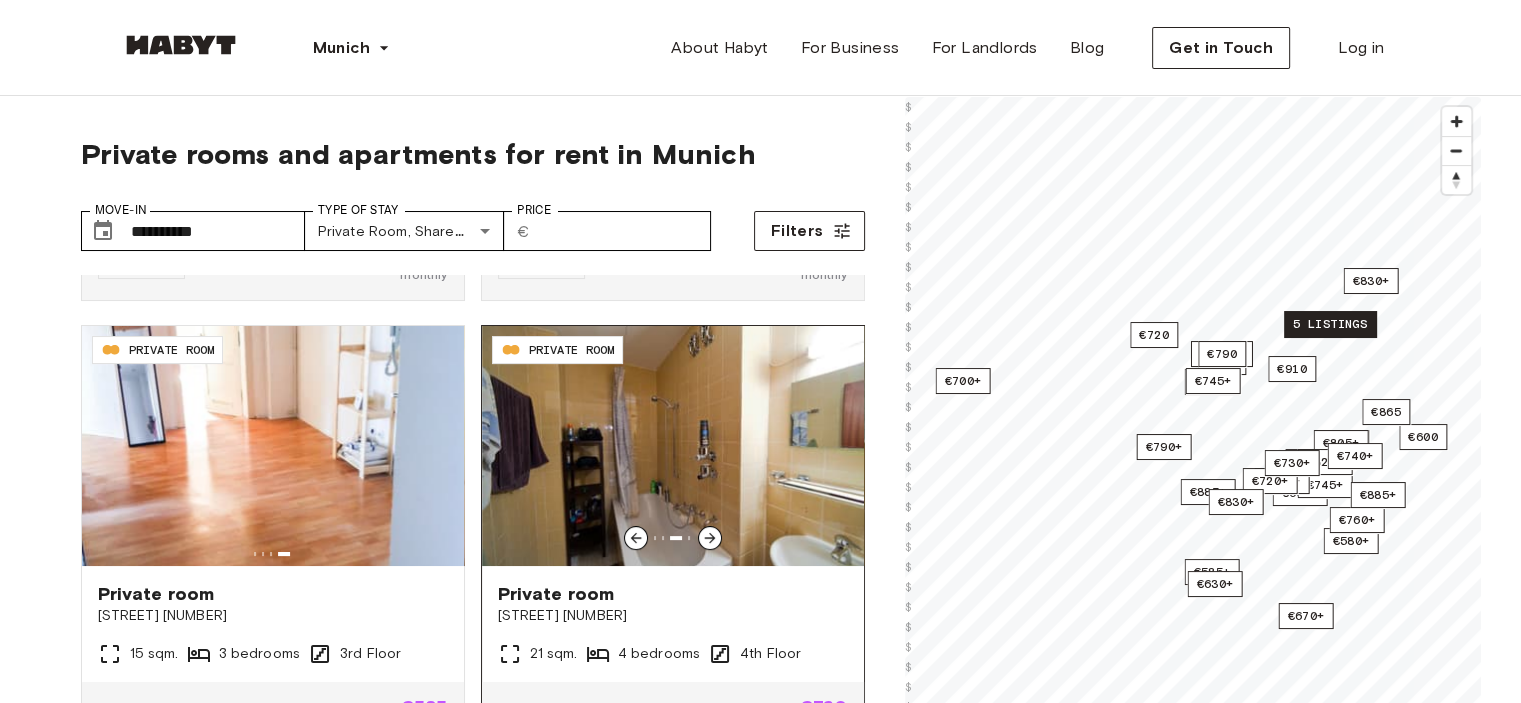 click 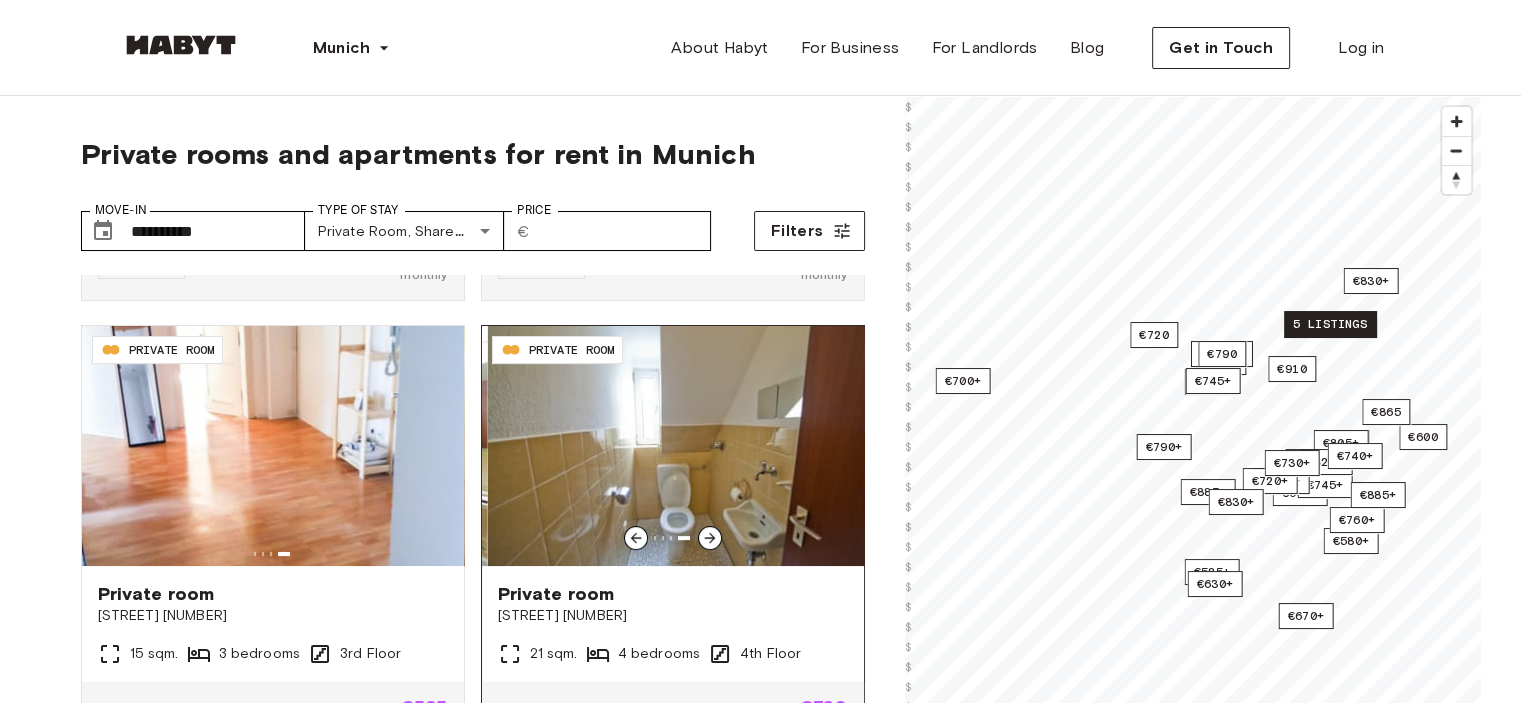 click 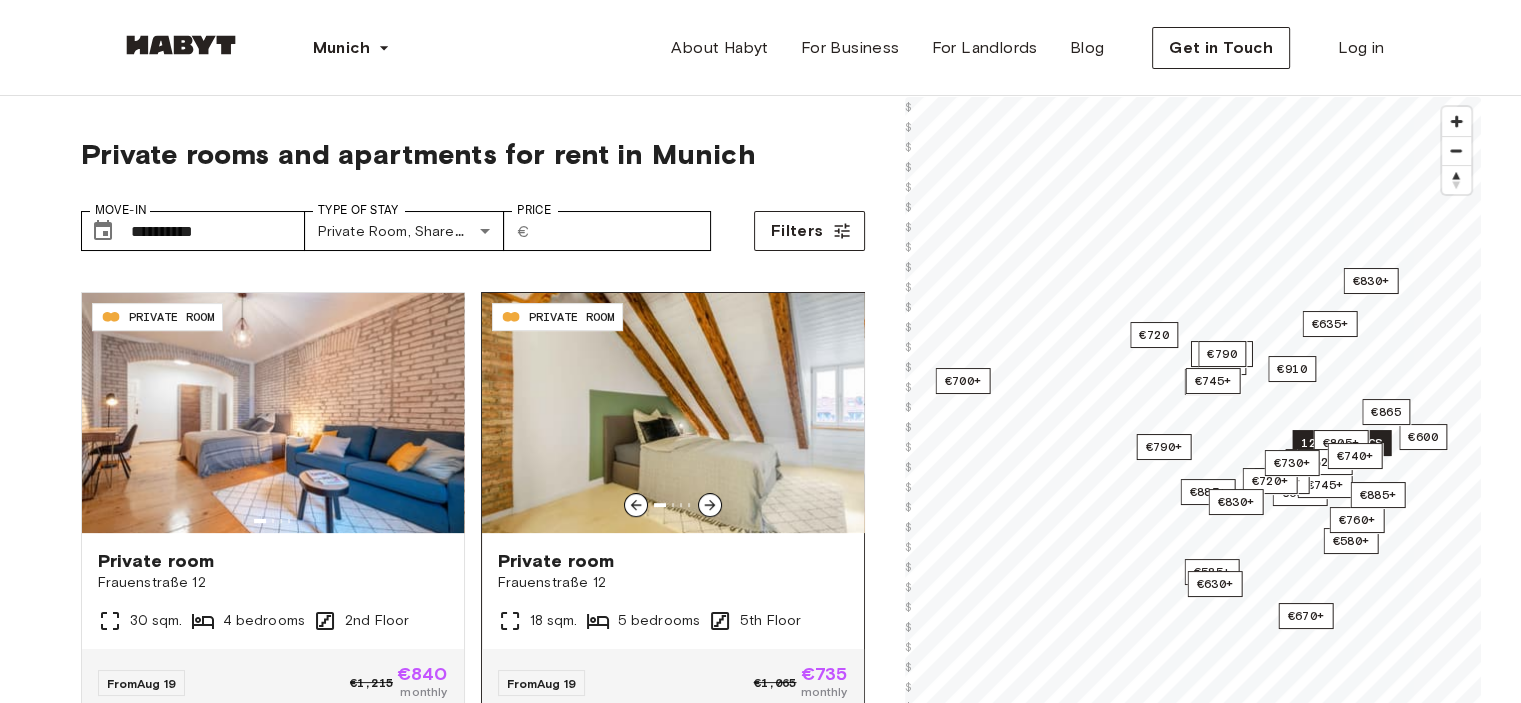scroll, scrollTop: 900, scrollLeft: 0, axis: vertical 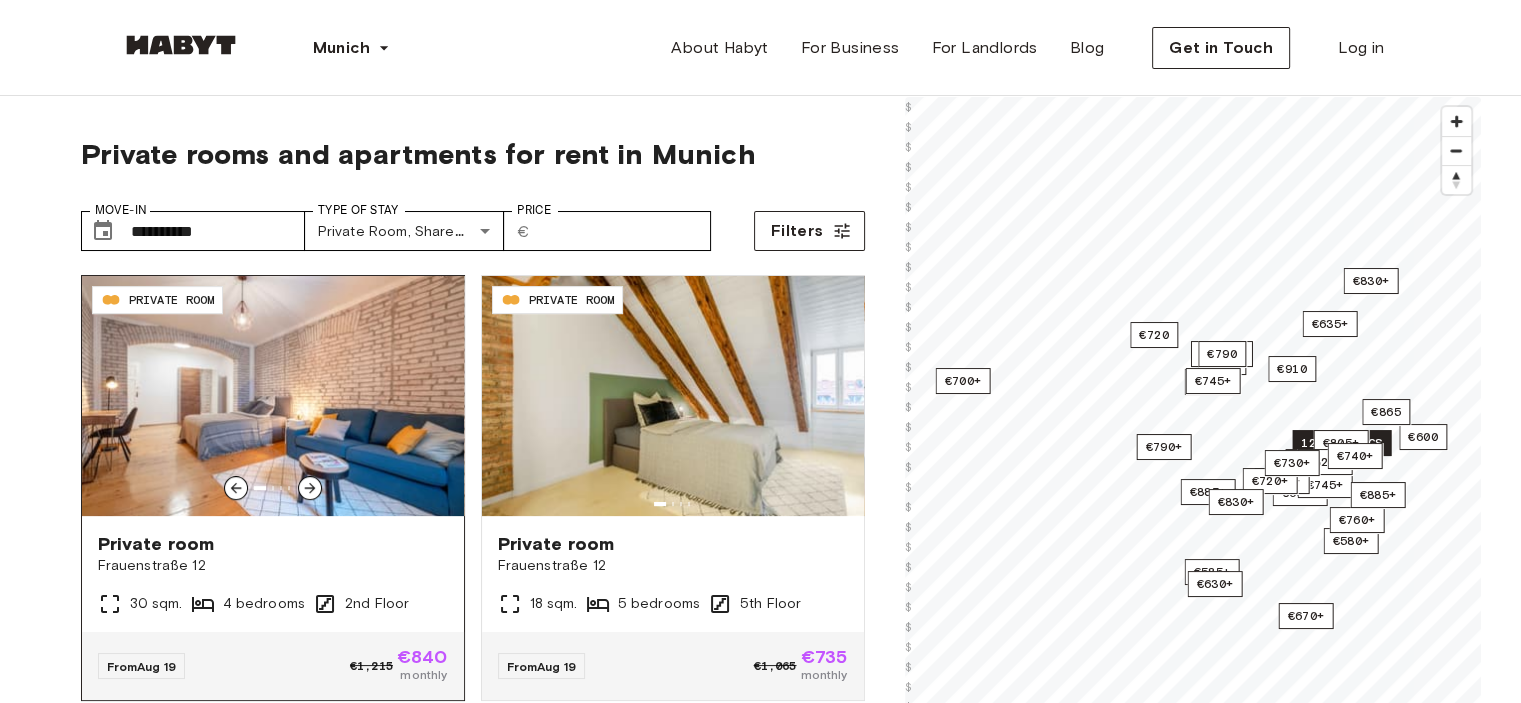 click 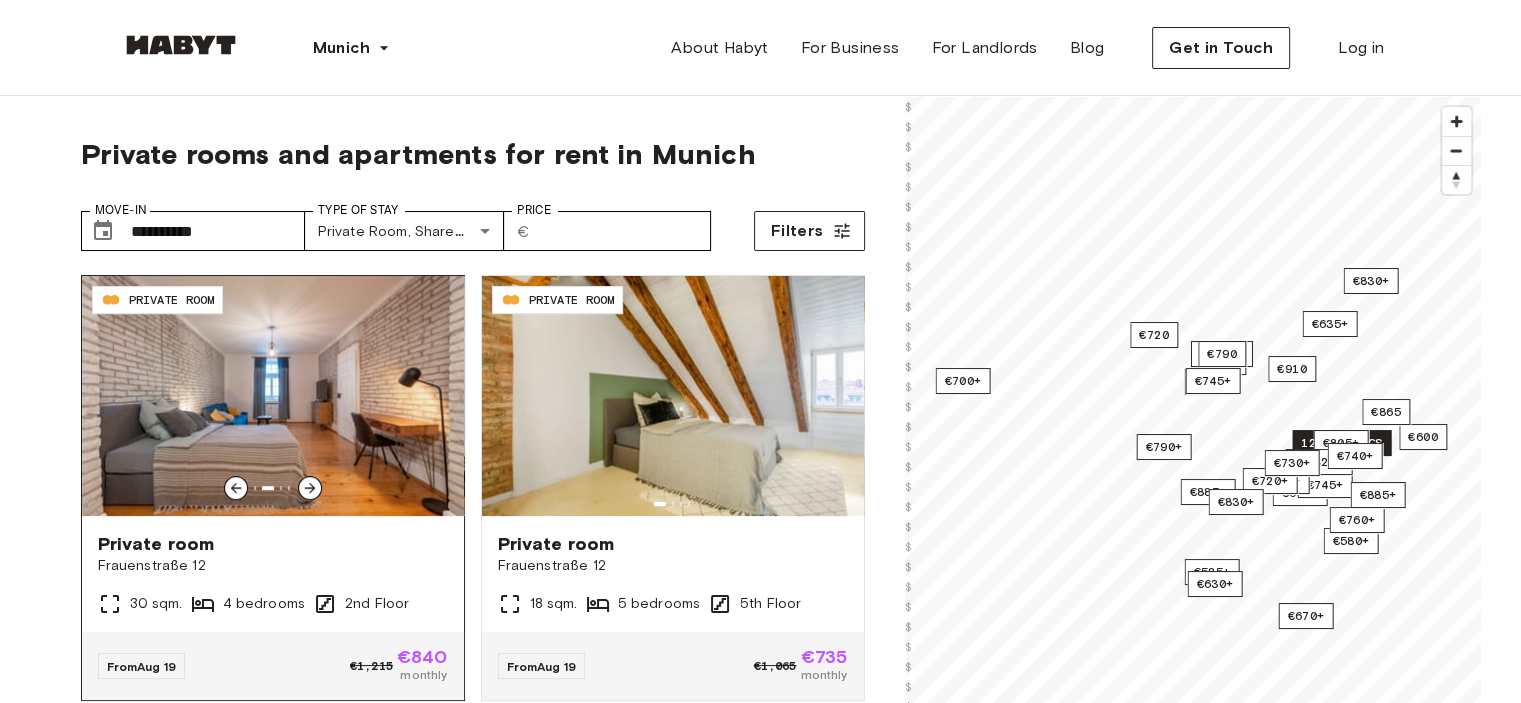 click 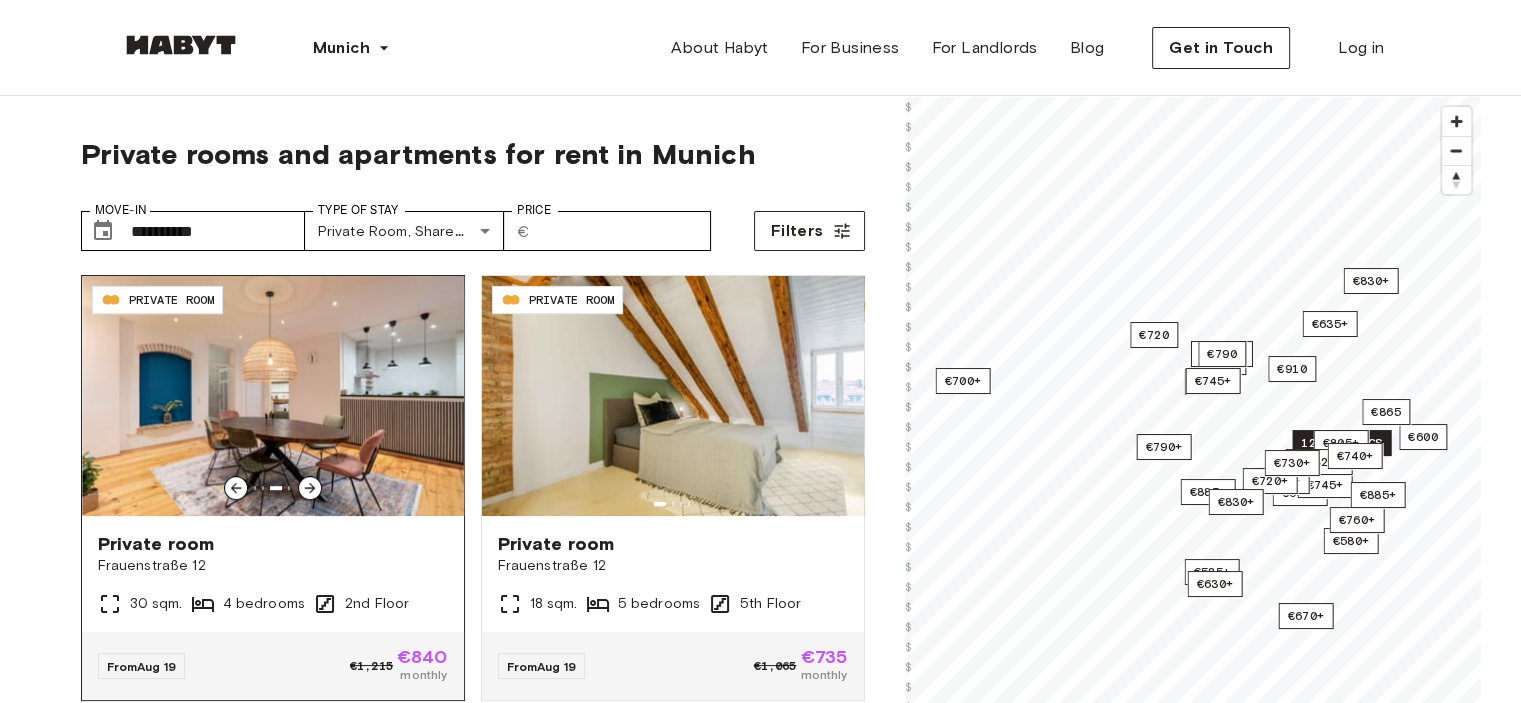 click 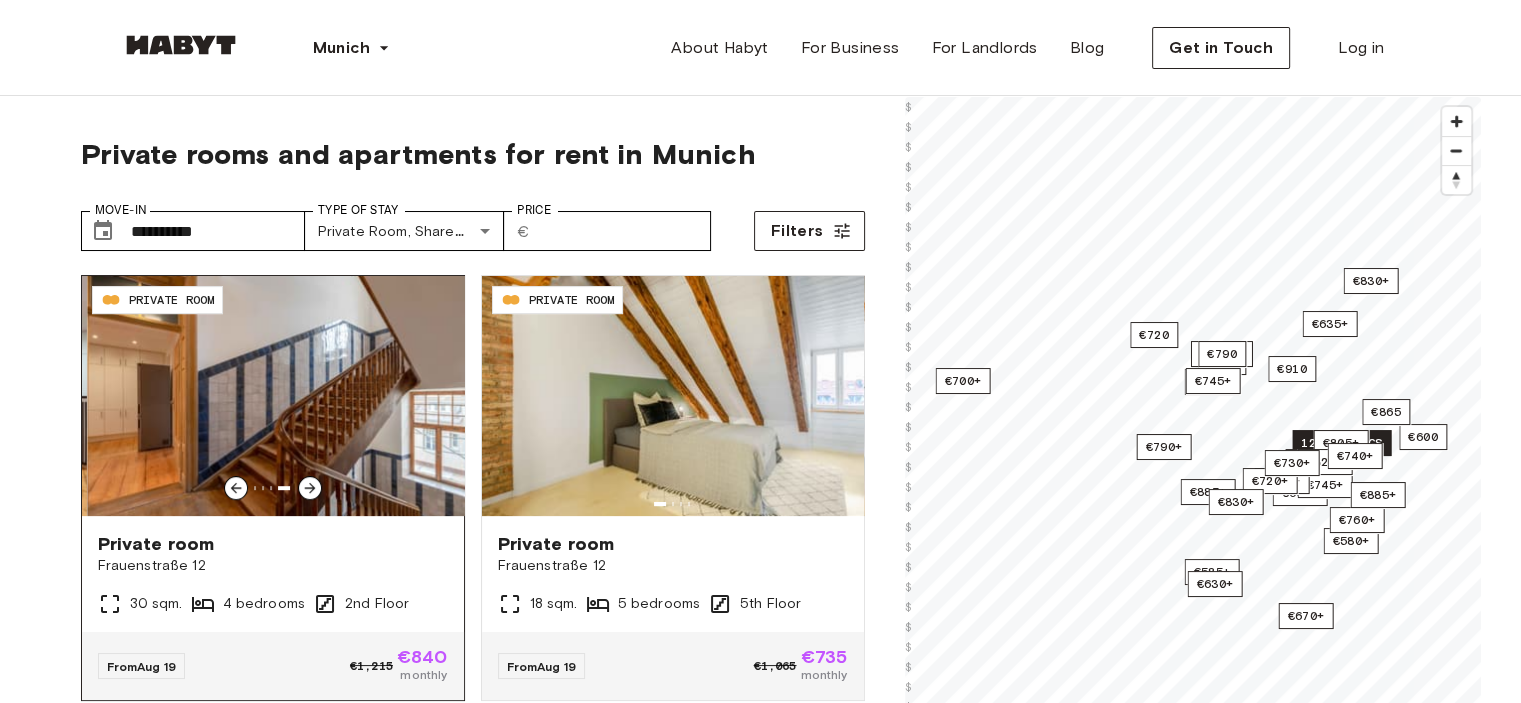click at bounding box center (278, 396) 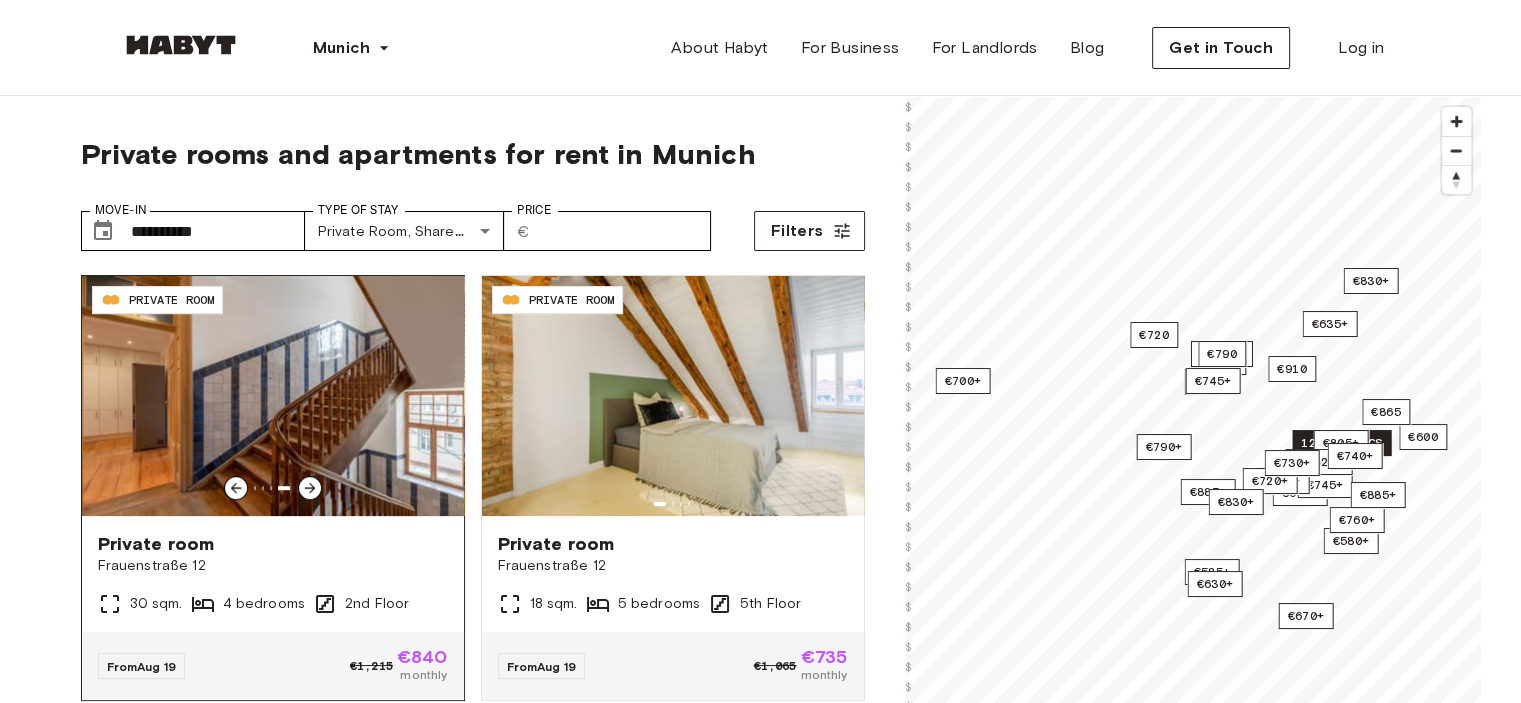 click 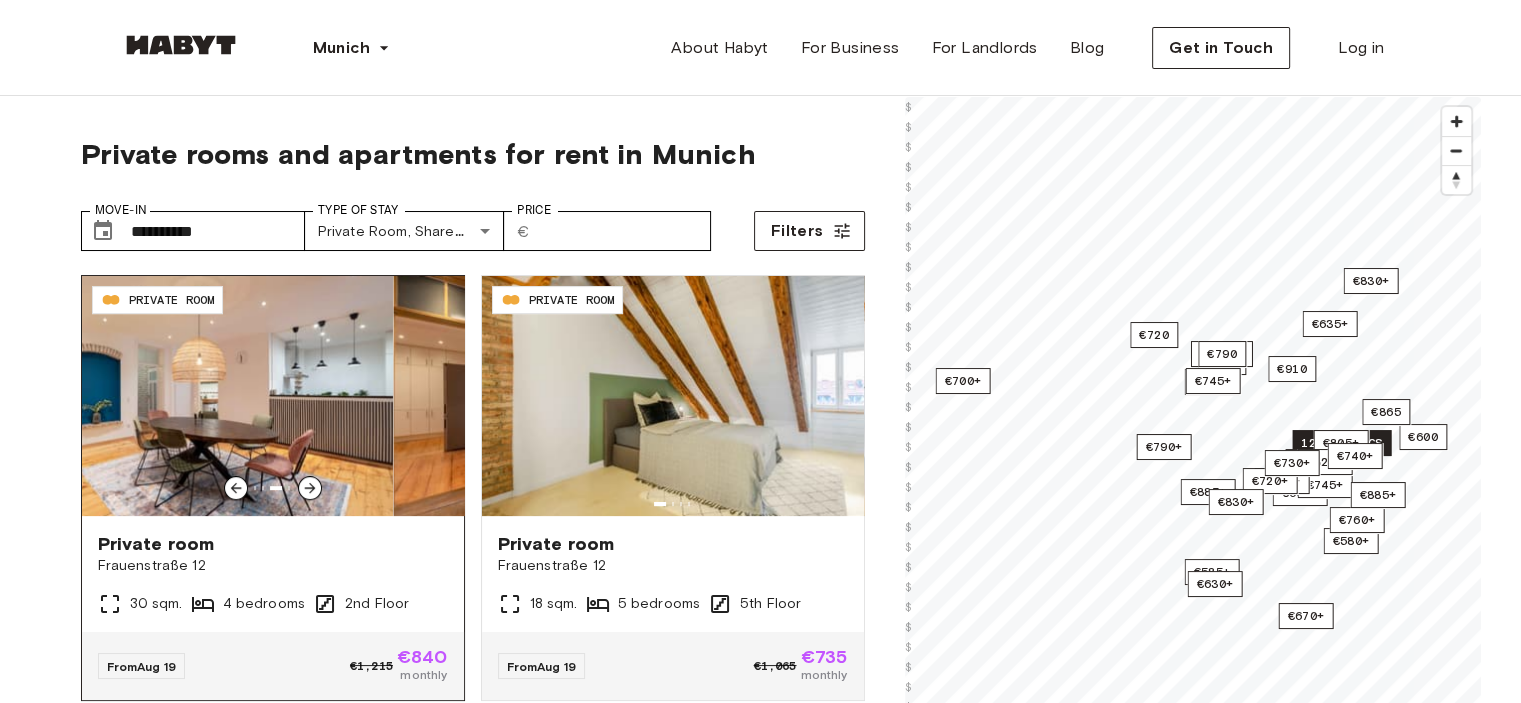 click 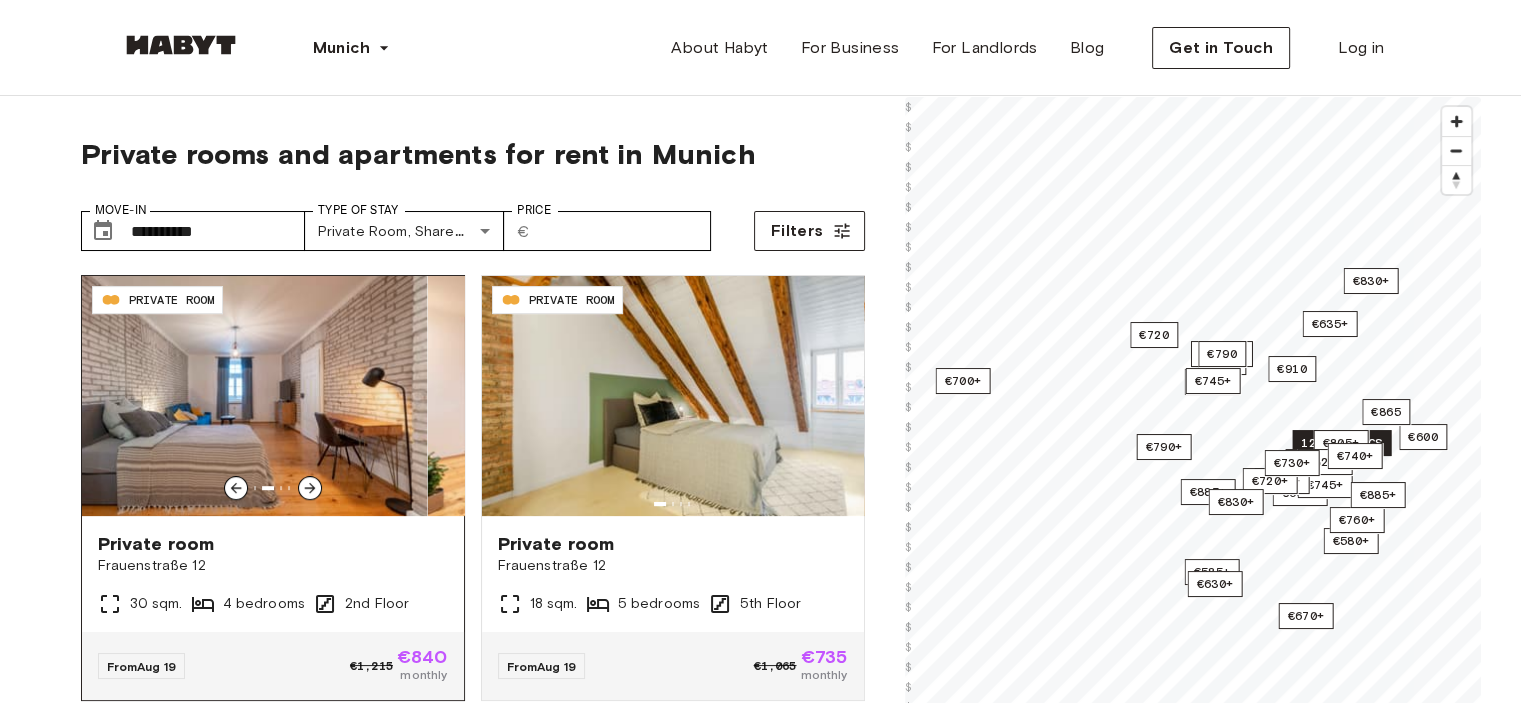 click 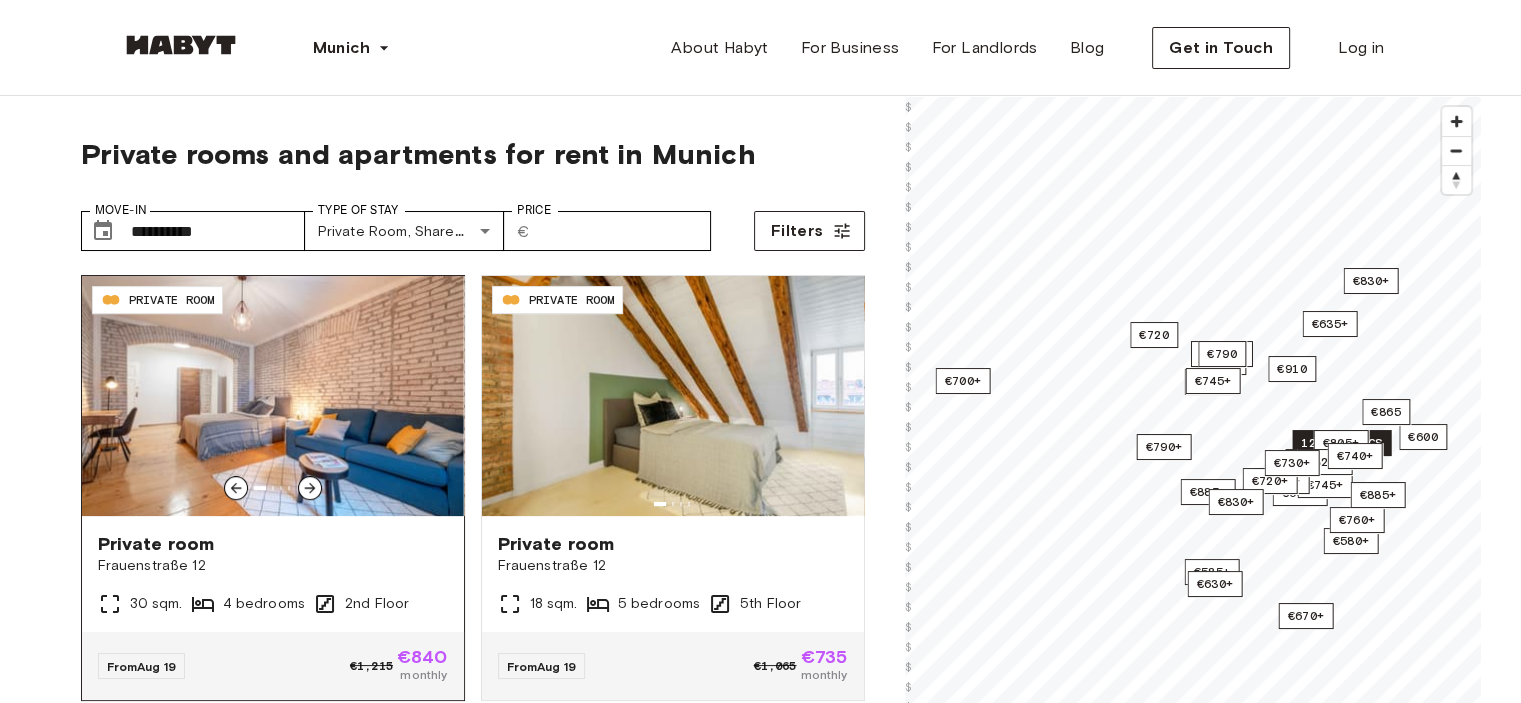 click 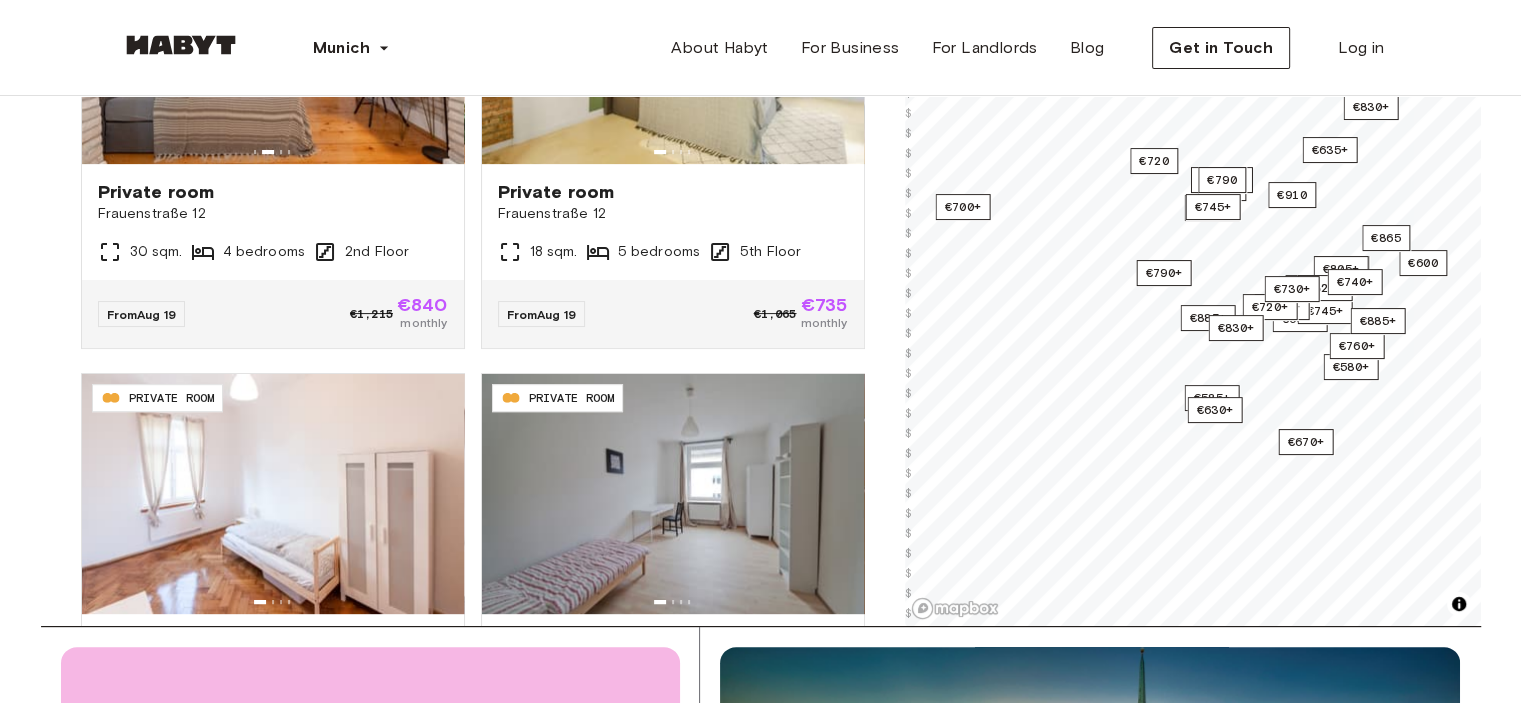 scroll, scrollTop: 400, scrollLeft: 0, axis: vertical 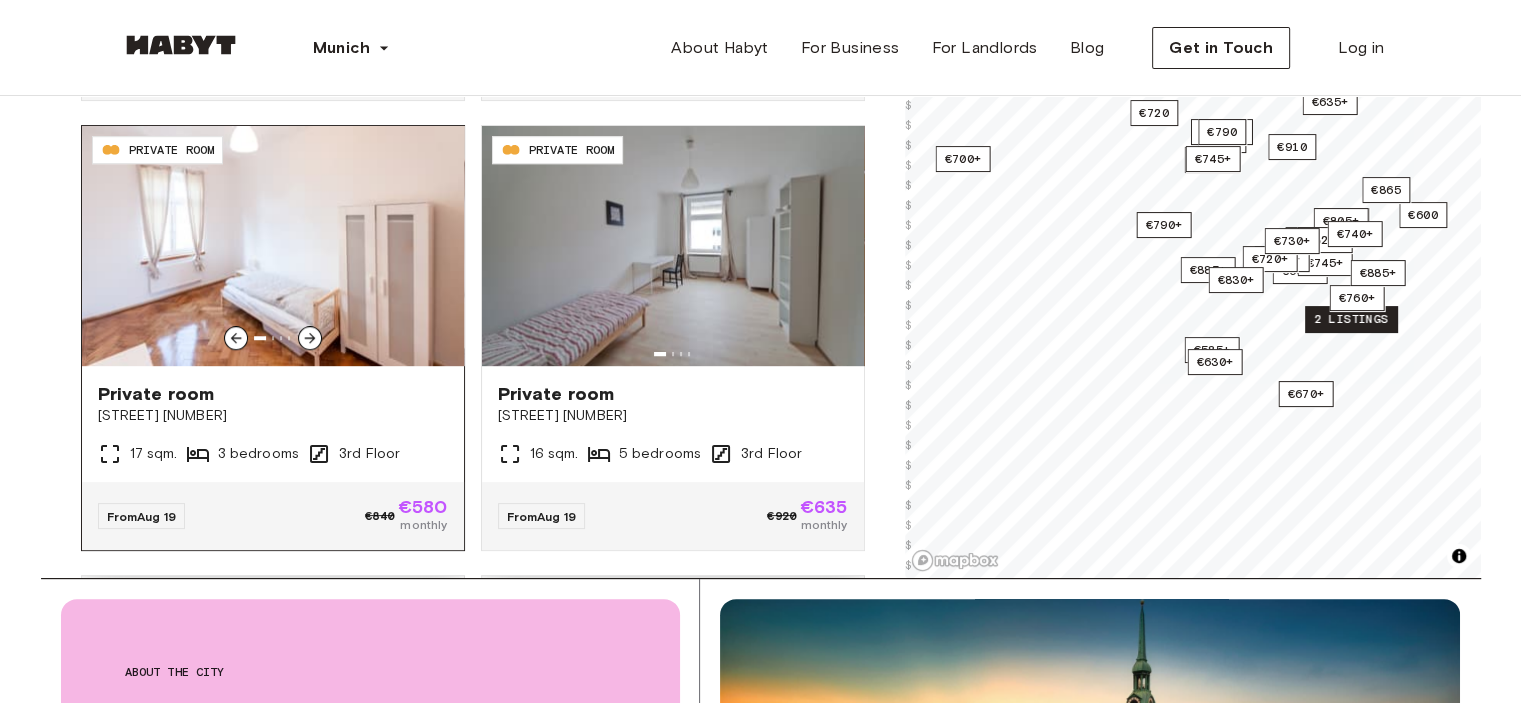 click 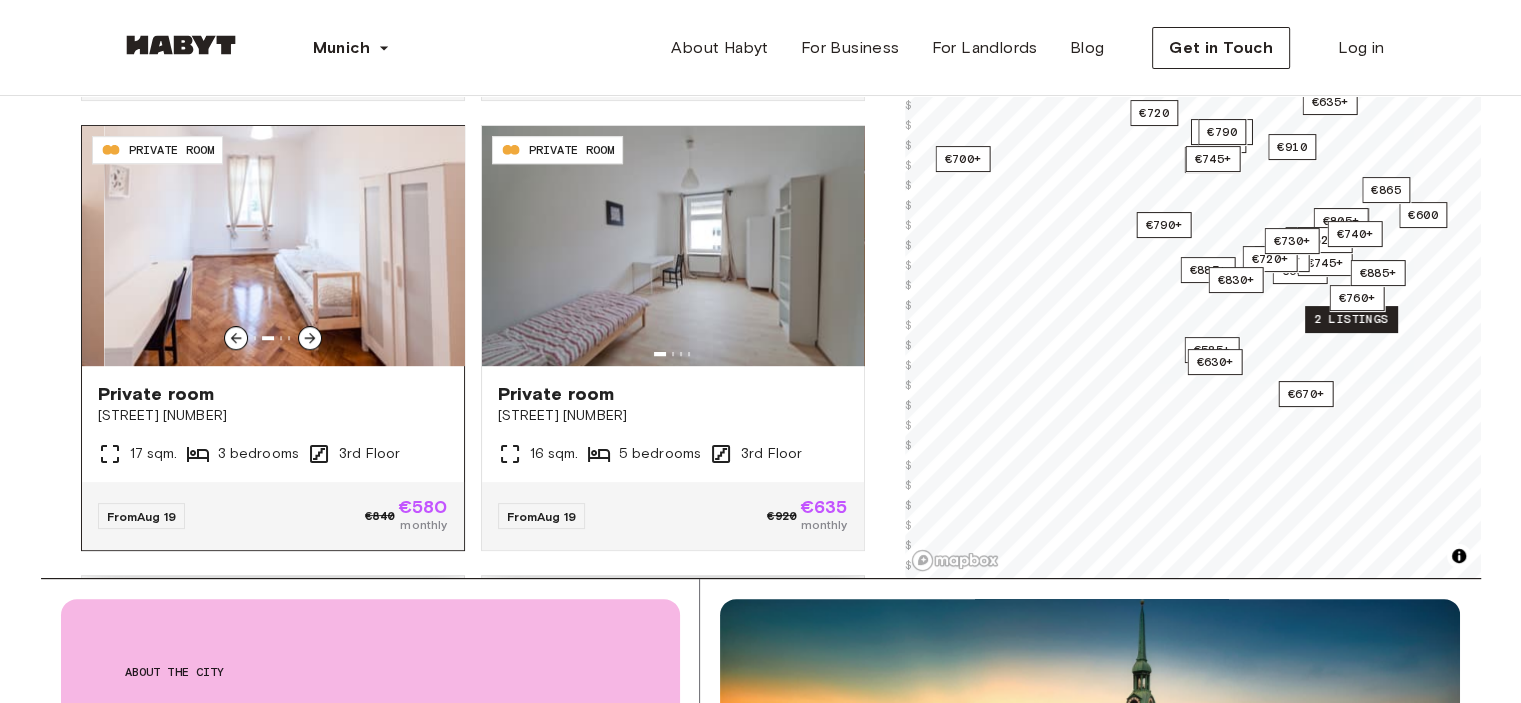 click 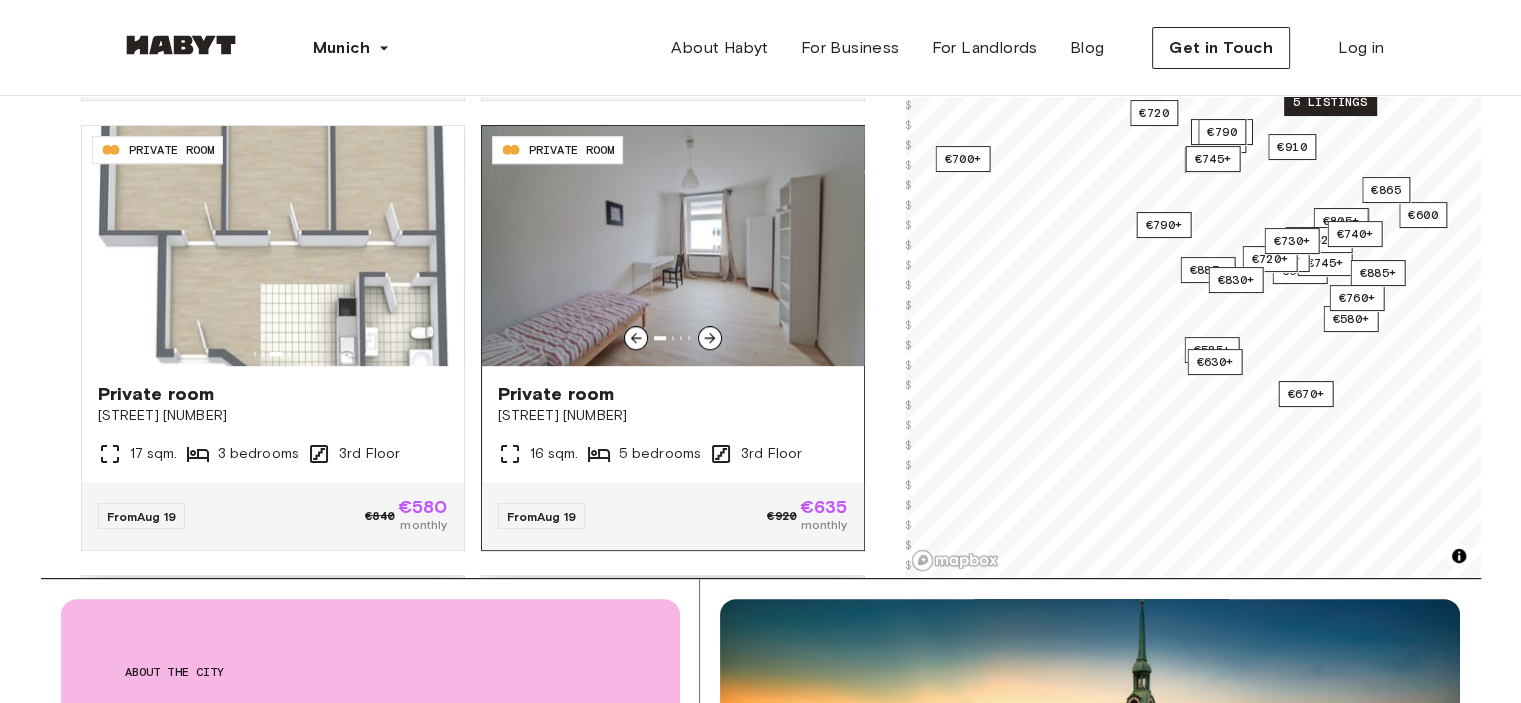click 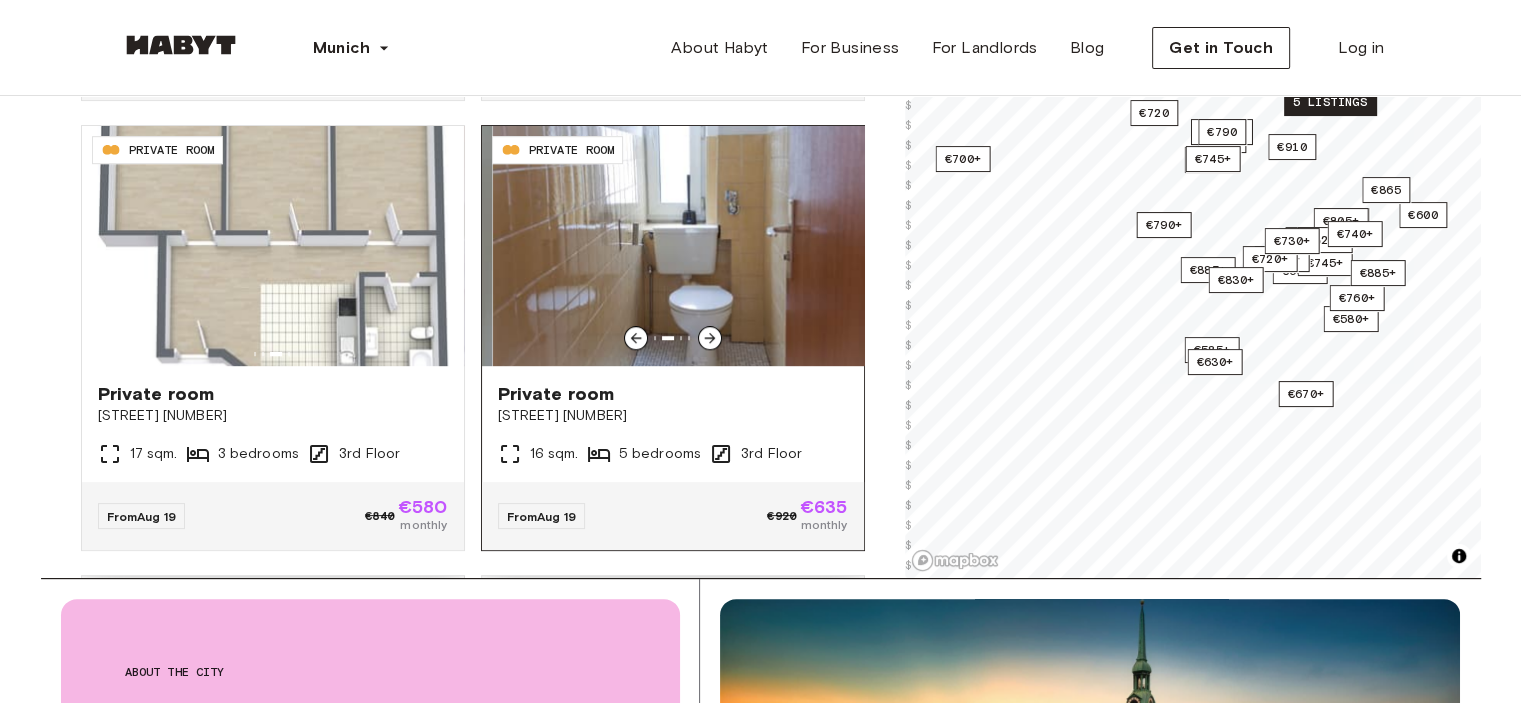 click 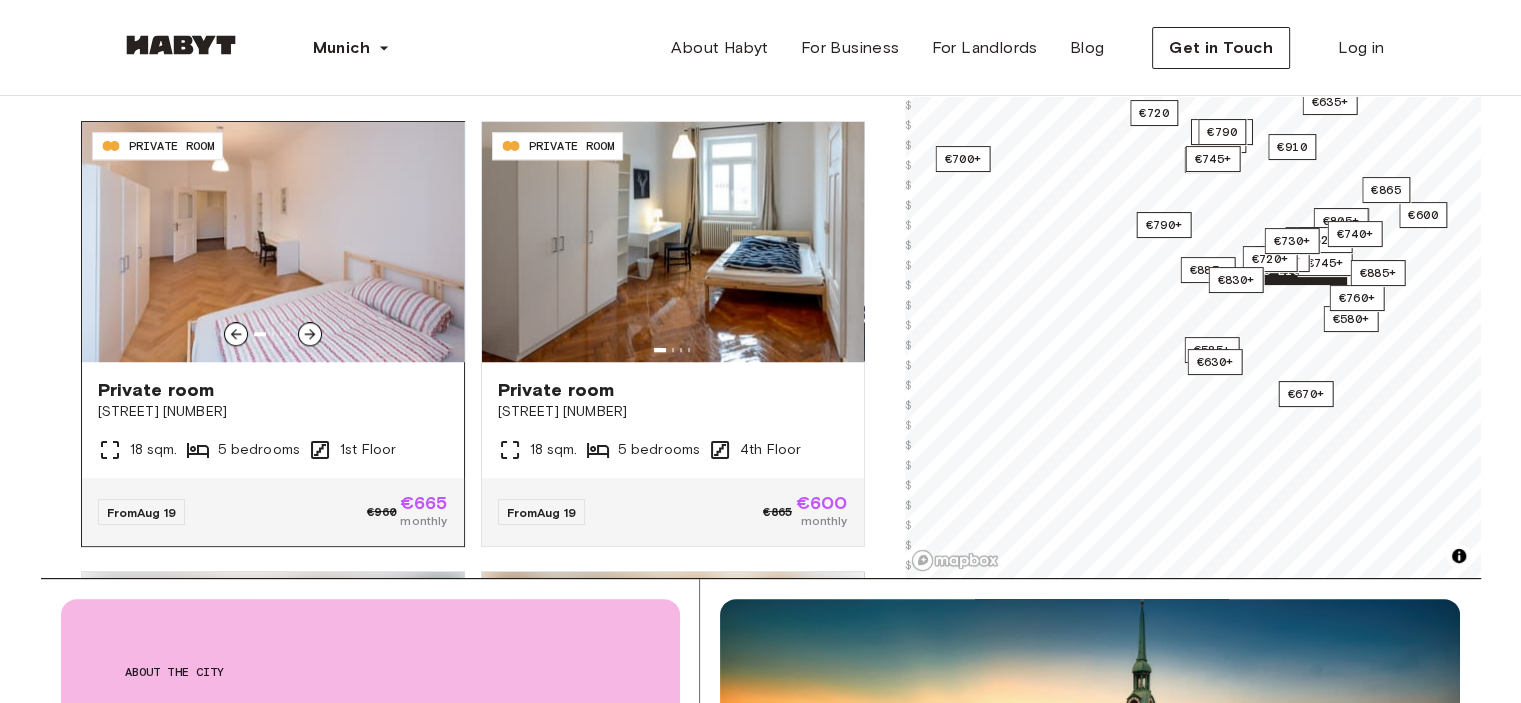 scroll, scrollTop: 1600, scrollLeft: 0, axis: vertical 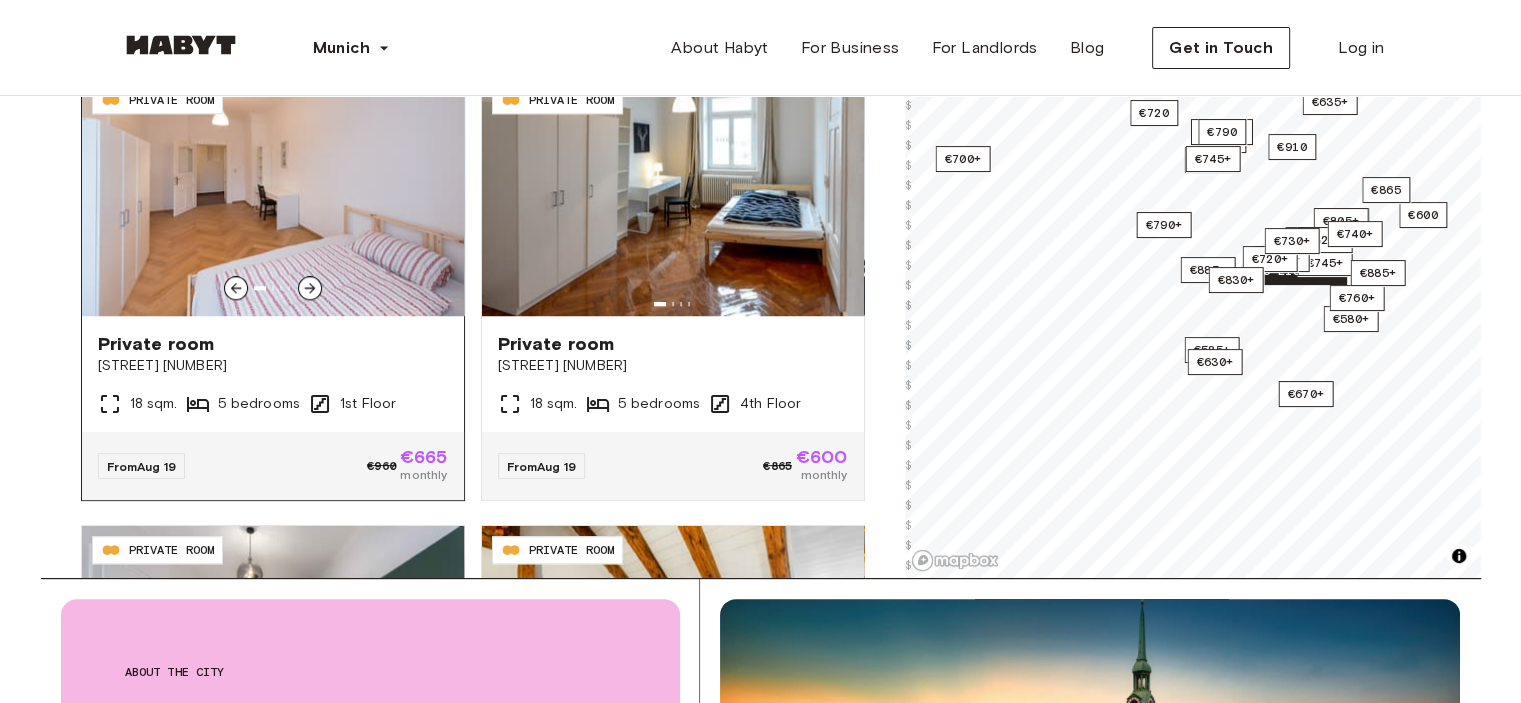click 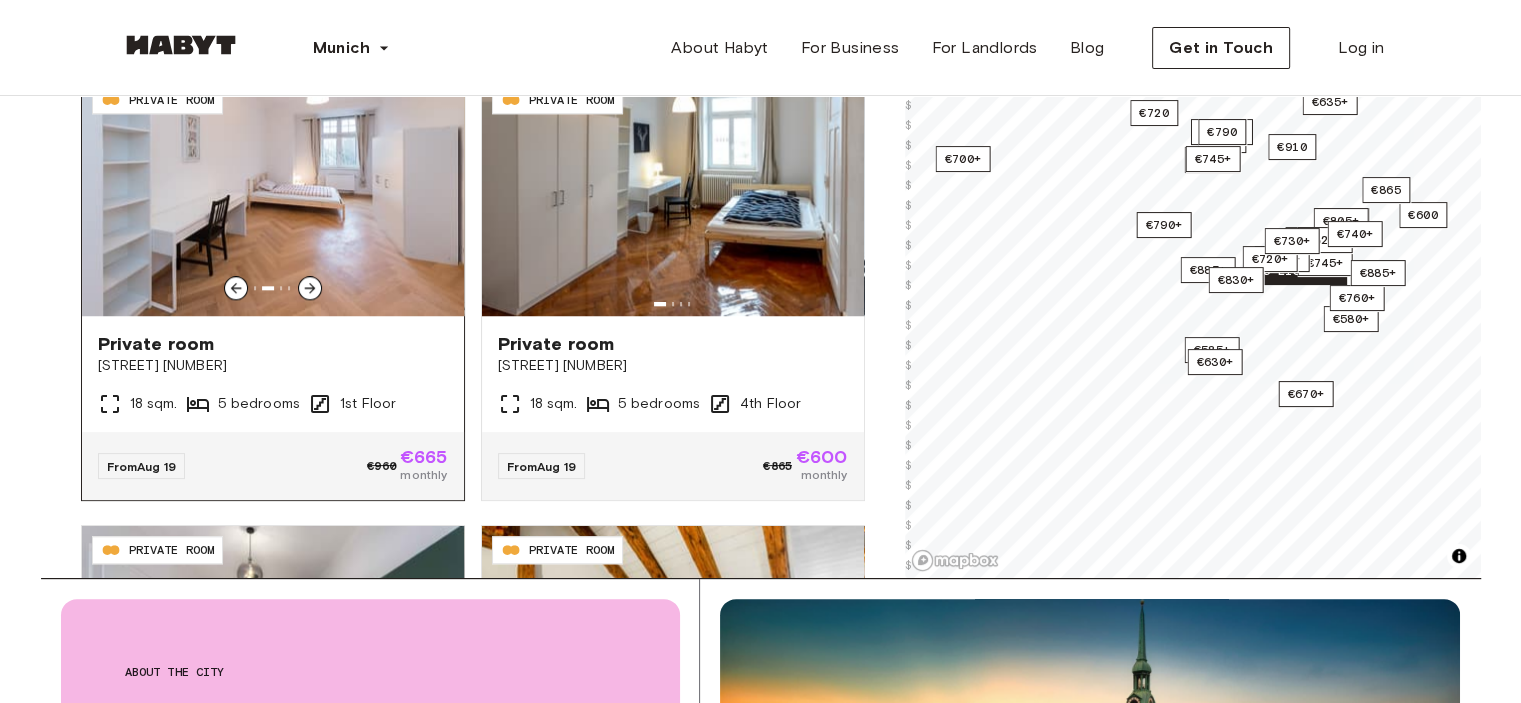 click 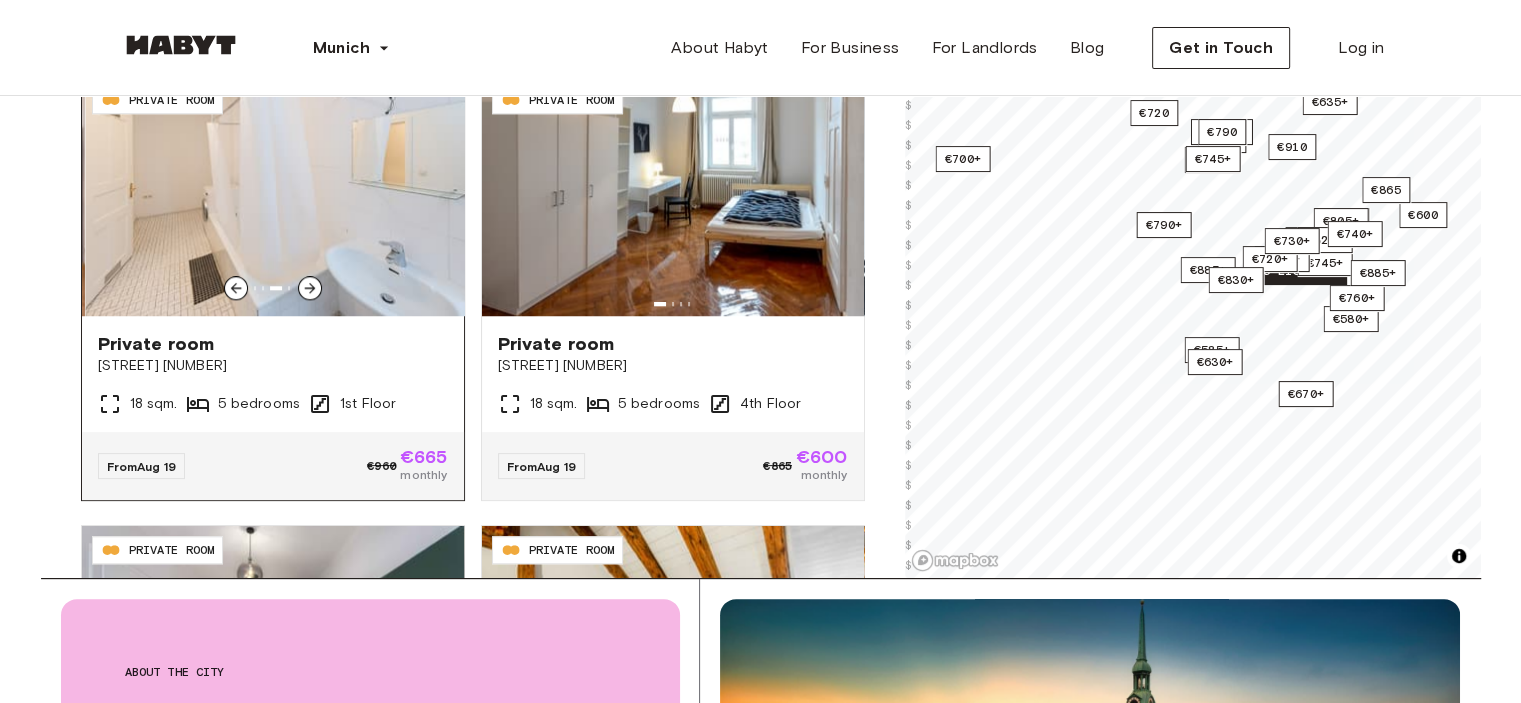 click 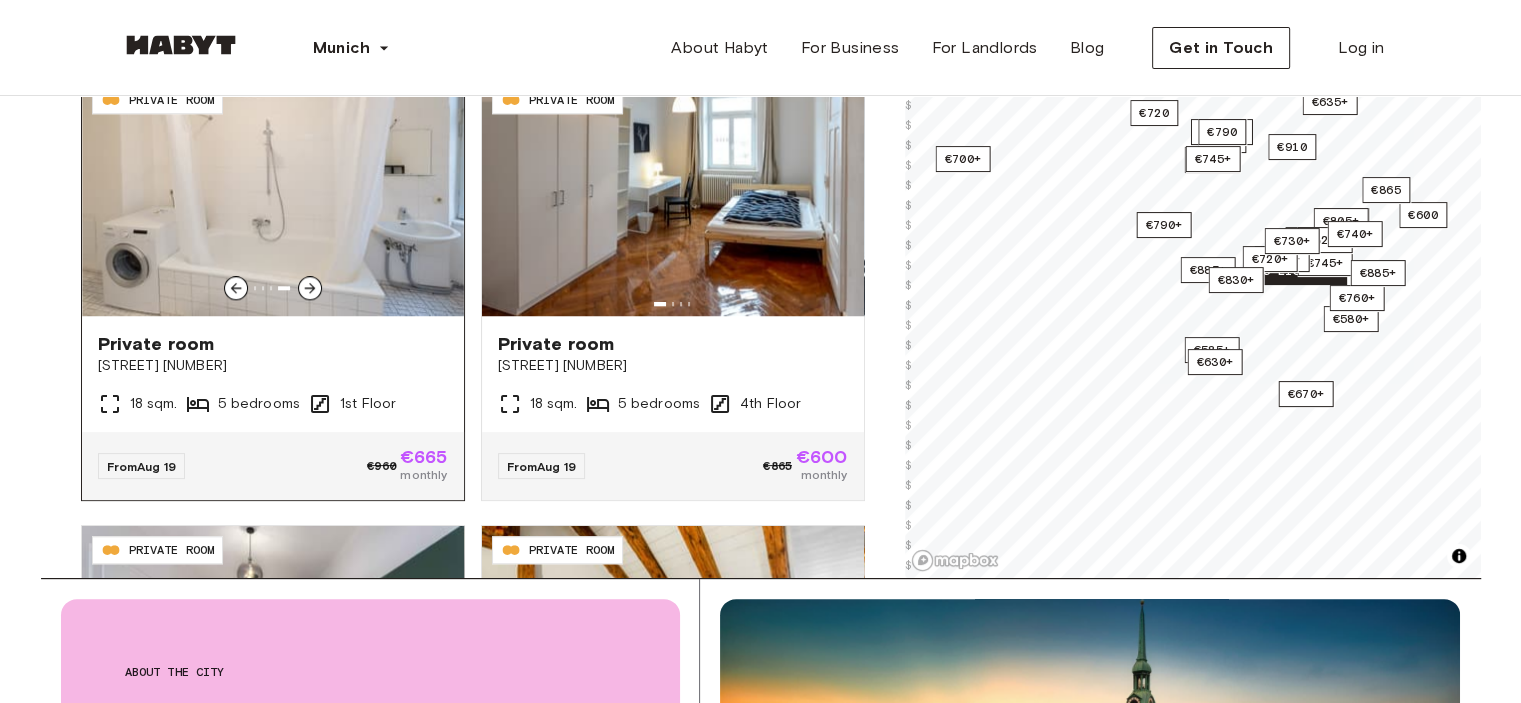 click 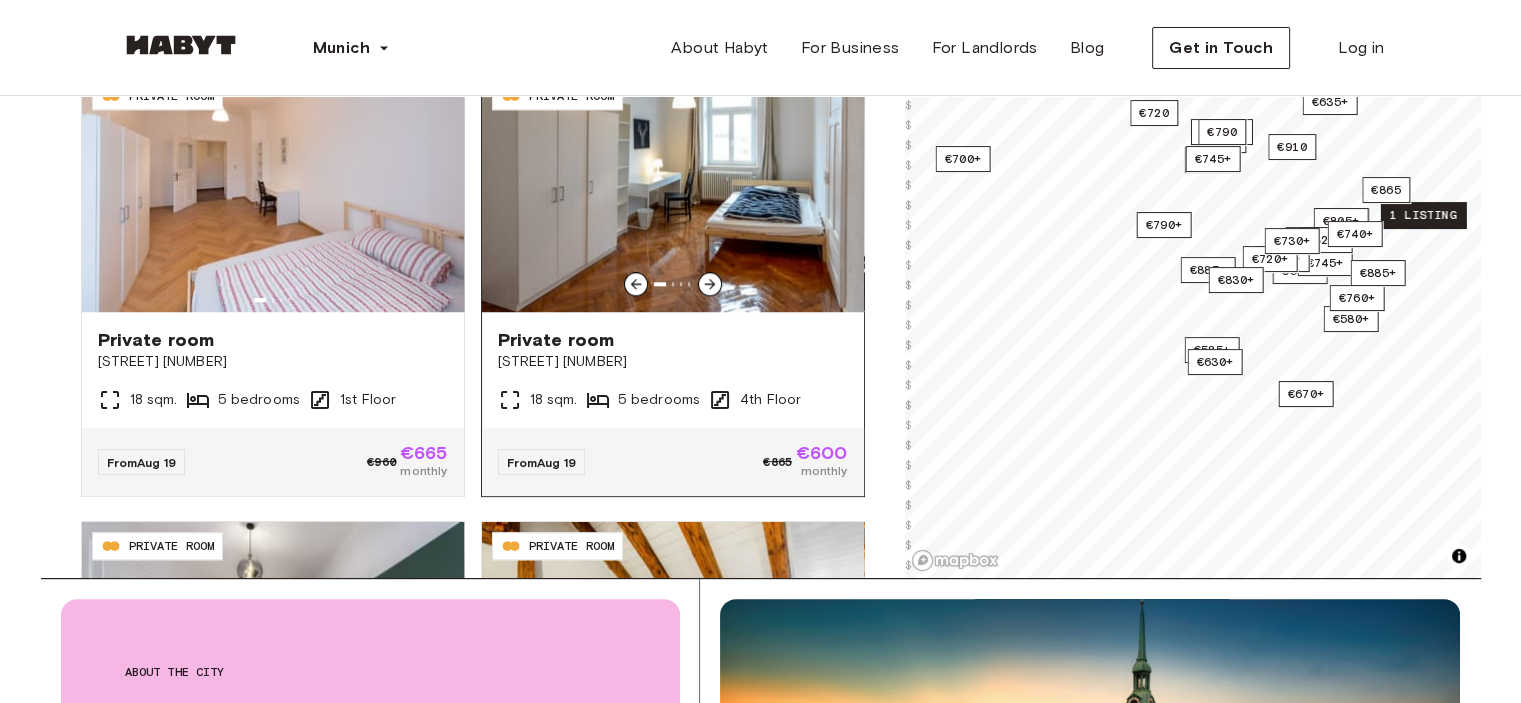 scroll, scrollTop: 1600, scrollLeft: 0, axis: vertical 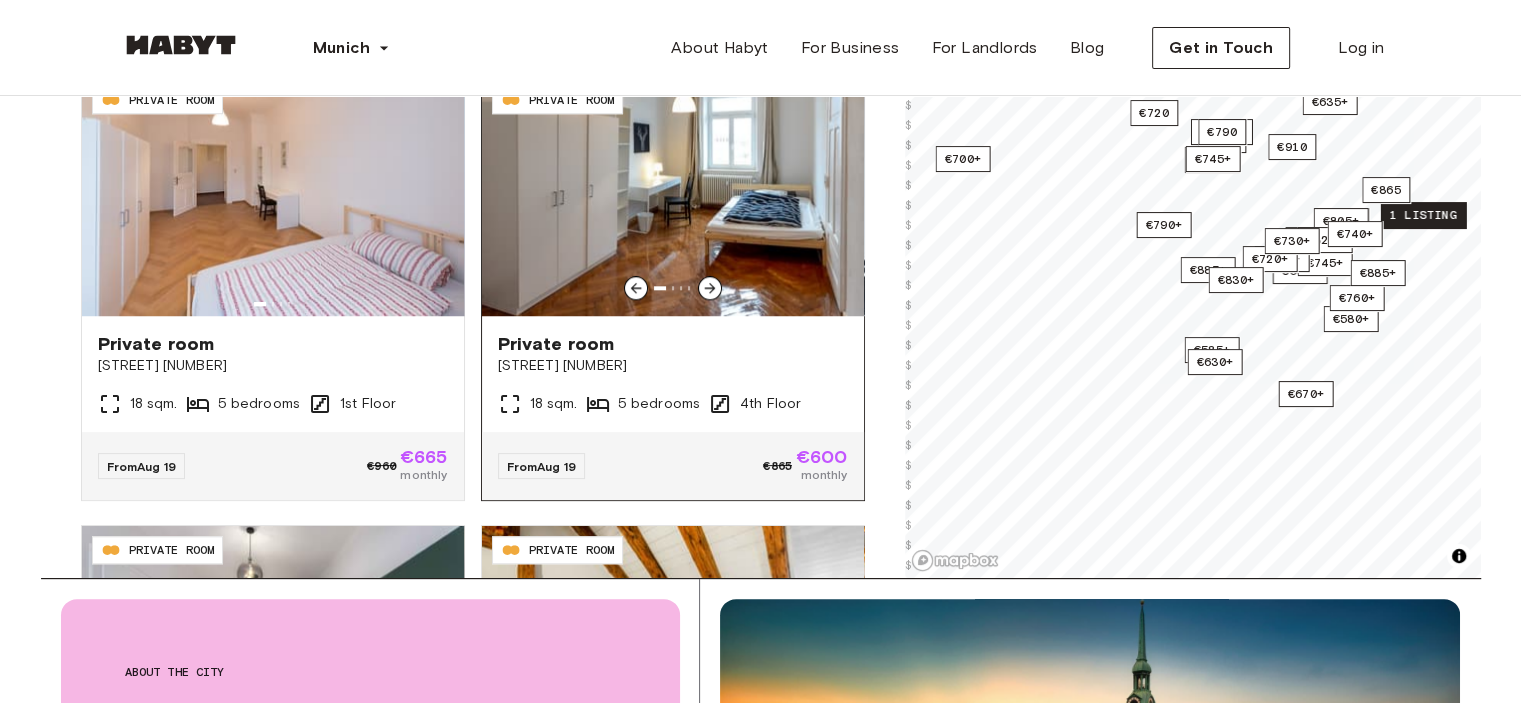 click at bounding box center [710, 288] 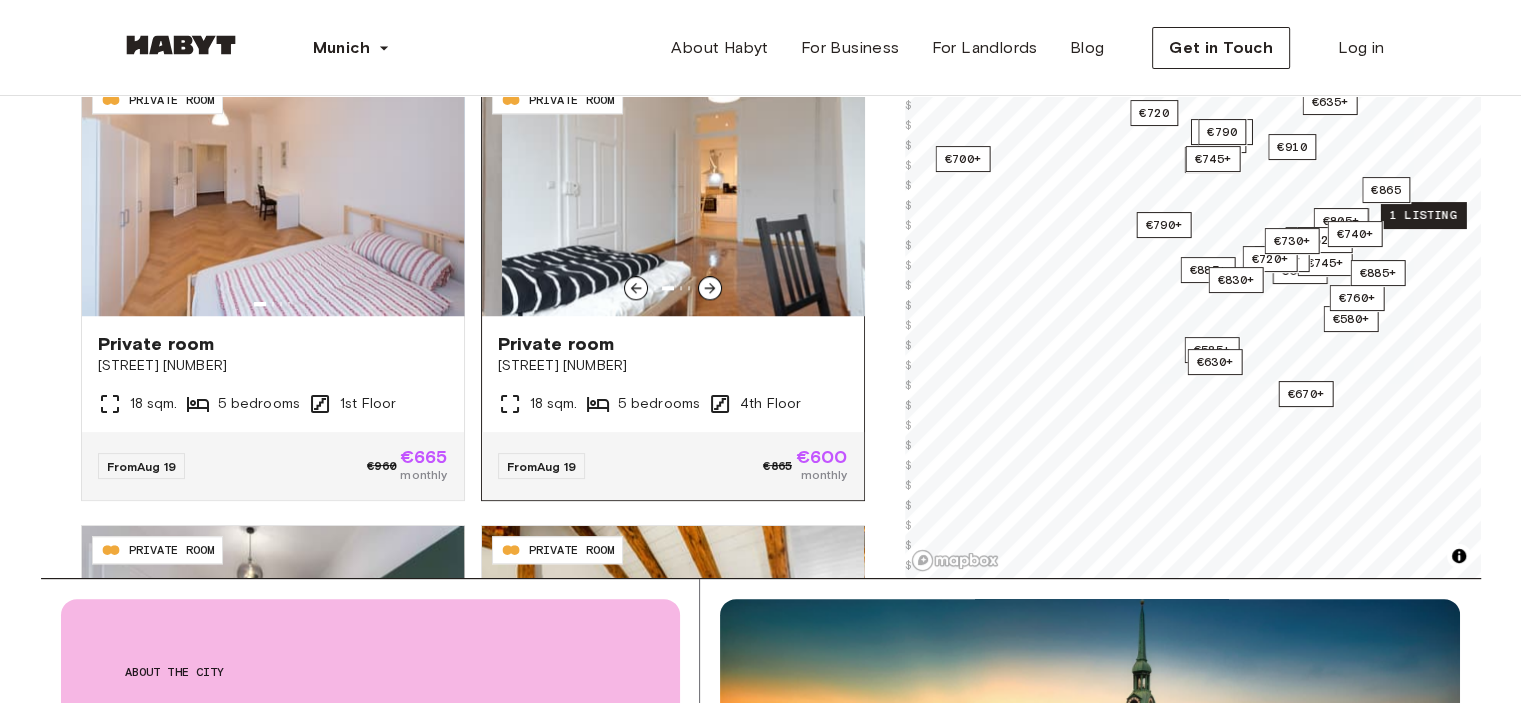 click at bounding box center [710, 288] 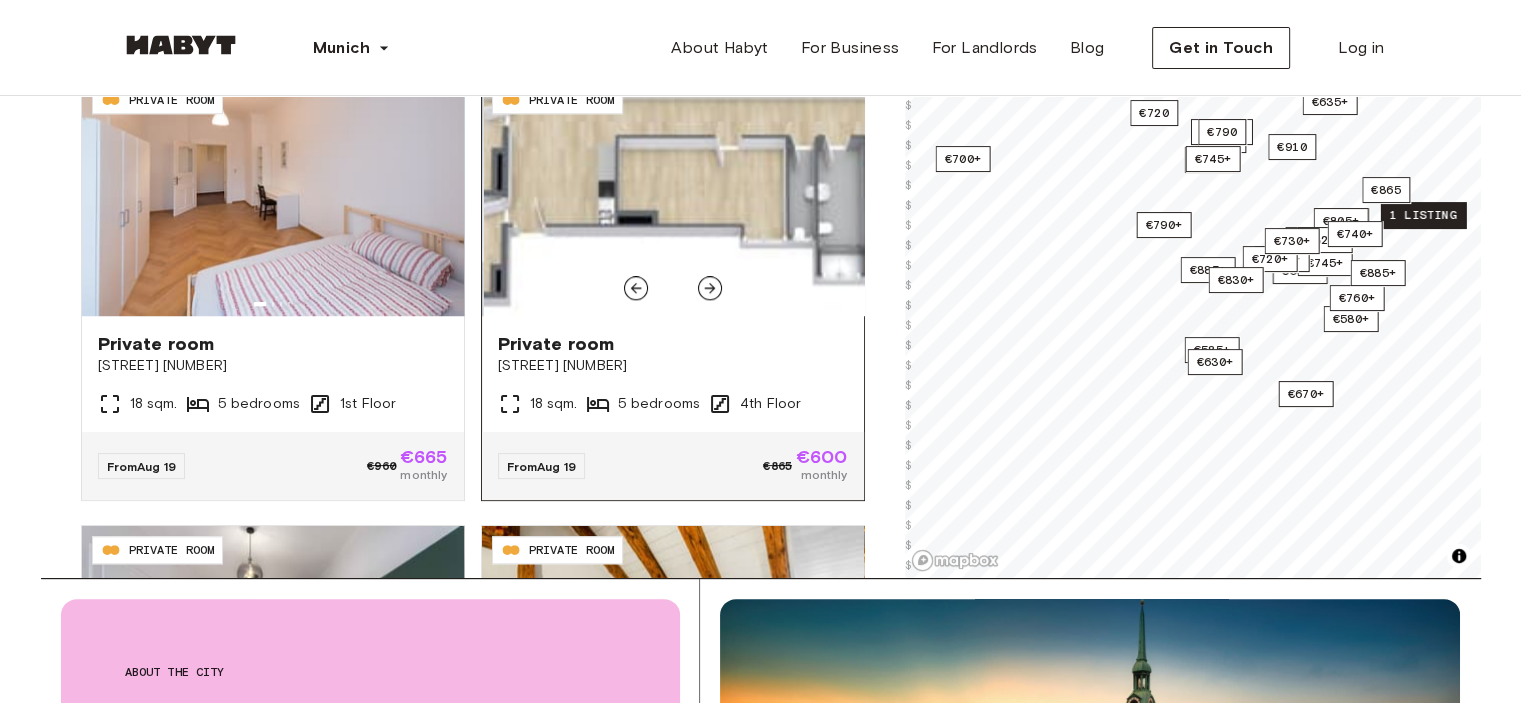 scroll, scrollTop: 1500, scrollLeft: 0, axis: vertical 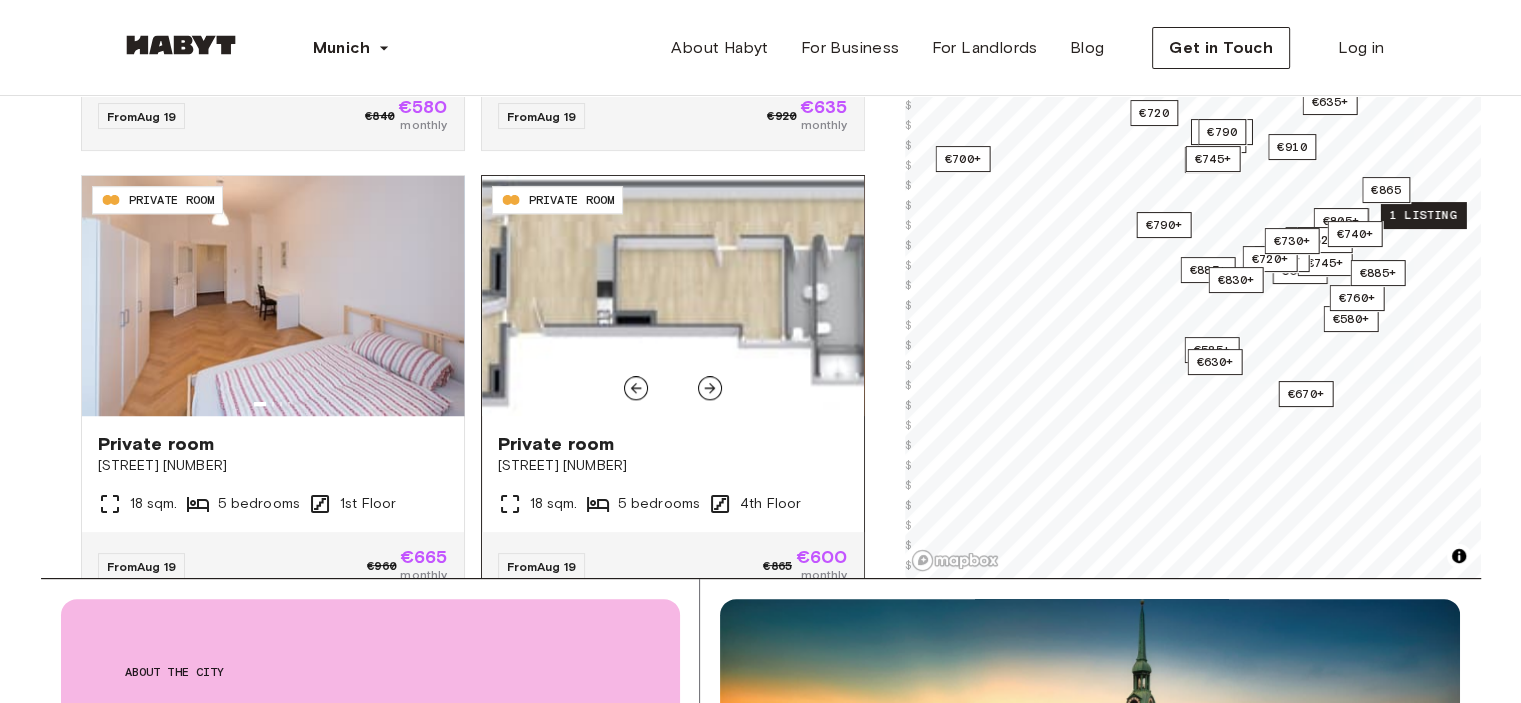 click 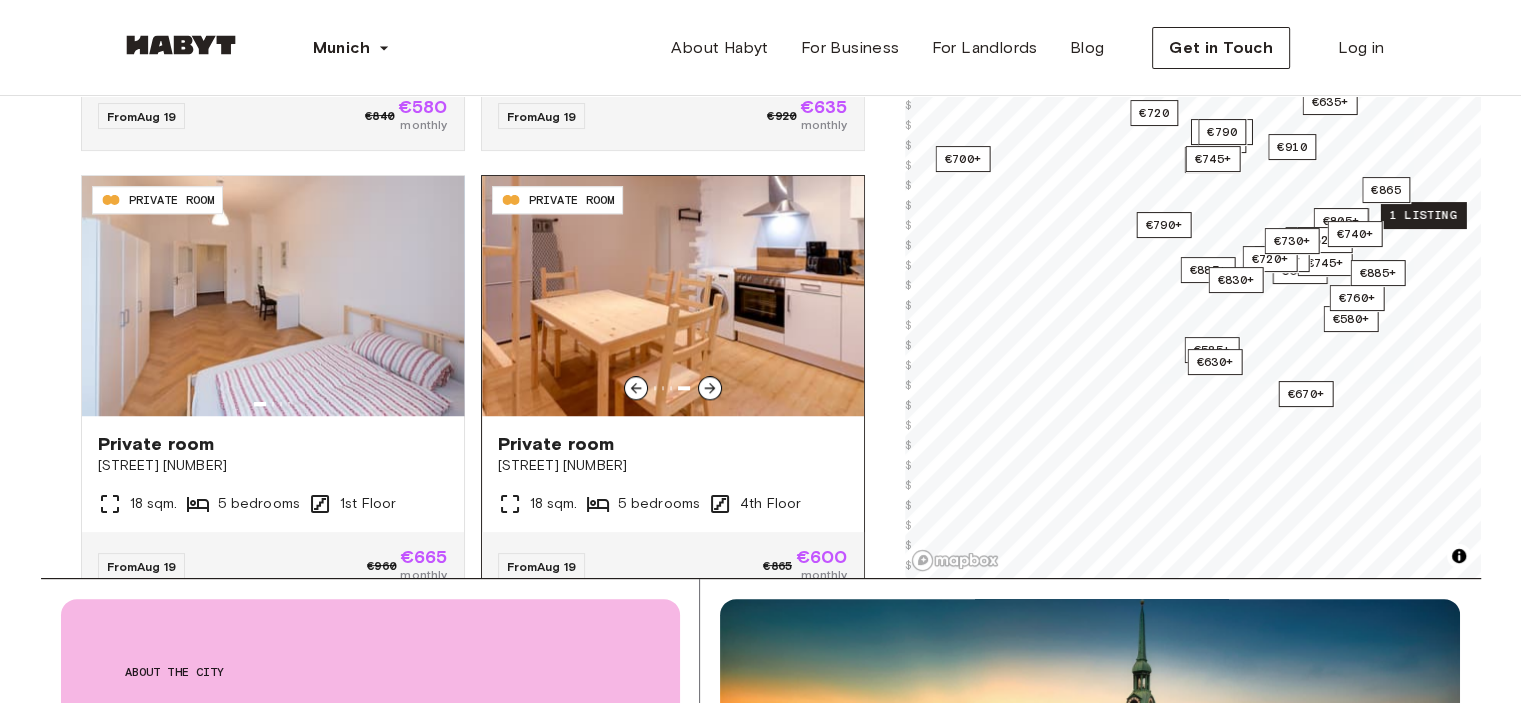 click 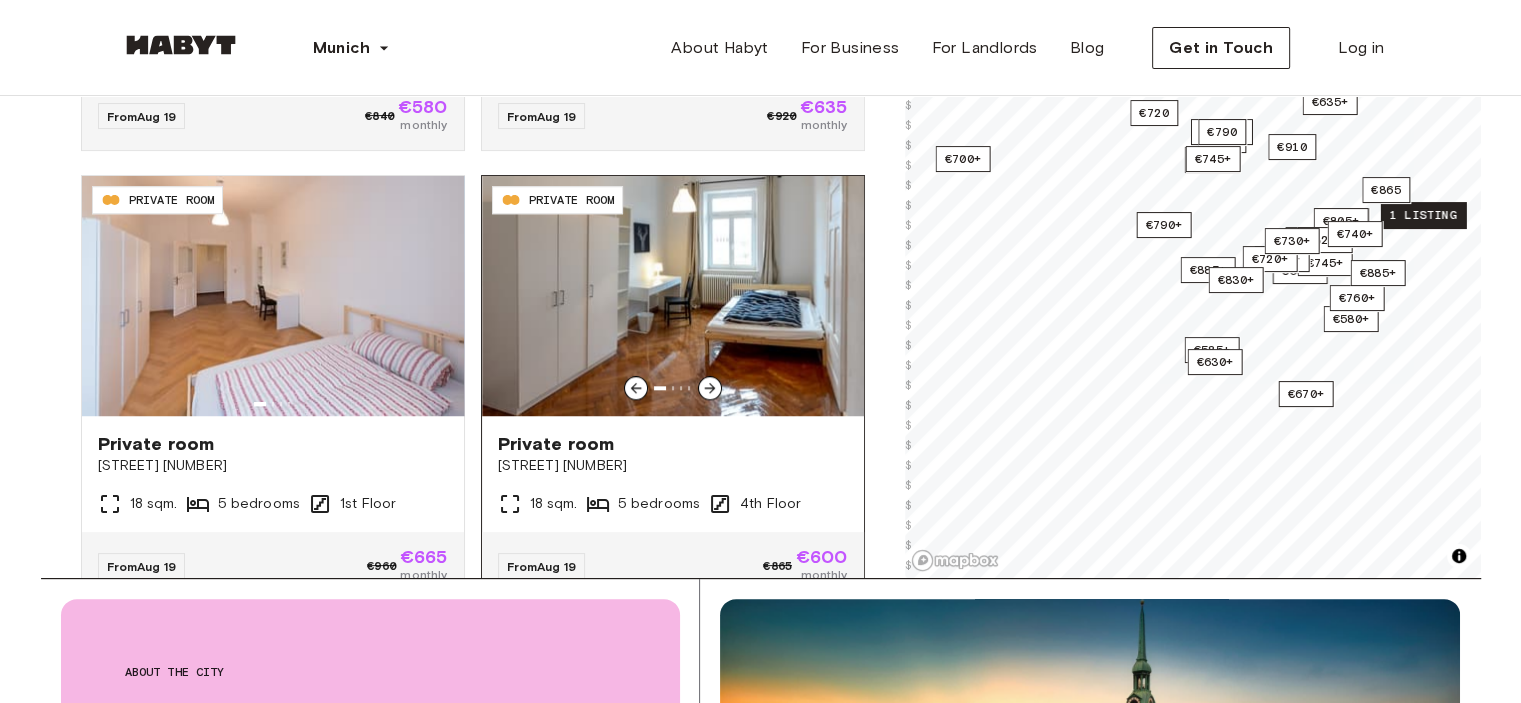 click at bounding box center (673, 296) 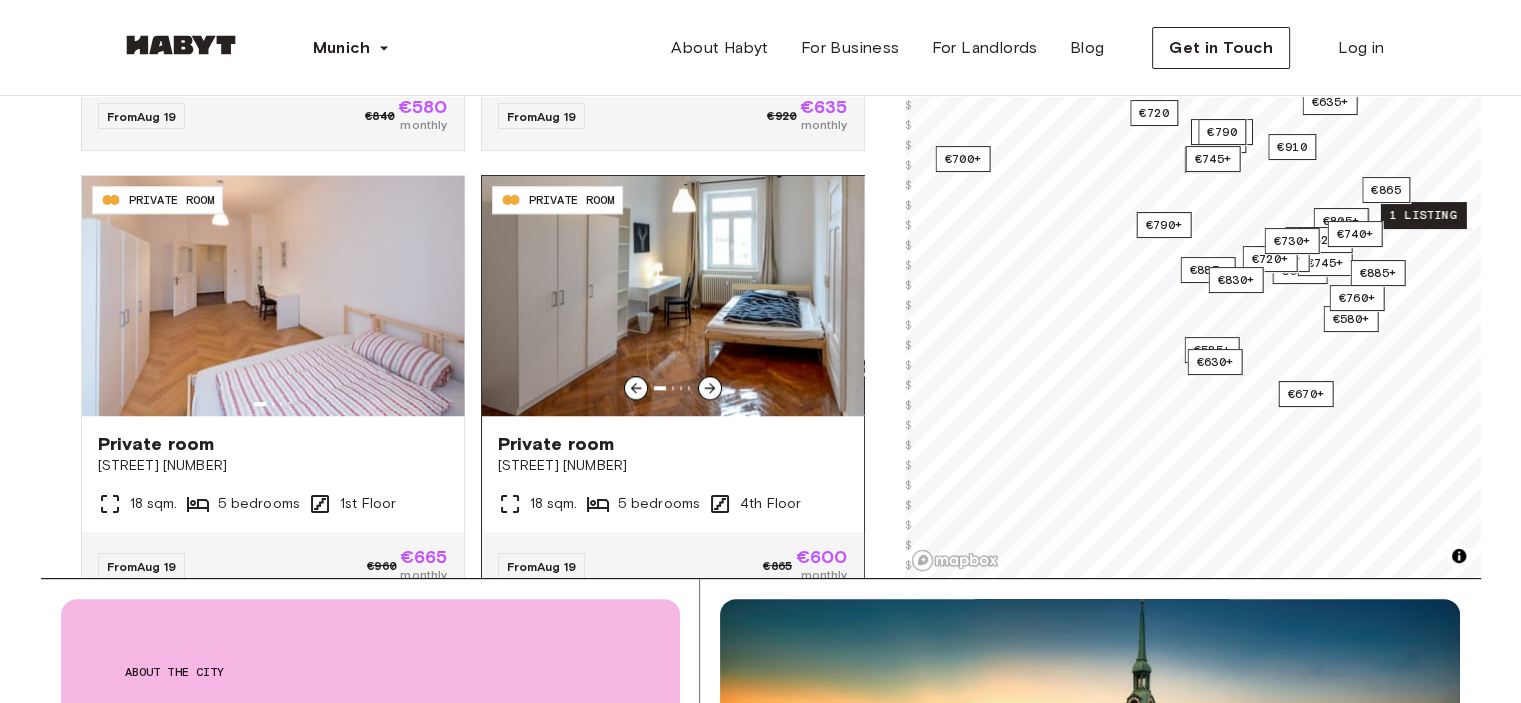 click 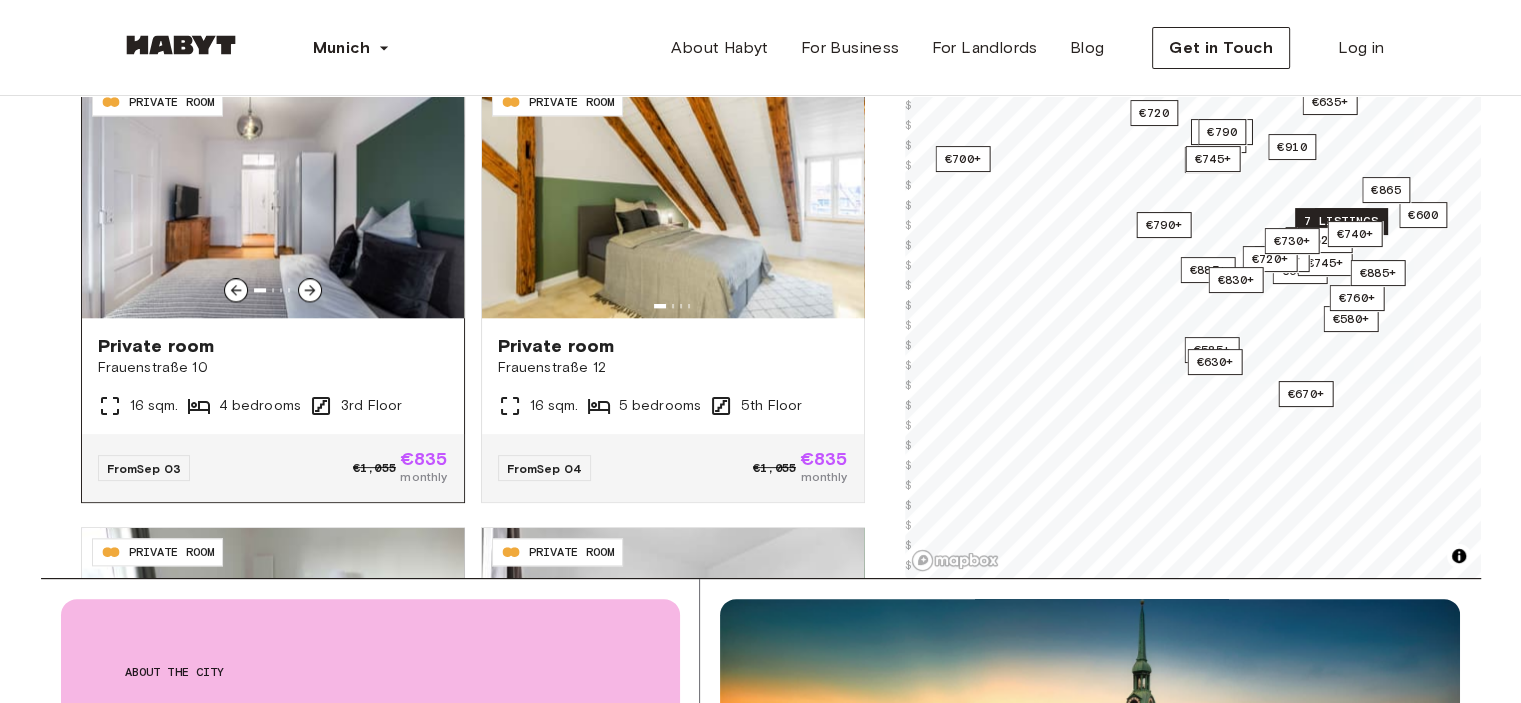 scroll, scrollTop: 2000, scrollLeft: 0, axis: vertical 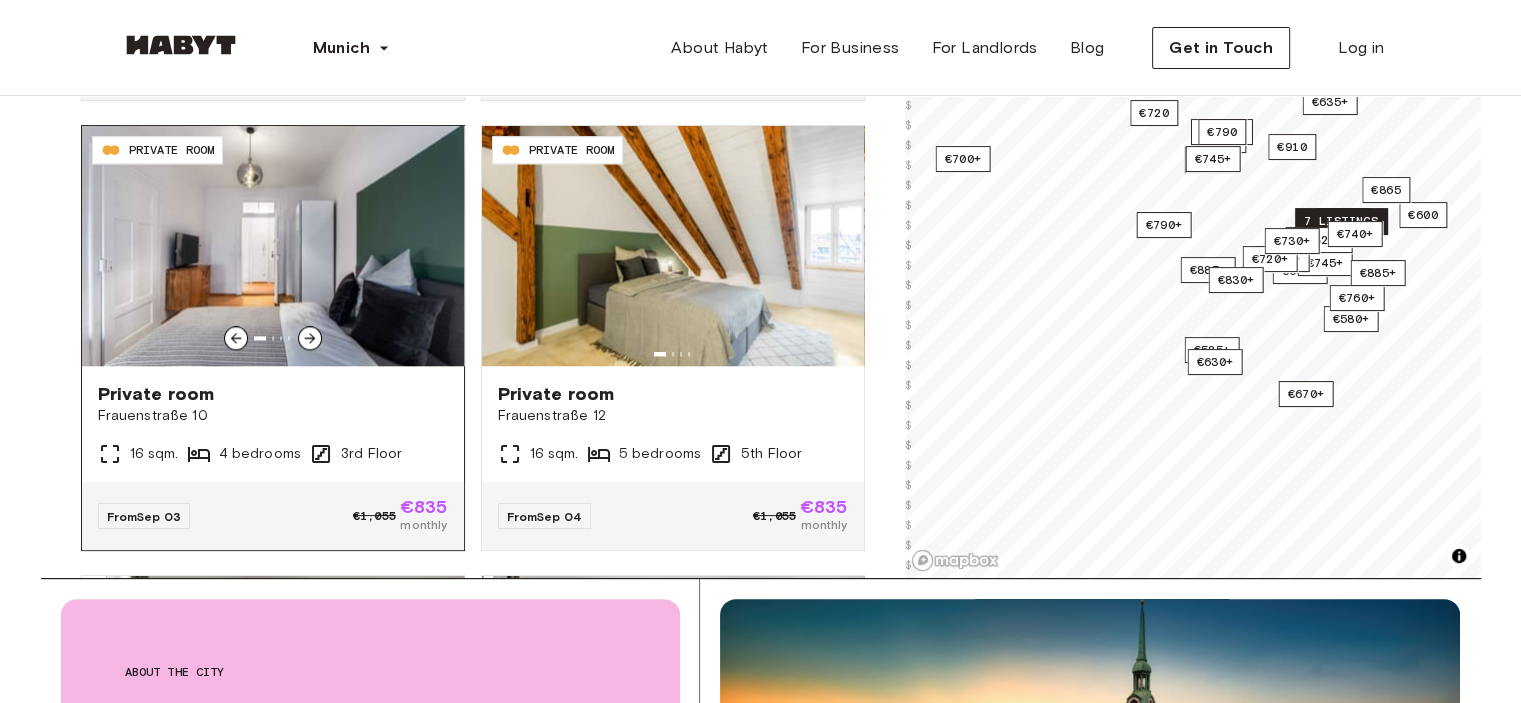 click 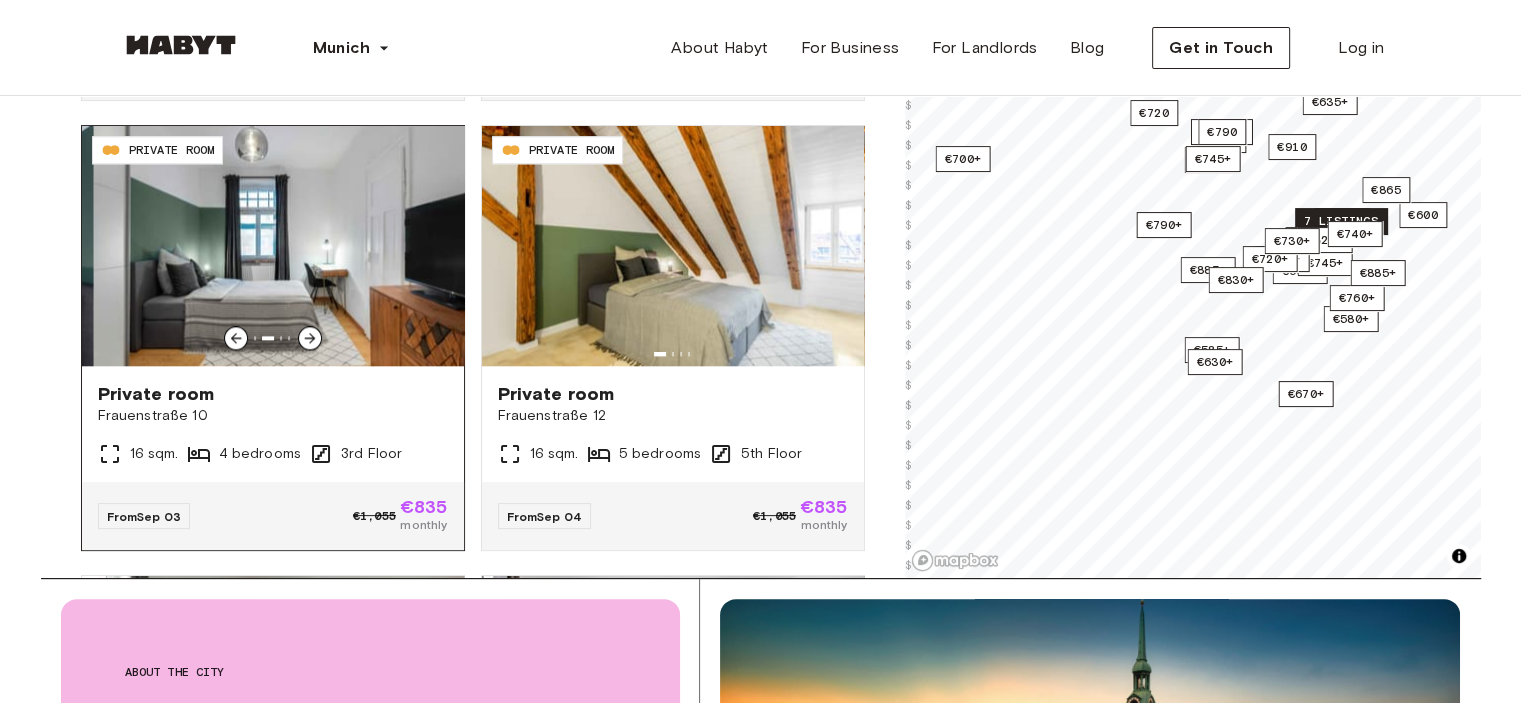 click 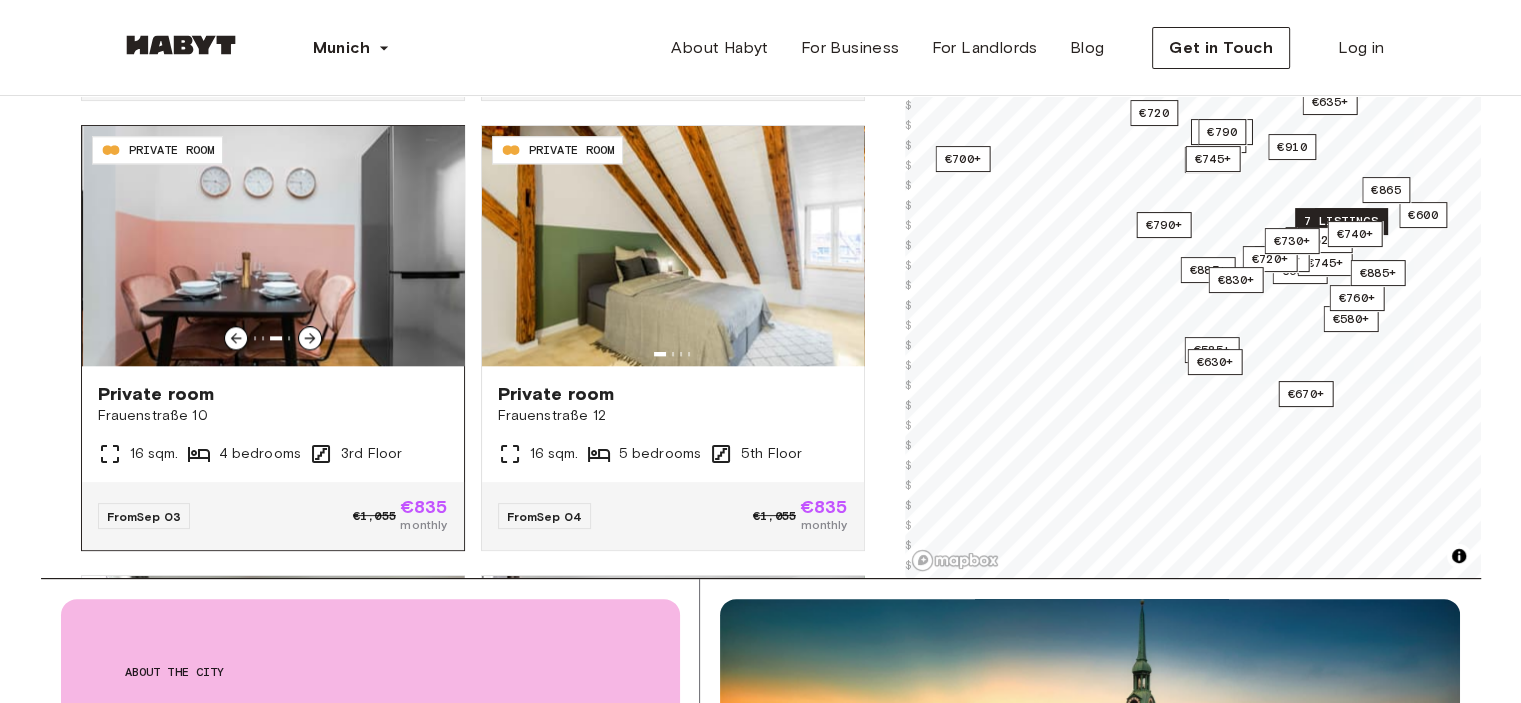 click 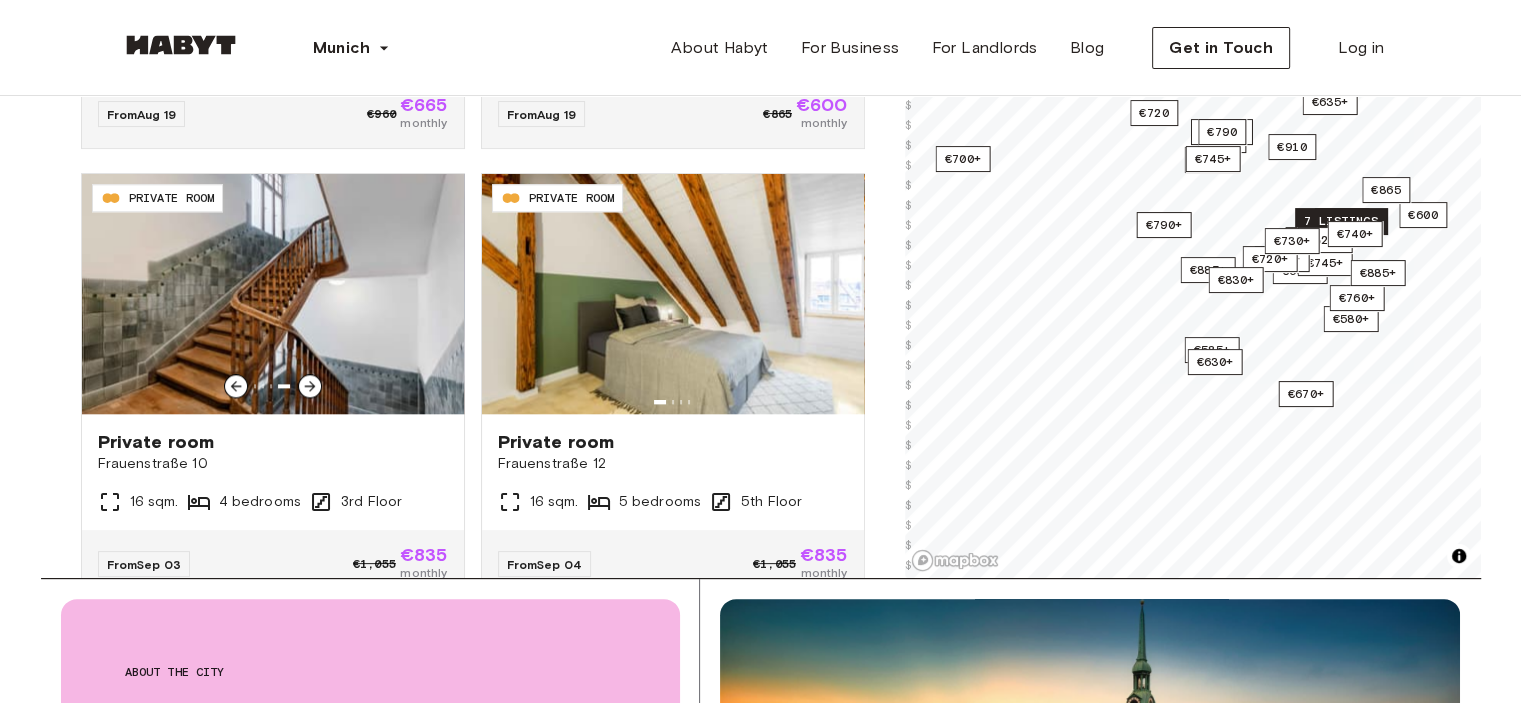 scroll, scrollTop: 2000, scrollLeft: 0, axis: vertical 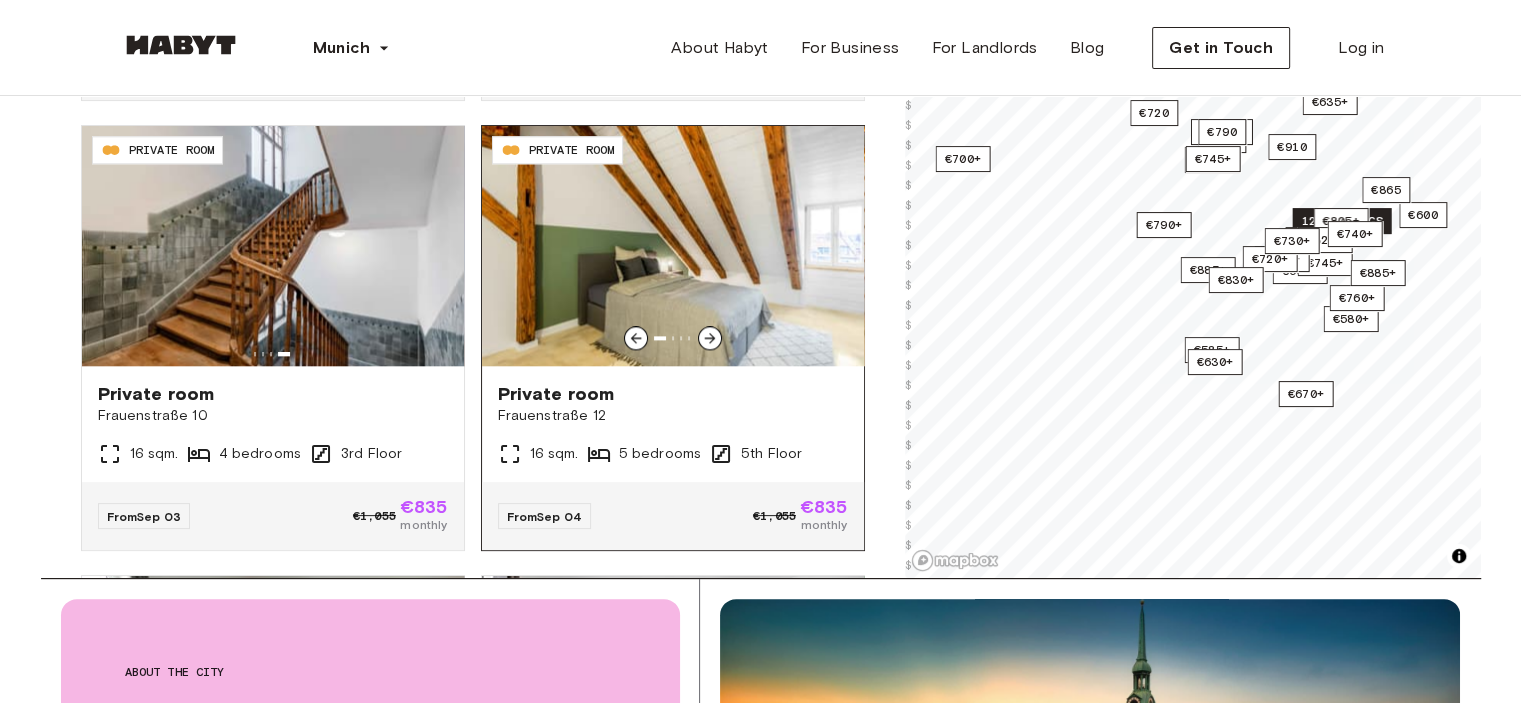 click 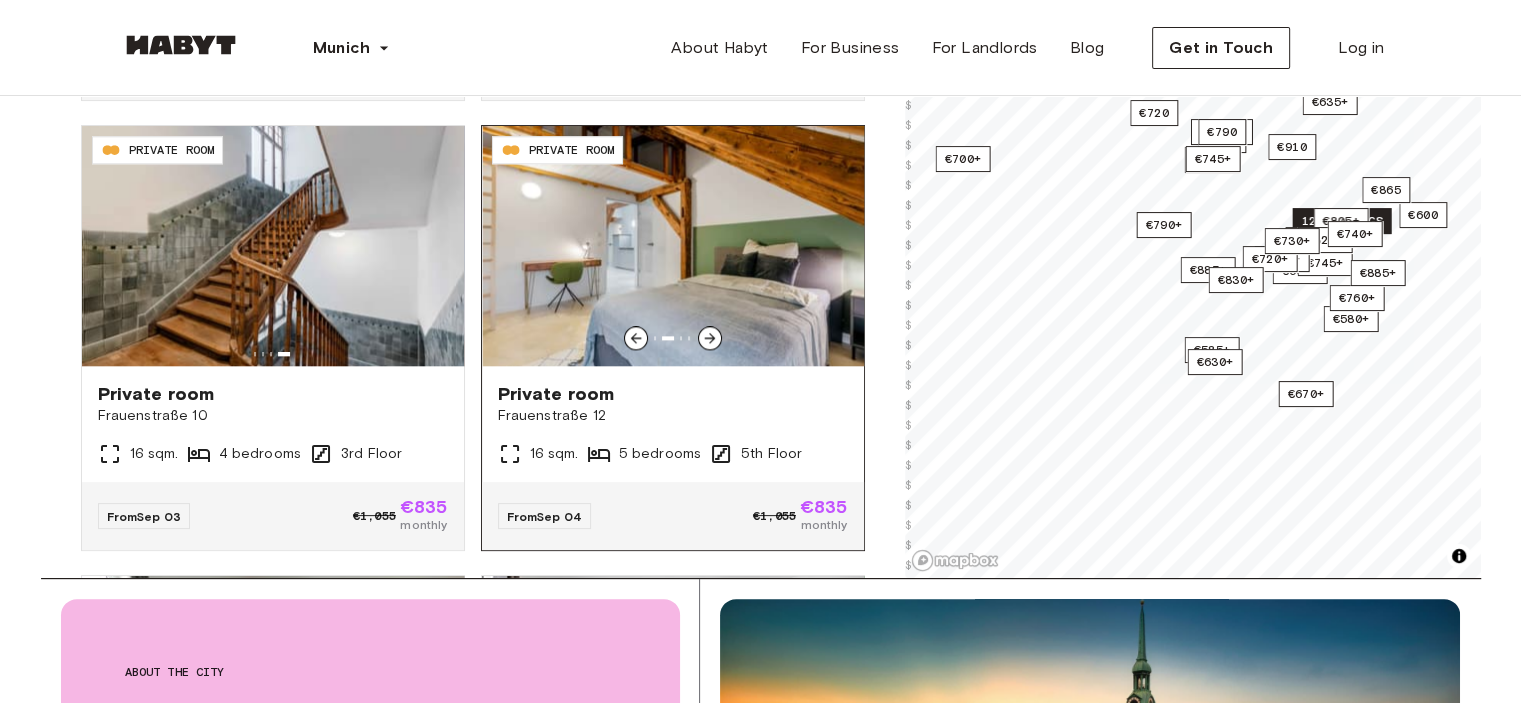 click 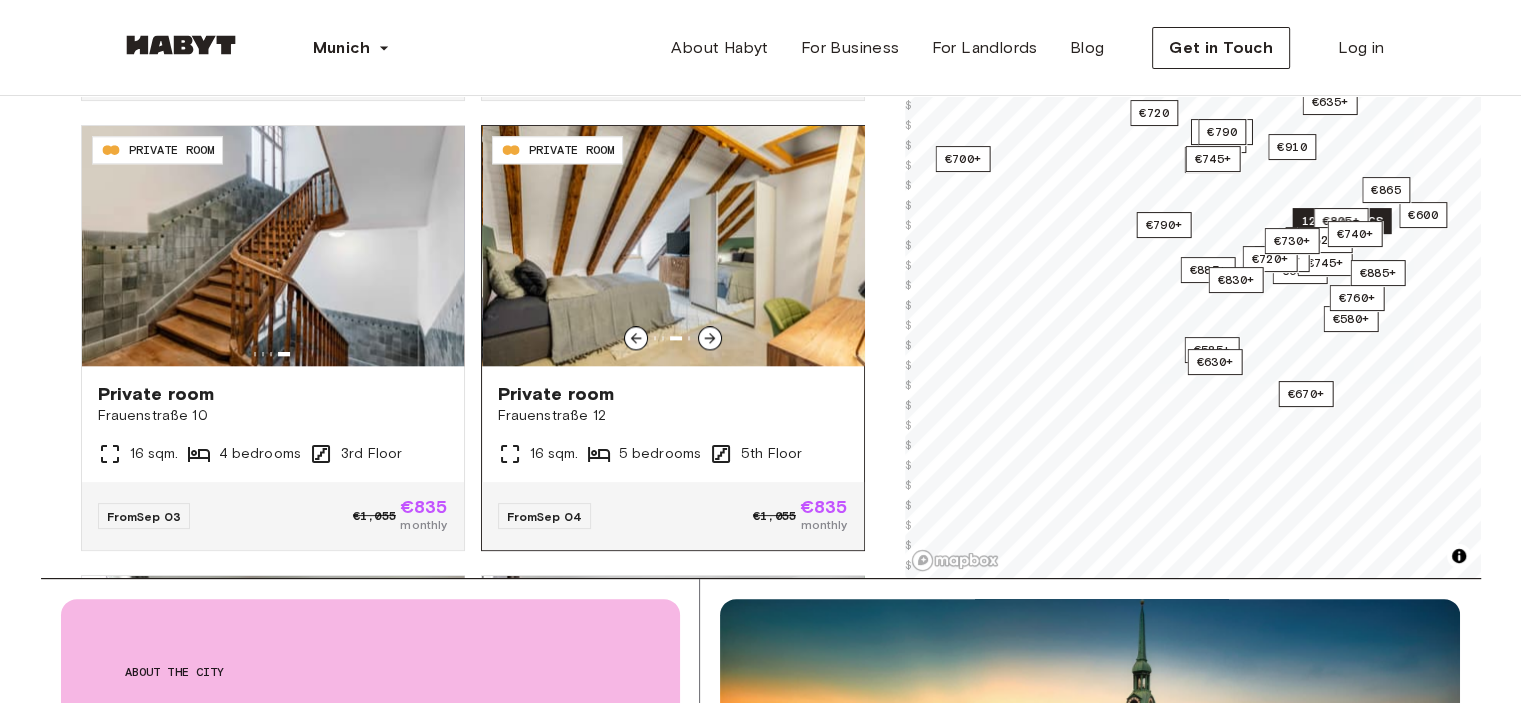 click 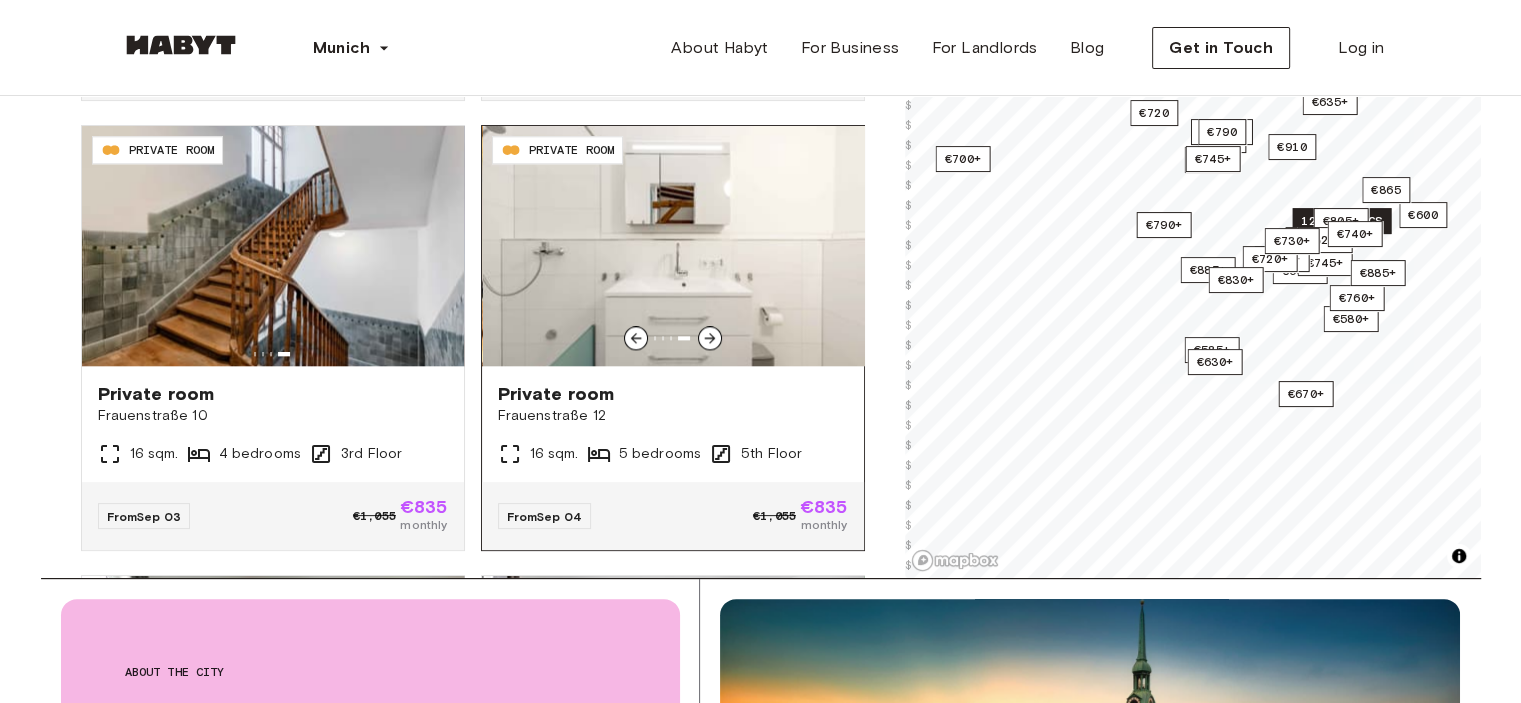 click 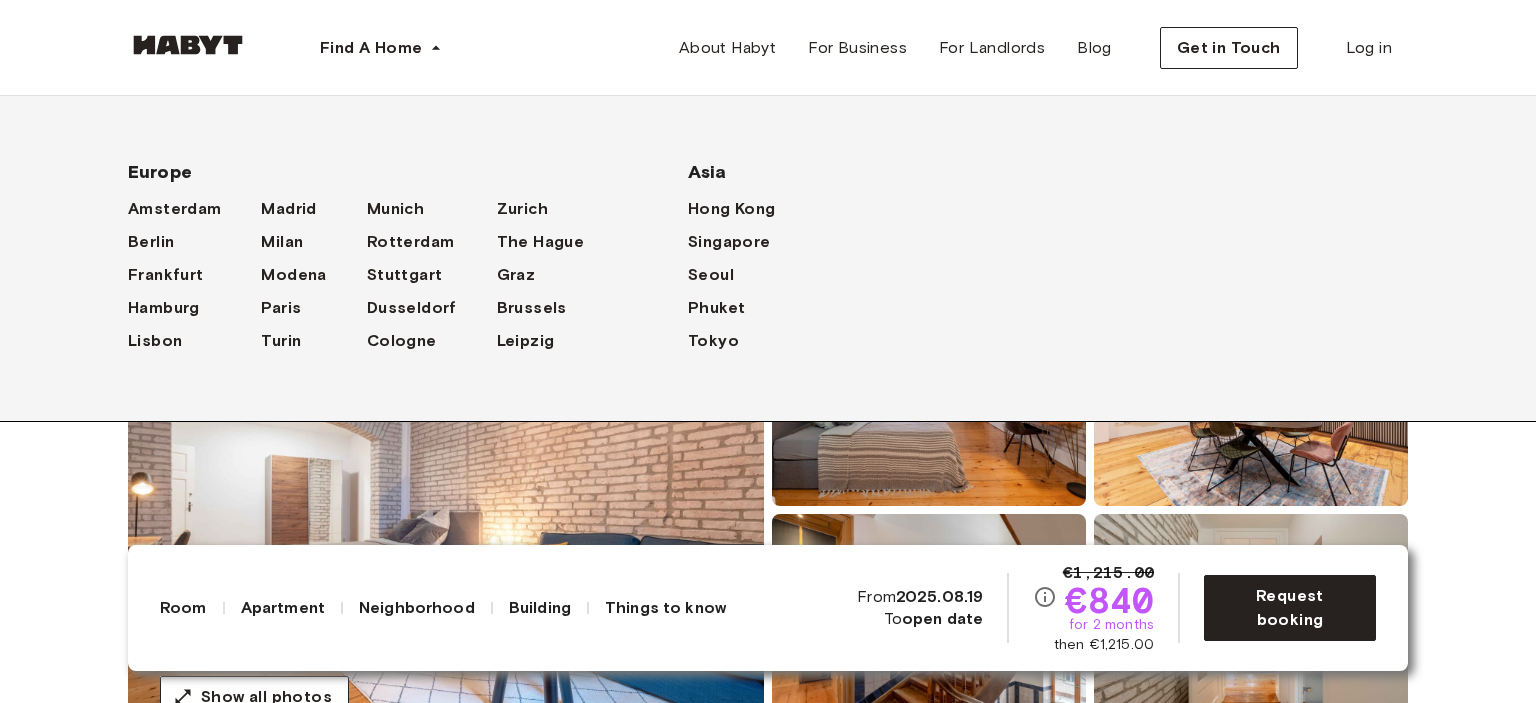 scroll, scrollTop: 0, scrollLeft: 0, axis: both 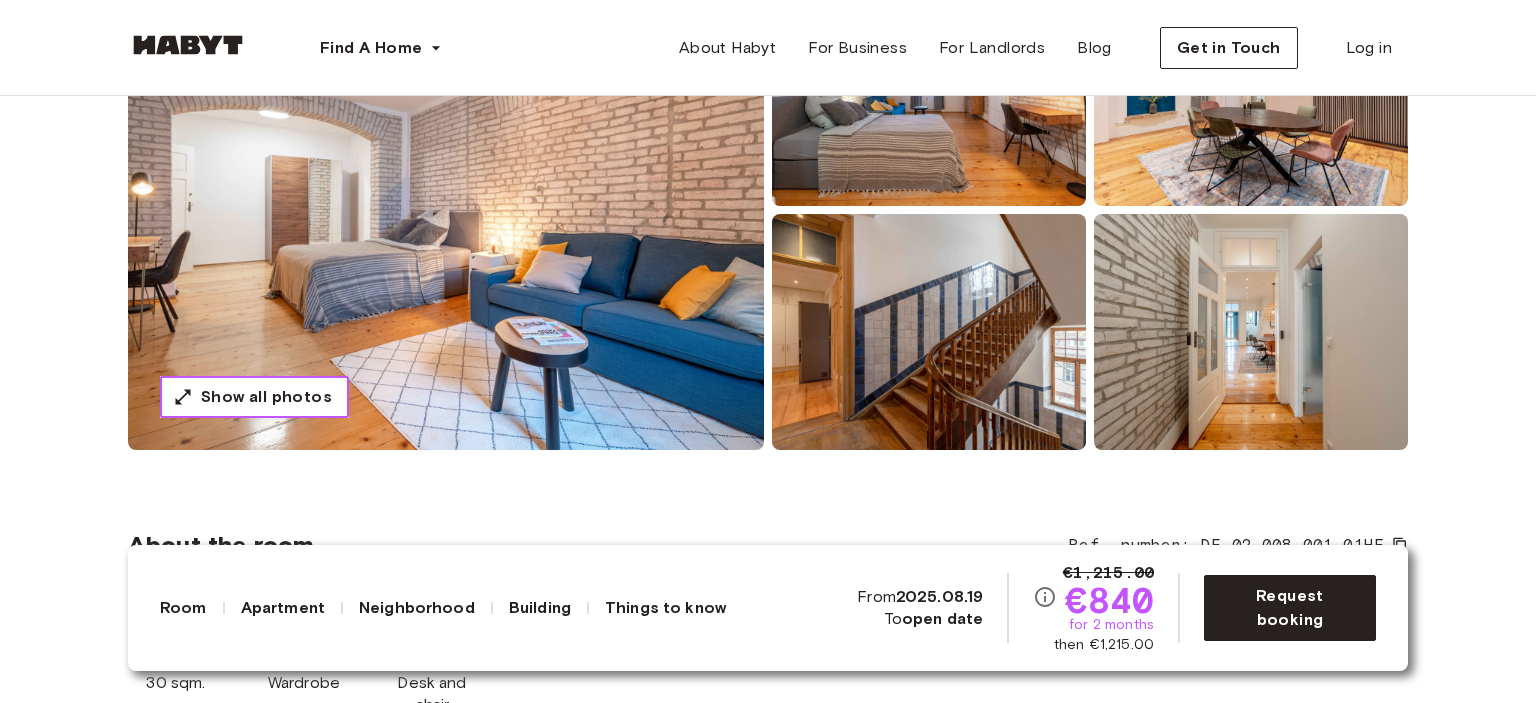 click on "Show all photos" at bounding box center [266, 397] 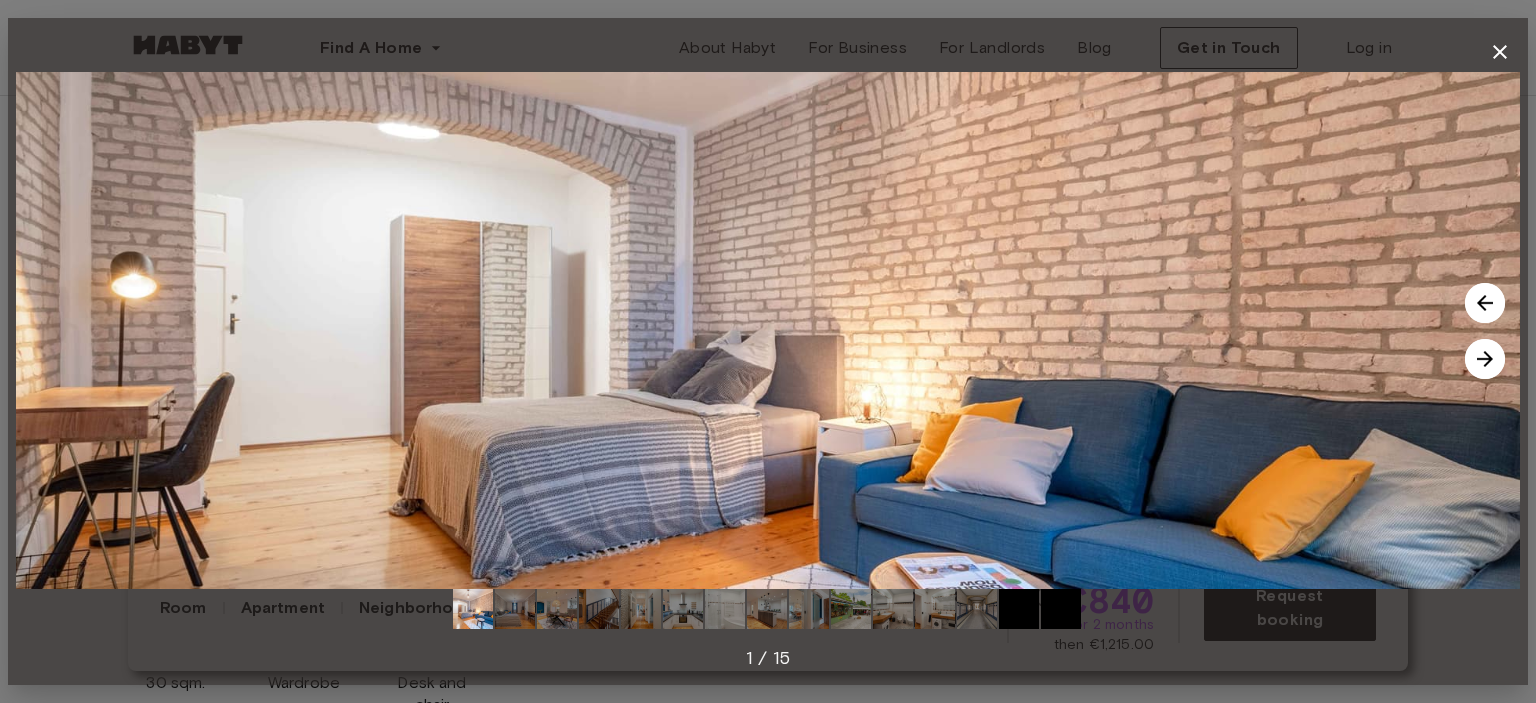 click at bounding box center [1485, 303] 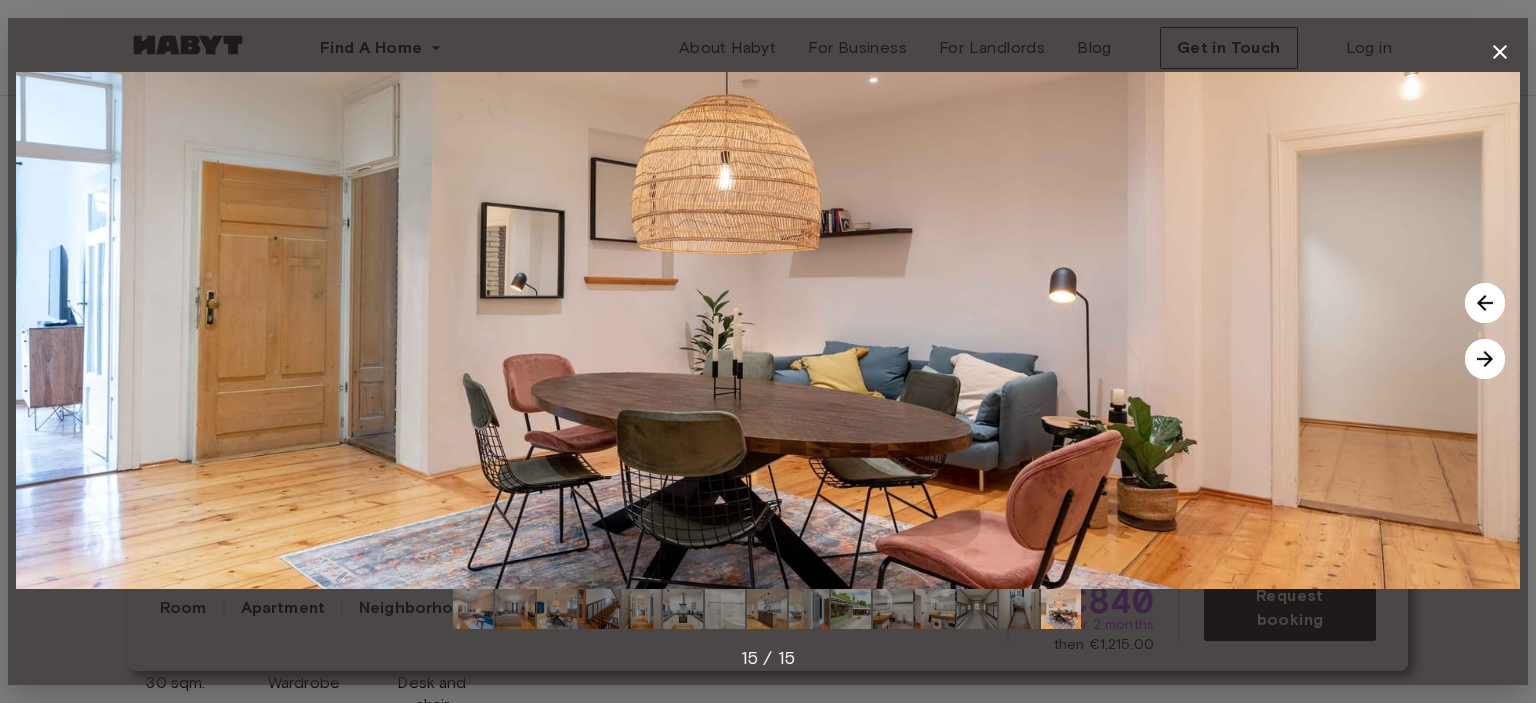 click at bounding box center (1485, 303) 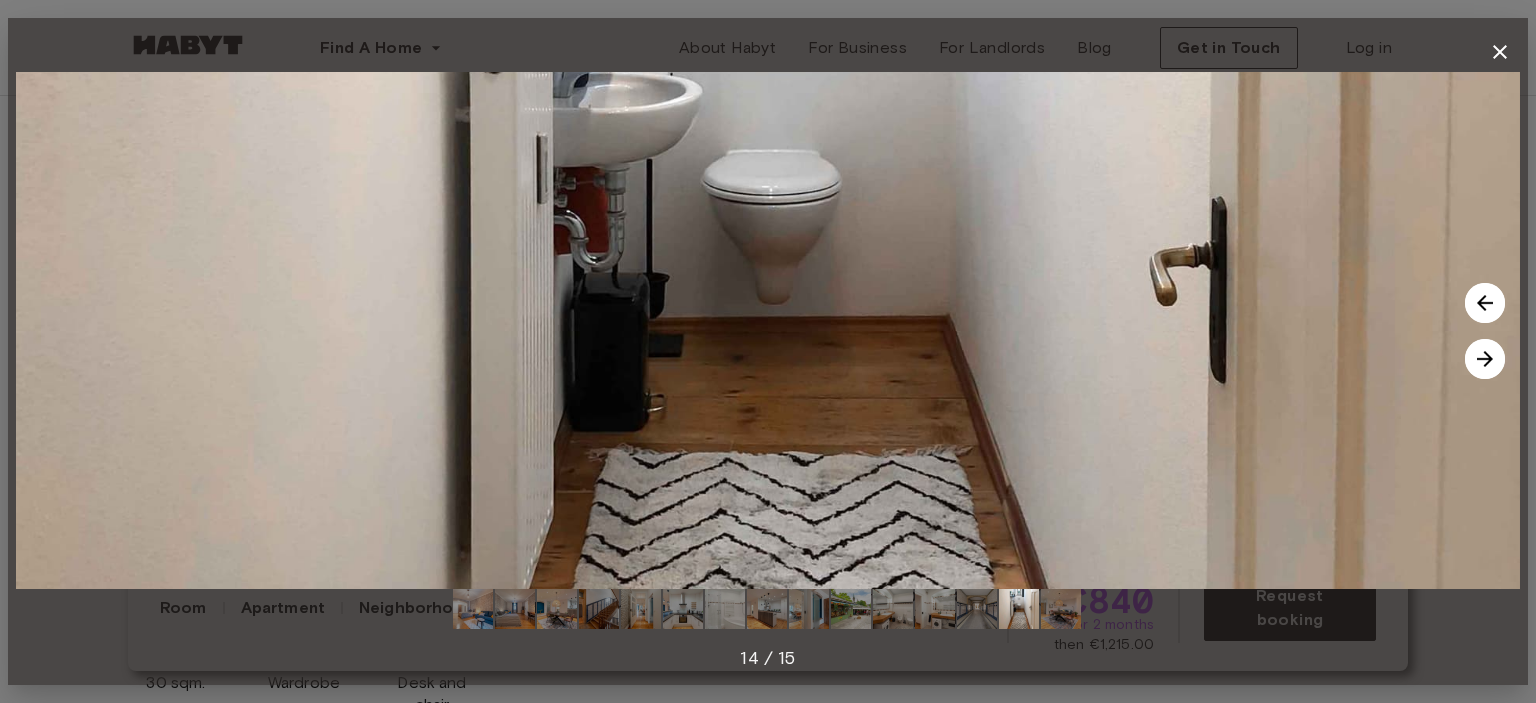 click at bounding box center (1485, 303) 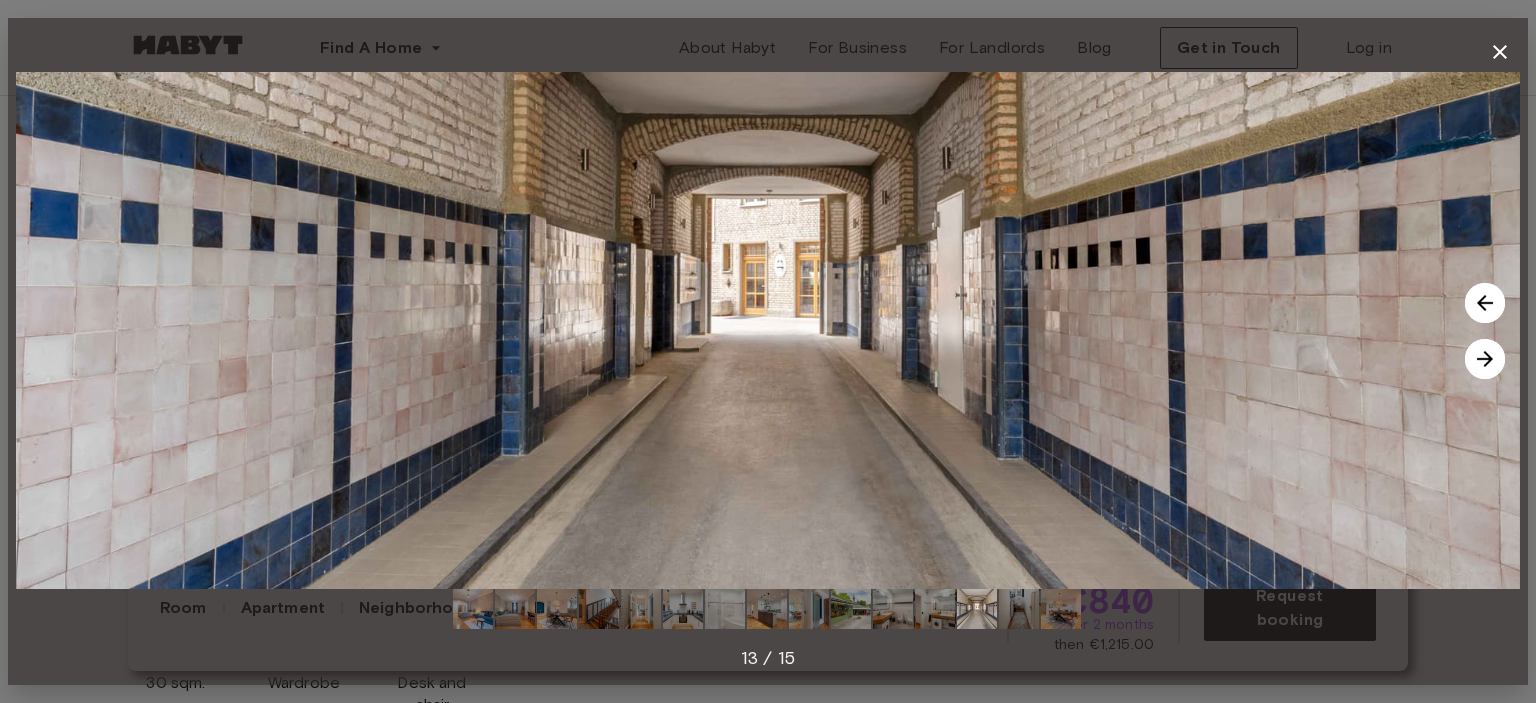 click at bounding box center (1485, 303) 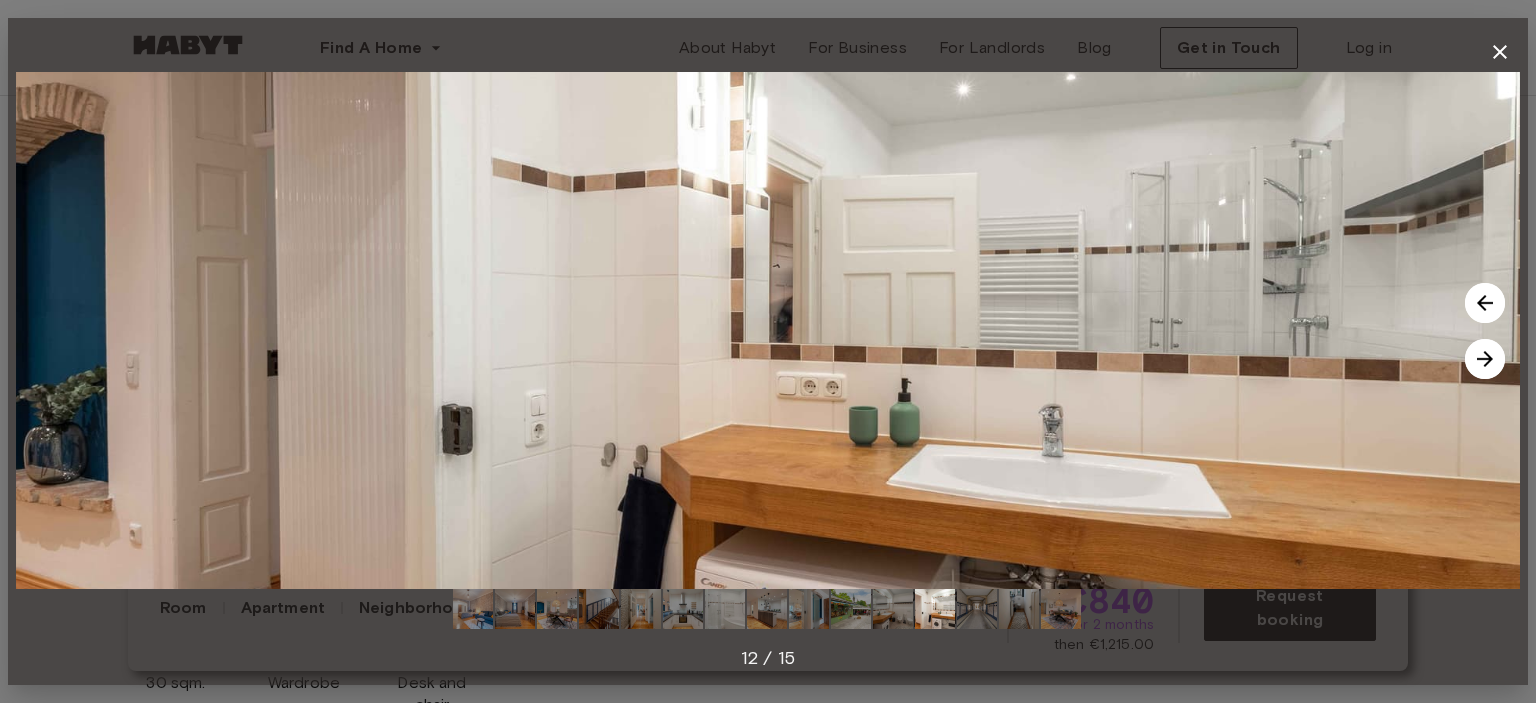 click at bounding box center (1485, 303) 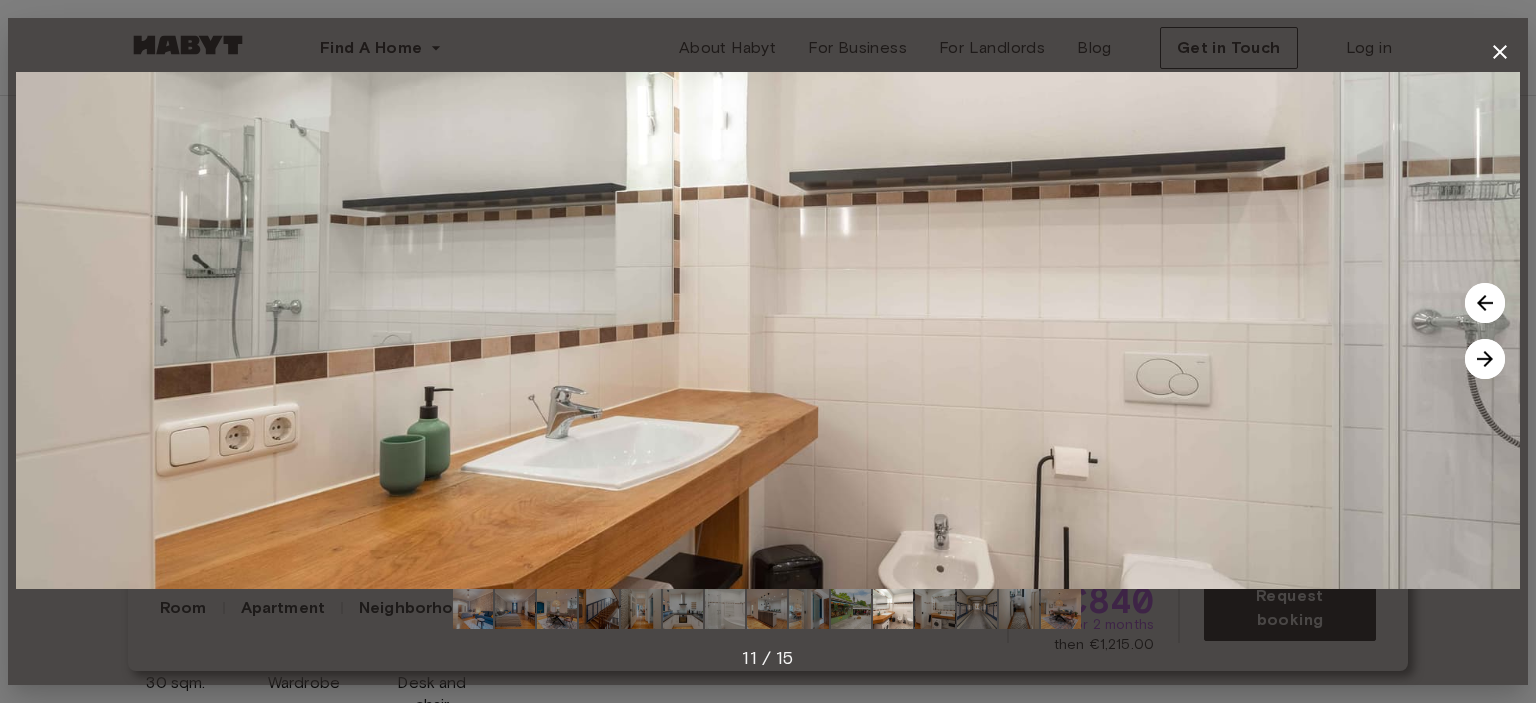 click at bounding box center [1485, 303] 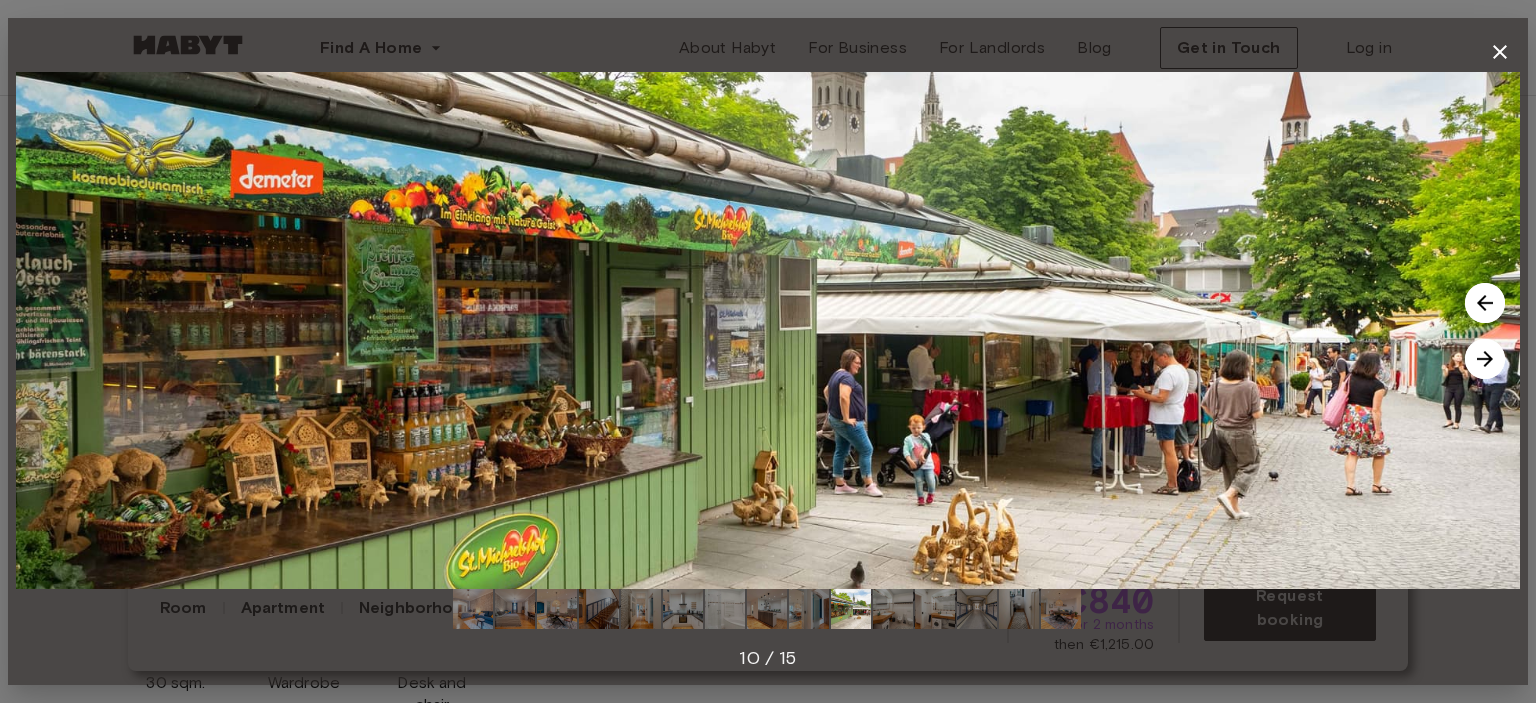 click at bounding box center (1485, 303) 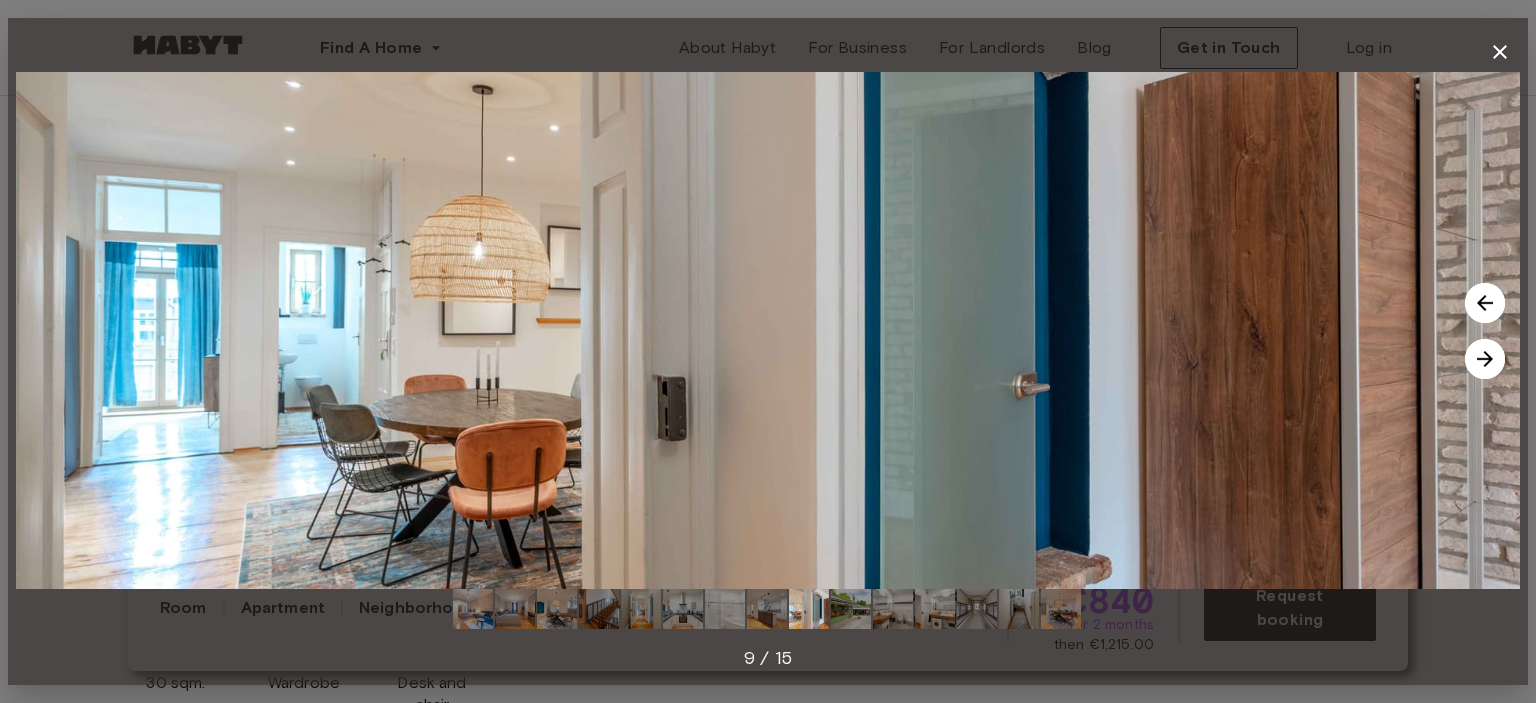 click at bounding box center (1485, 303) 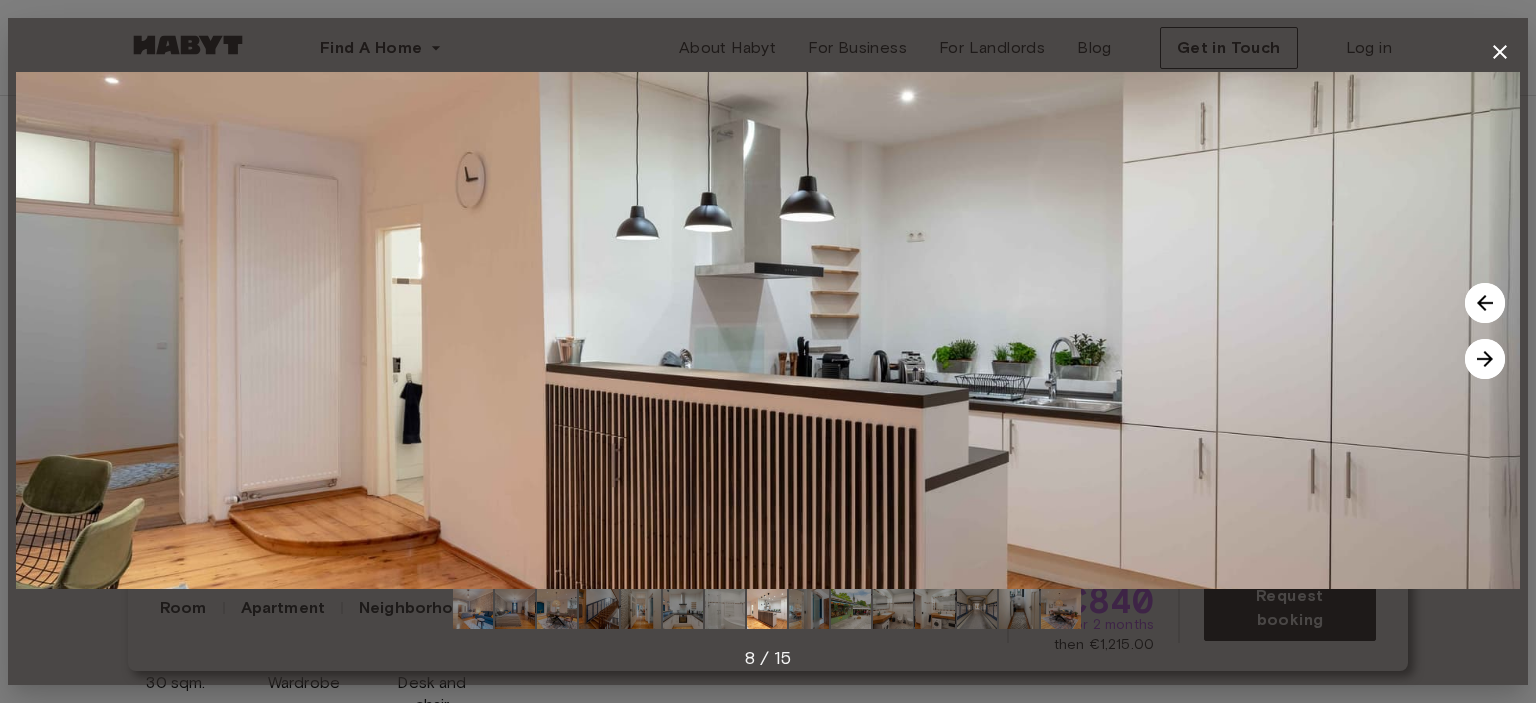 click at bounding box center (1485, 303) 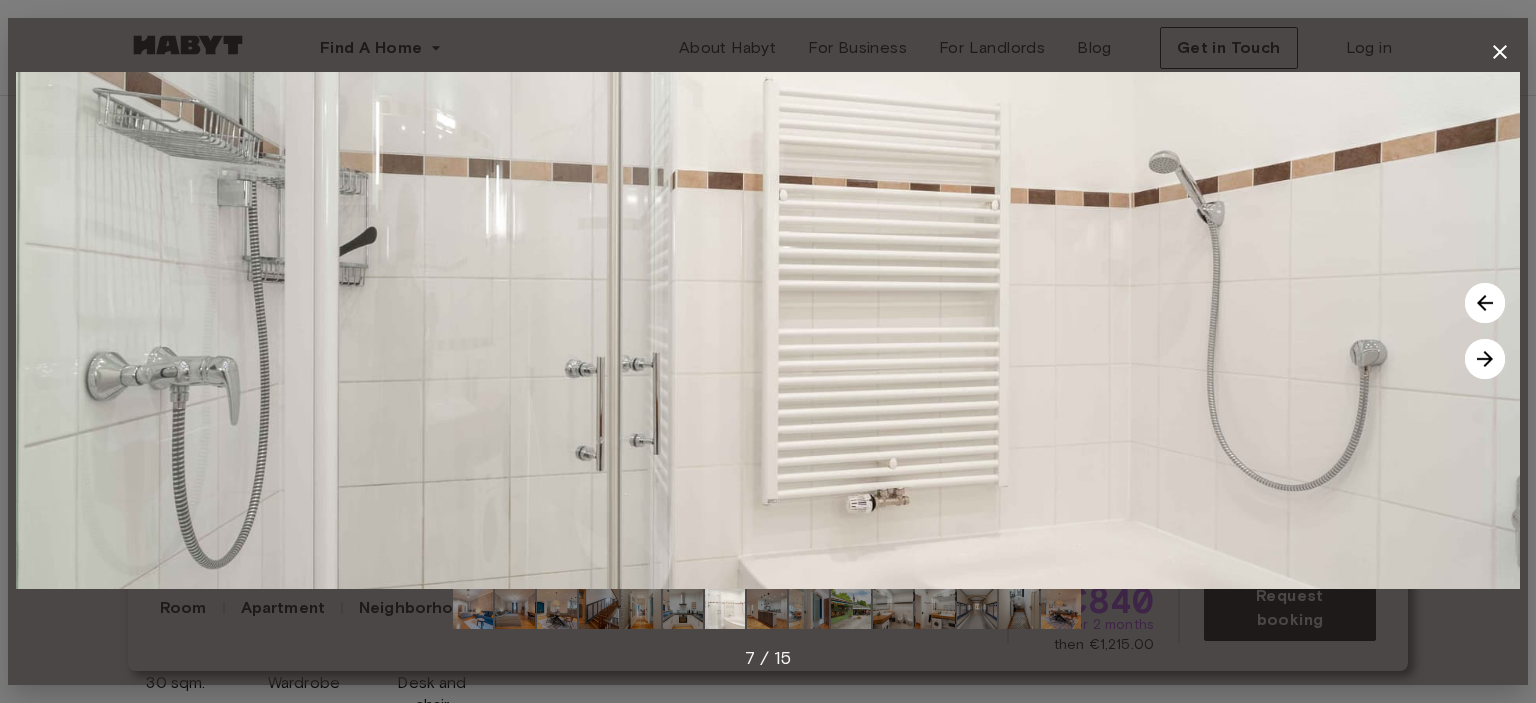 click at bounding box center [1485, 303] 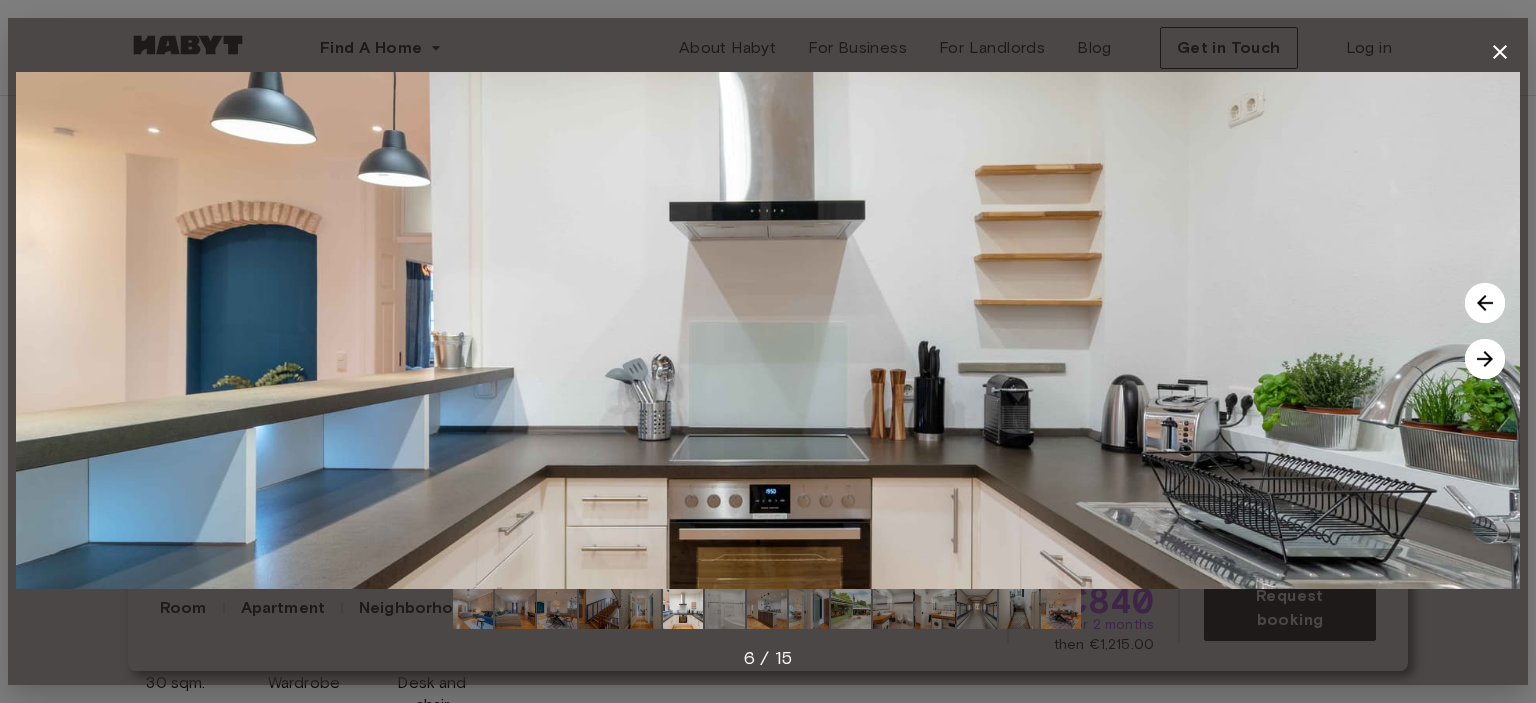 click at bounding box center (1485, 303) 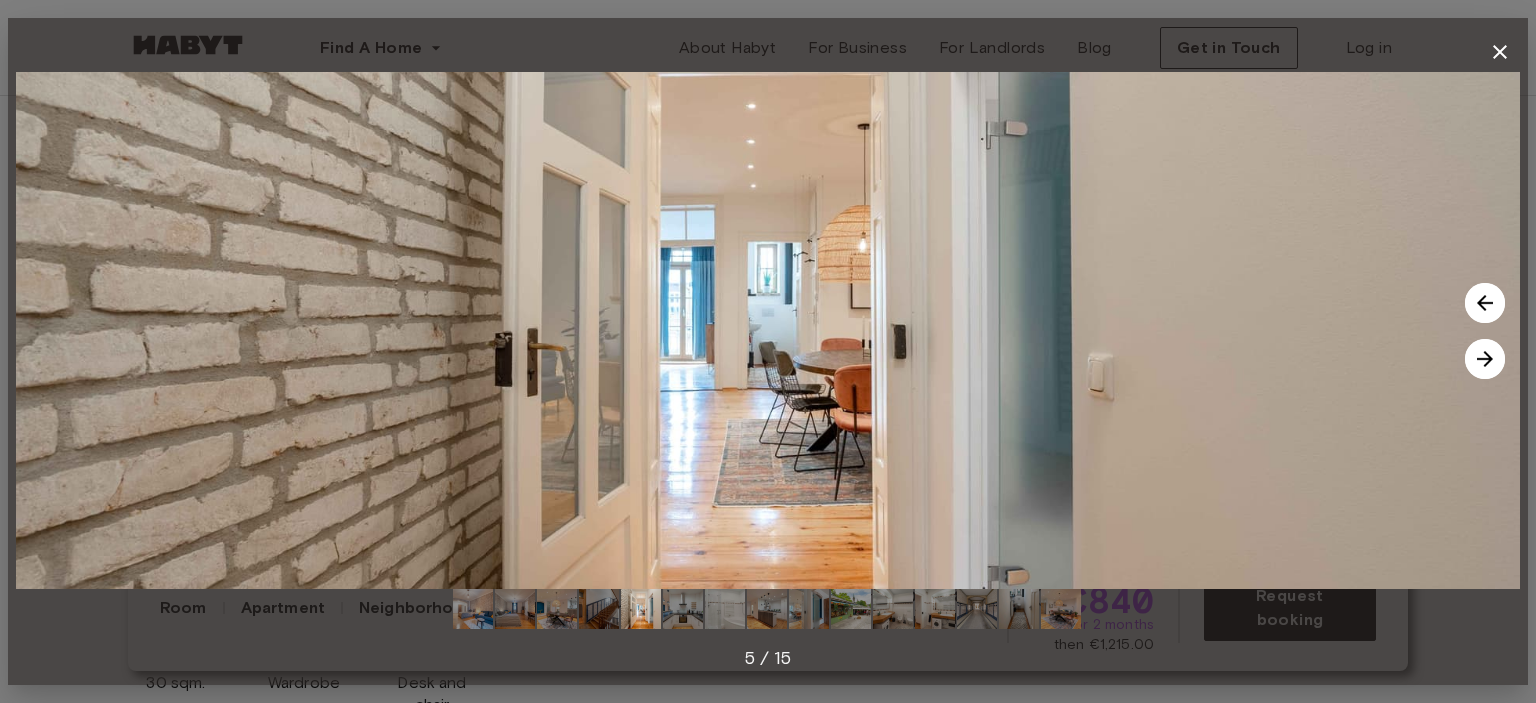 click at bounding box center [1485, 303] 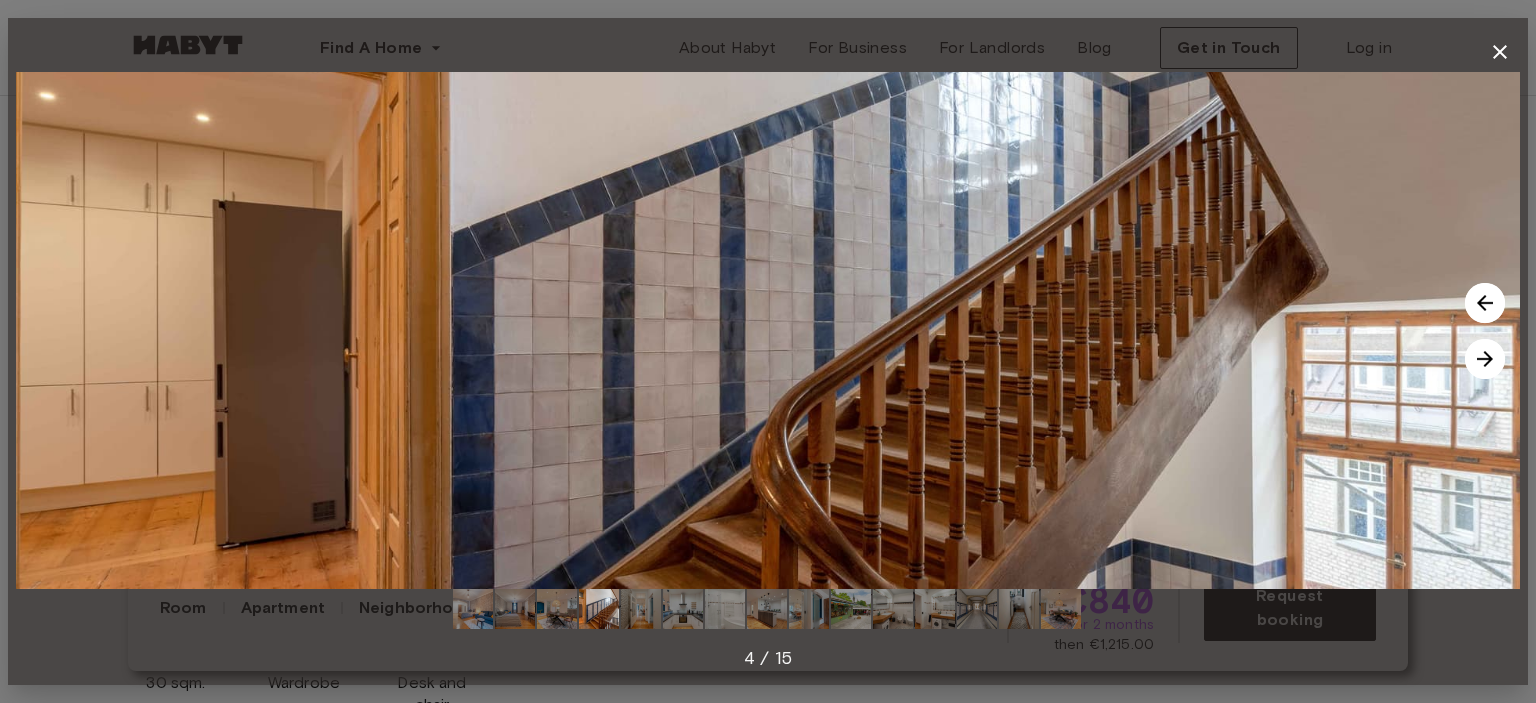 click at bounding box center (1485, 303) 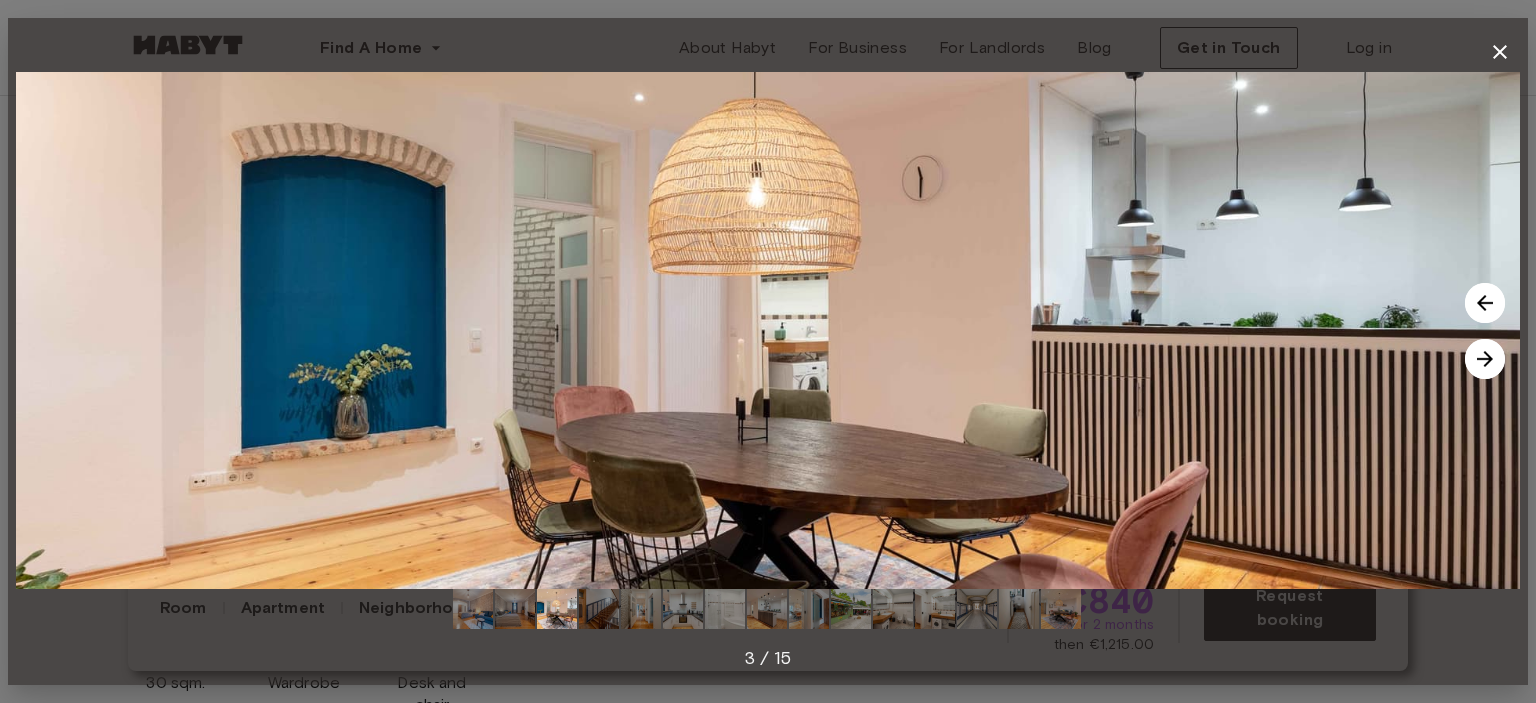 click at bounding box center (1485, 303) 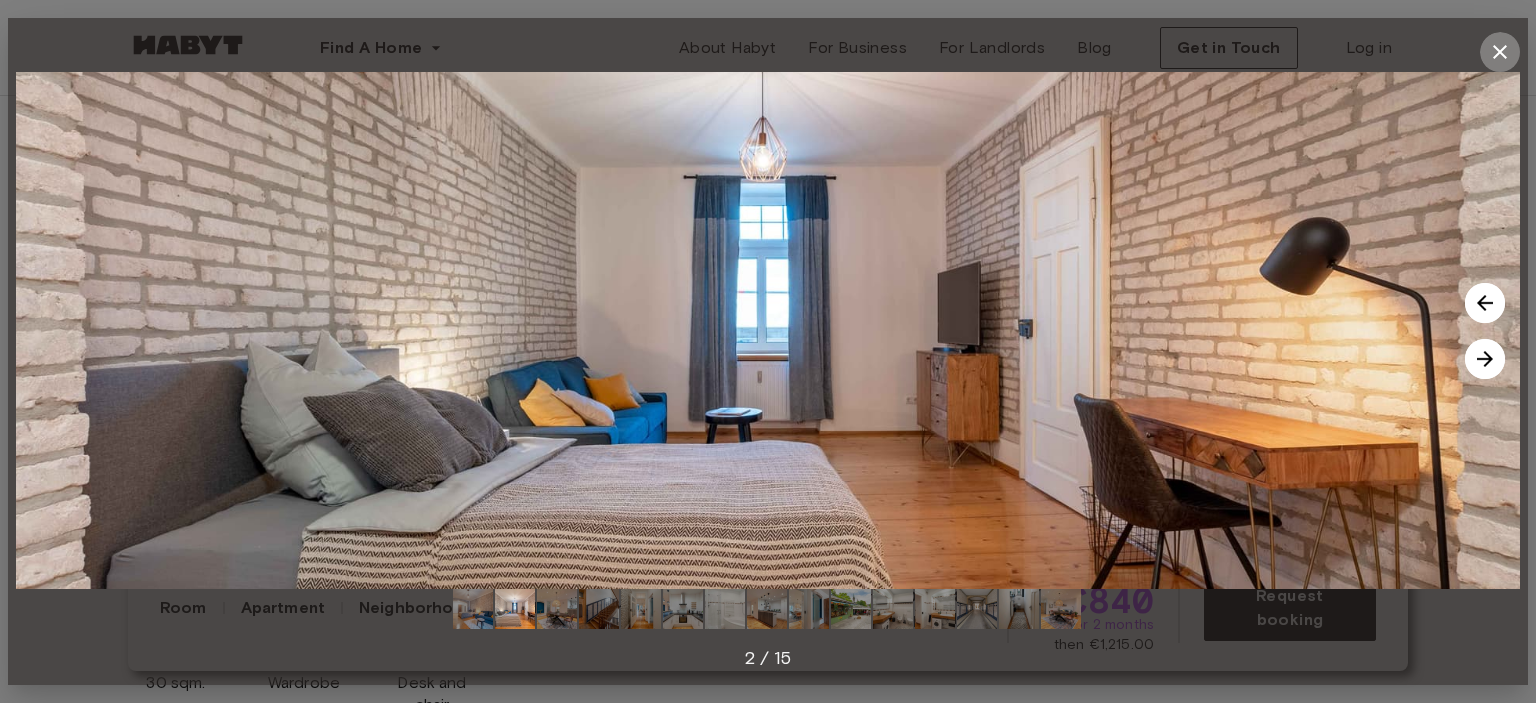 click 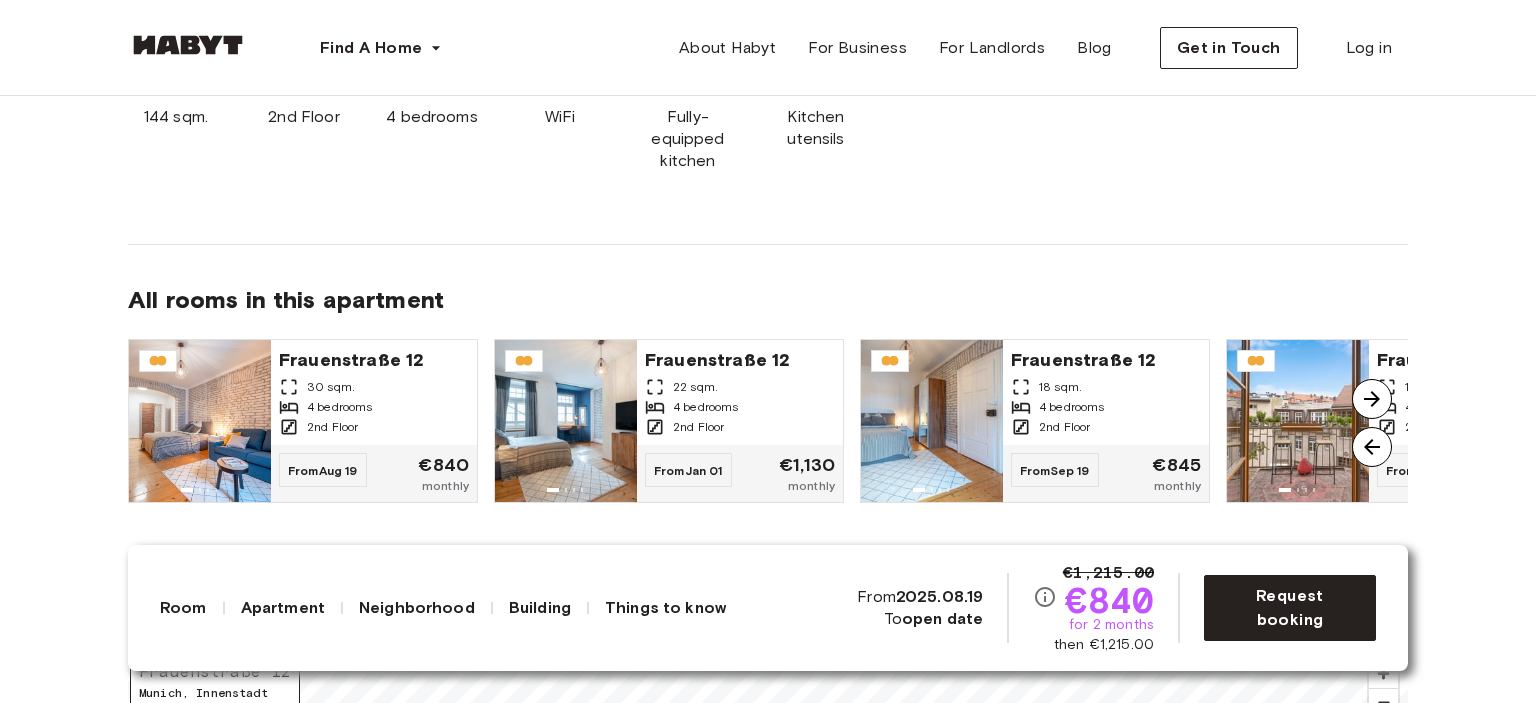scroll, scrollTop: 1400, scrollLeft: 0, axis: vertical 